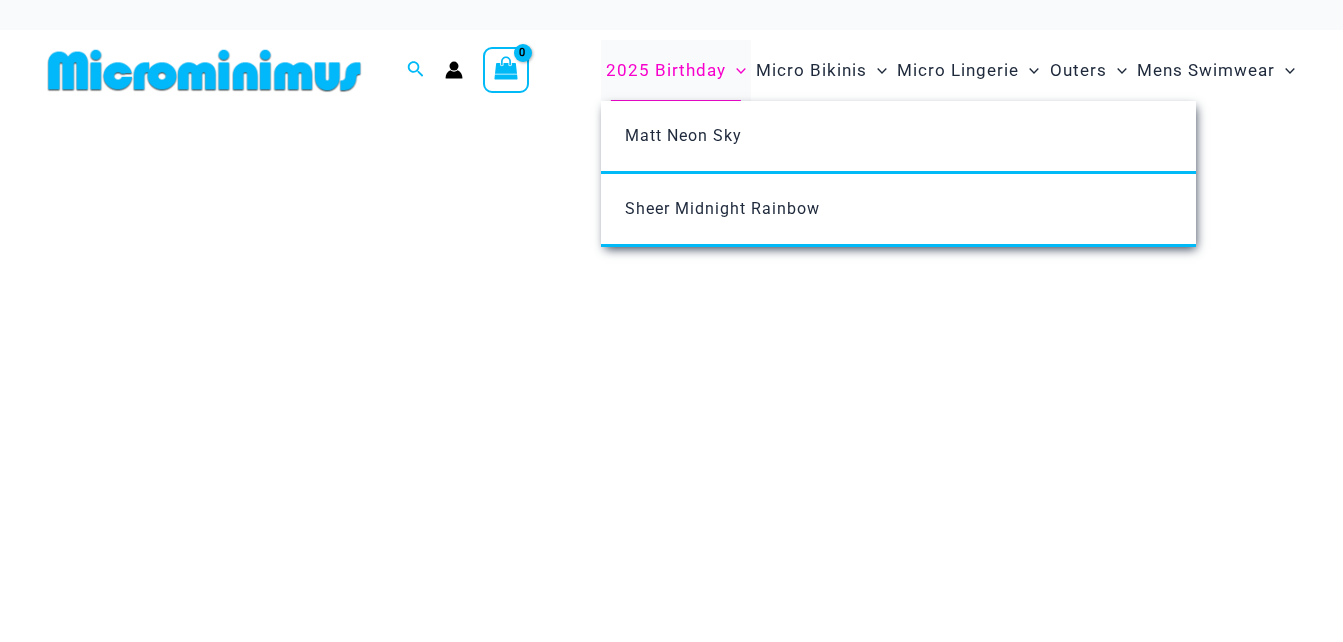 scroll, scrollTop: 0, scrollLeft: 0, axis: both 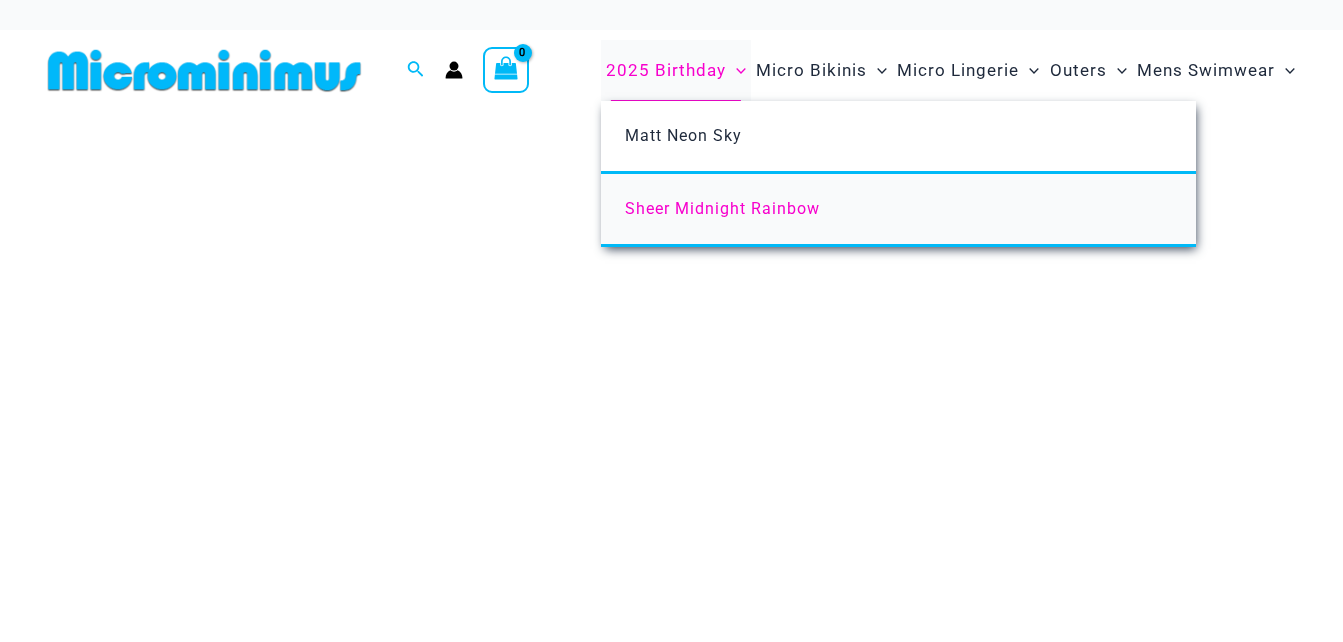 click on "Sheer Midnight Rainbow" at bounding box center (722, 208) 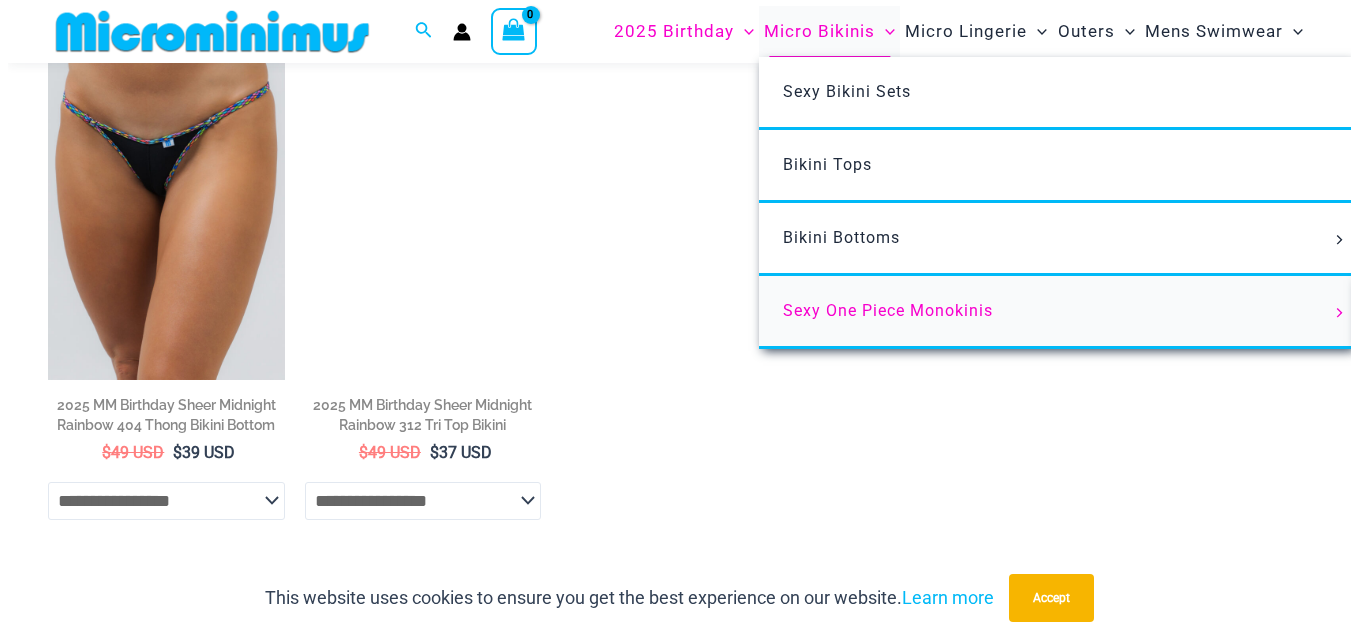 scroll, scrollTop: 1485, scrollLeft: 0, axis: vertical 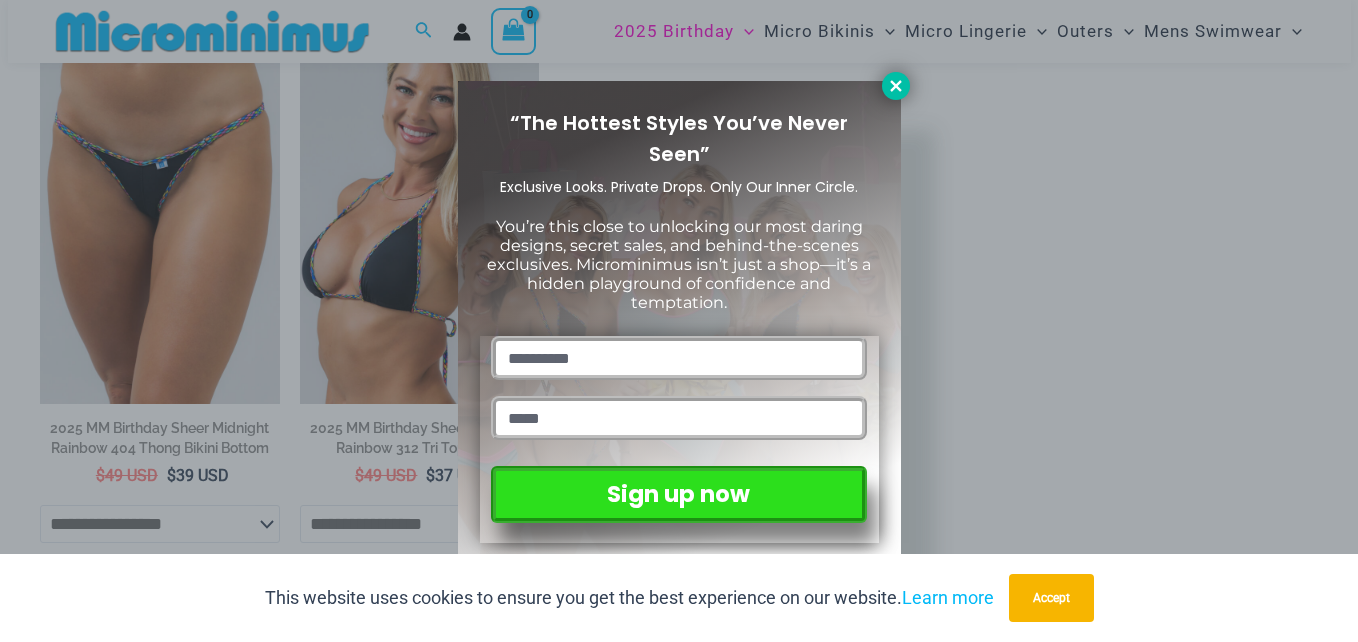 click 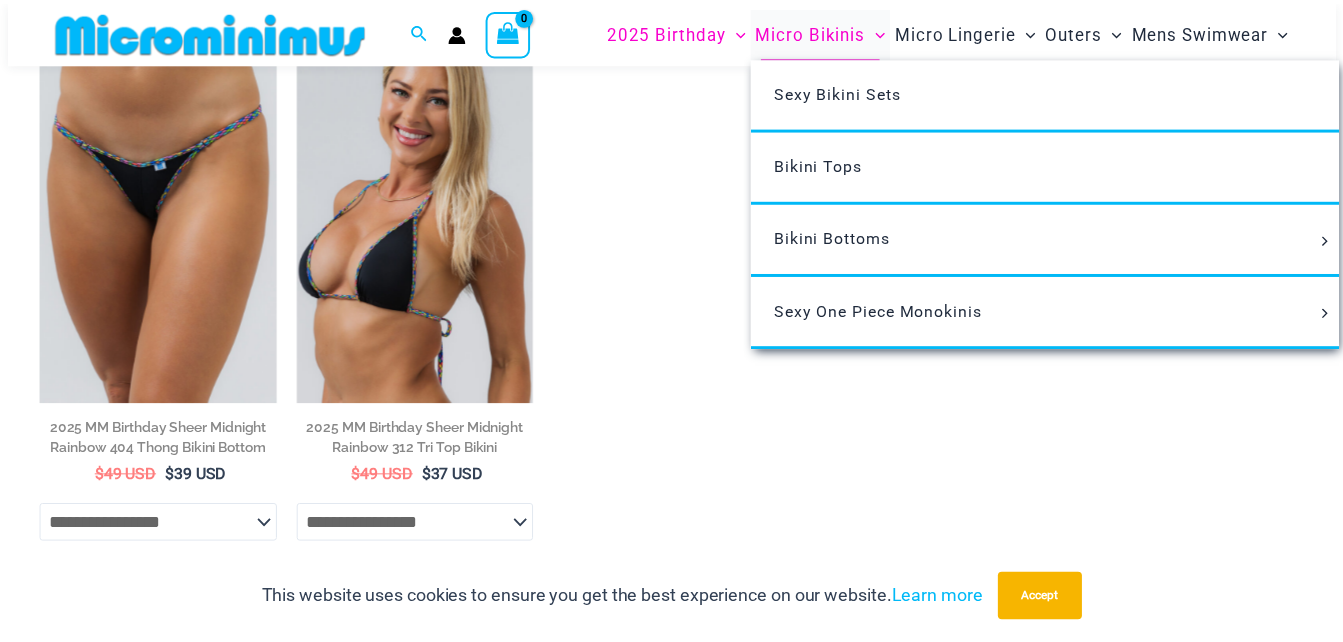 scroll, scrollTop: 1494, scrollLeft: 0, axis: vertical 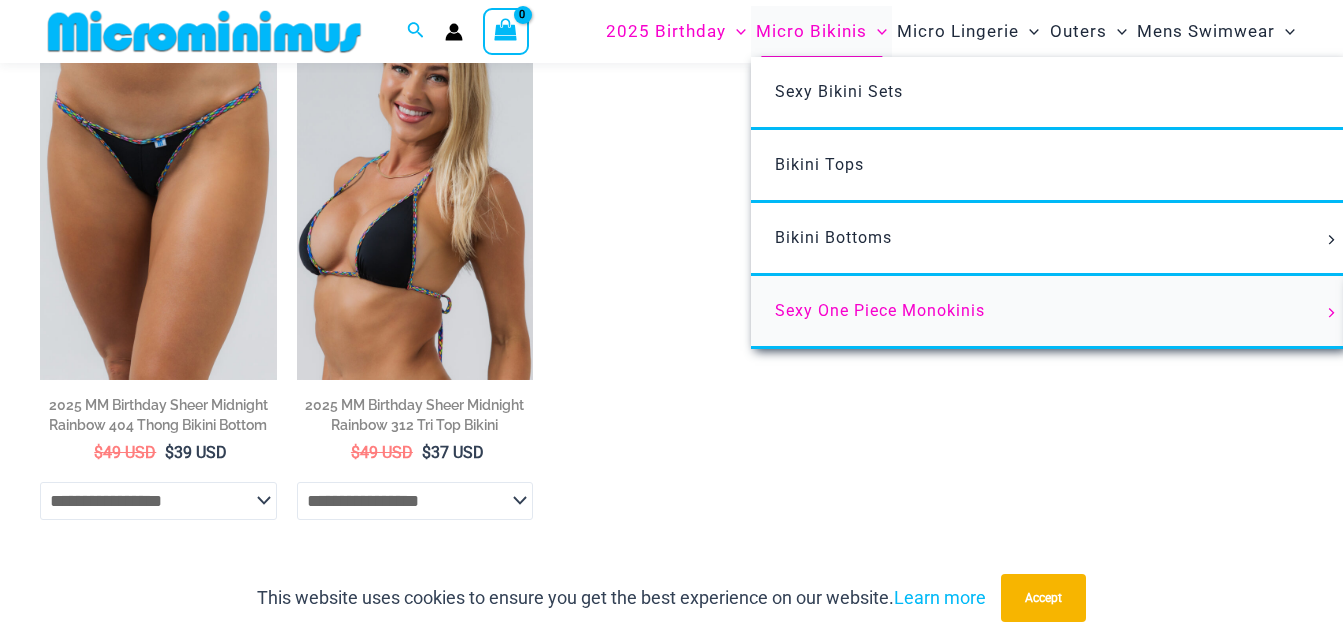 click on "Sexy One Piece Monokinis" at bounding box center [880, 310] 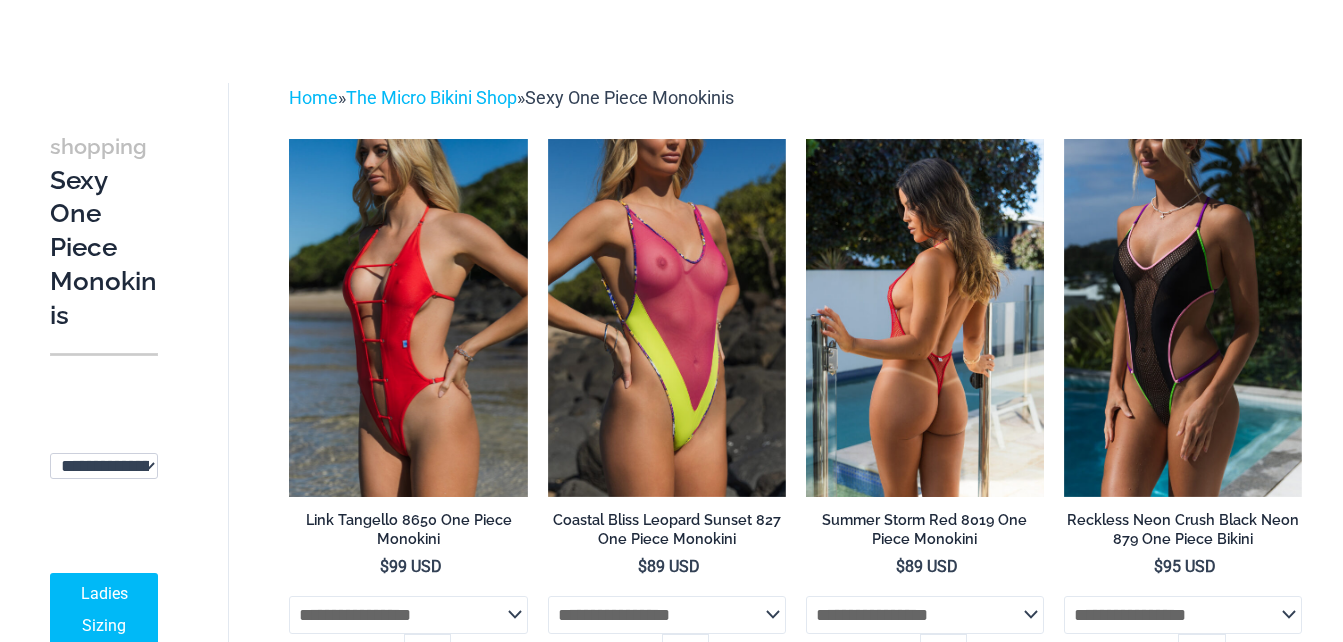 scroll, scrollTop: 100, scrollLeft: 0, axis: vertical 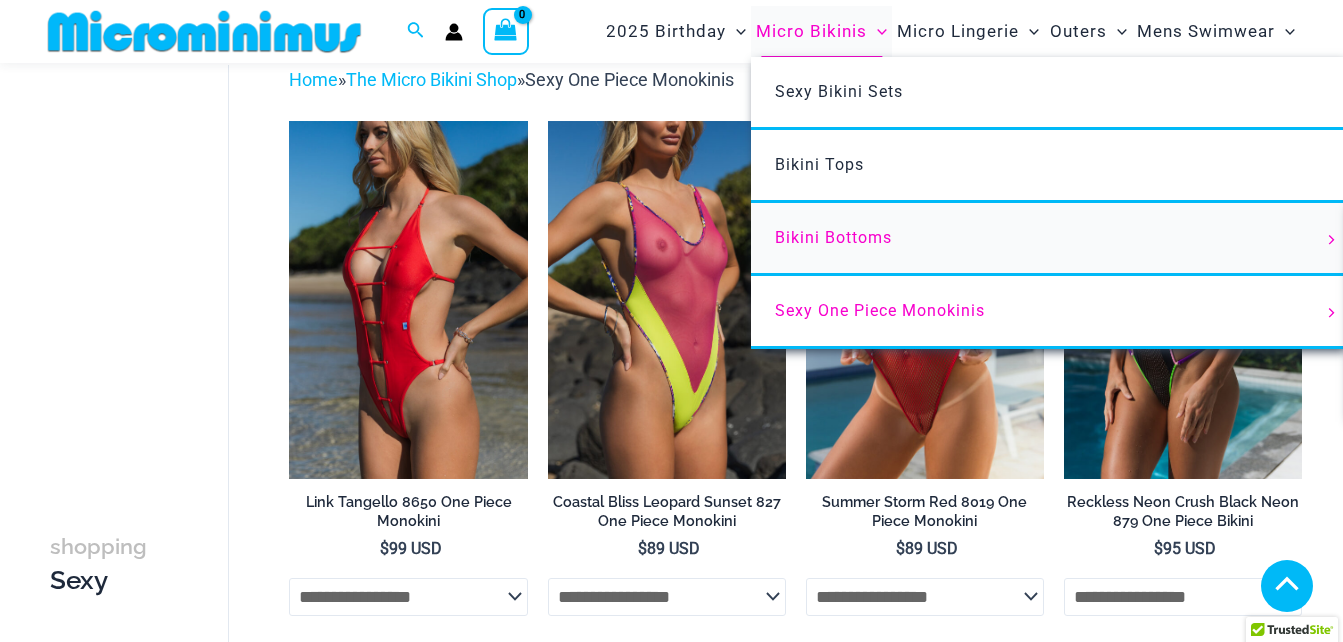 click on "Bikini Bottoms" at bounding box center (833, 237) 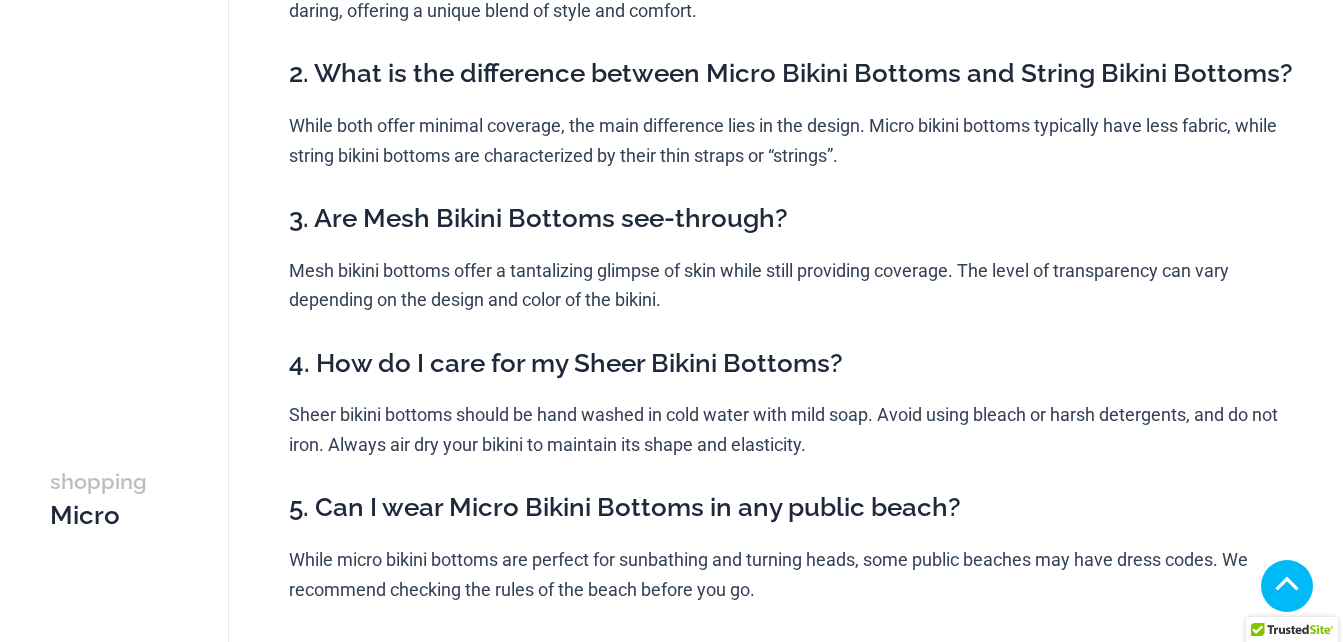 scroll, scrollTop: 400, scrollLeft: 0, axis: vertical 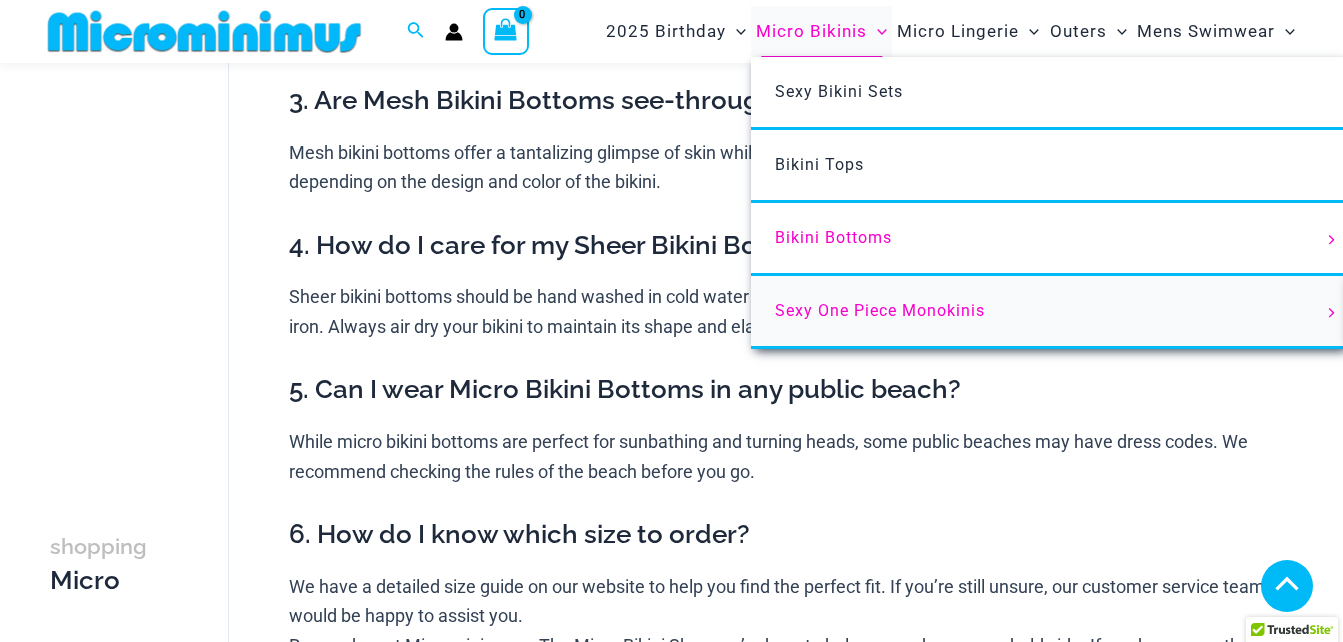click on "Sexy One Piece Monokinis" at bounding box center (880, 310) 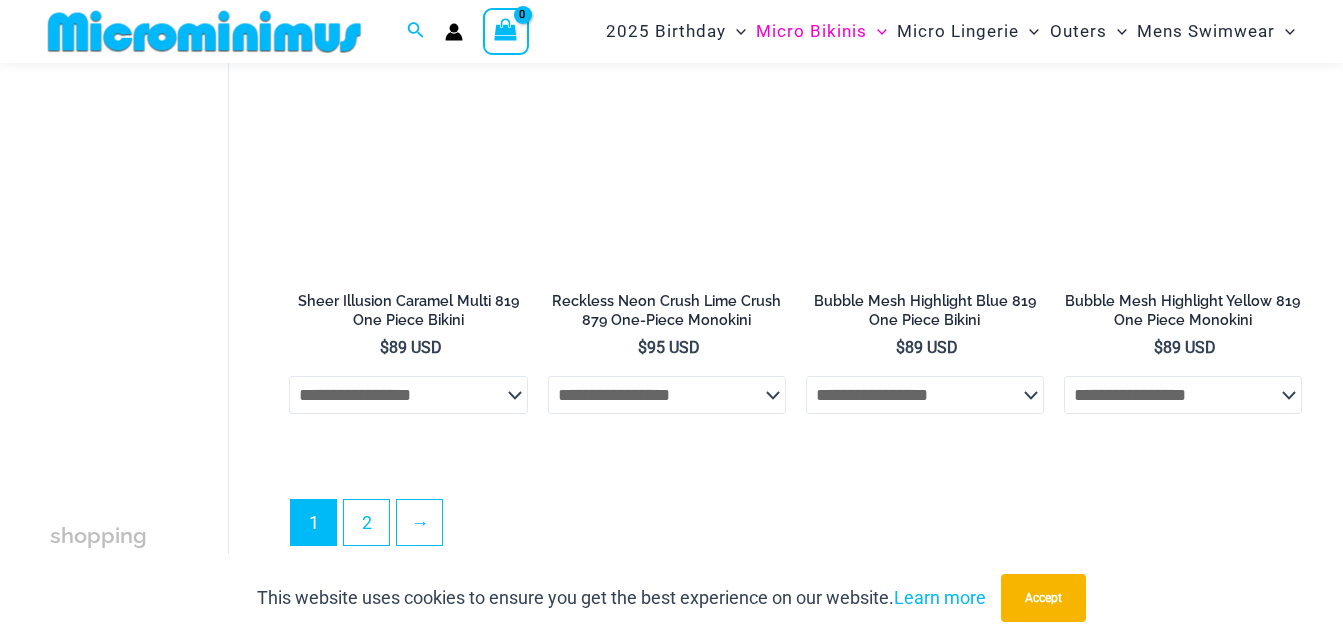 scroll, scrollTop: 4482, scrollLeft: 0, axis: vertical 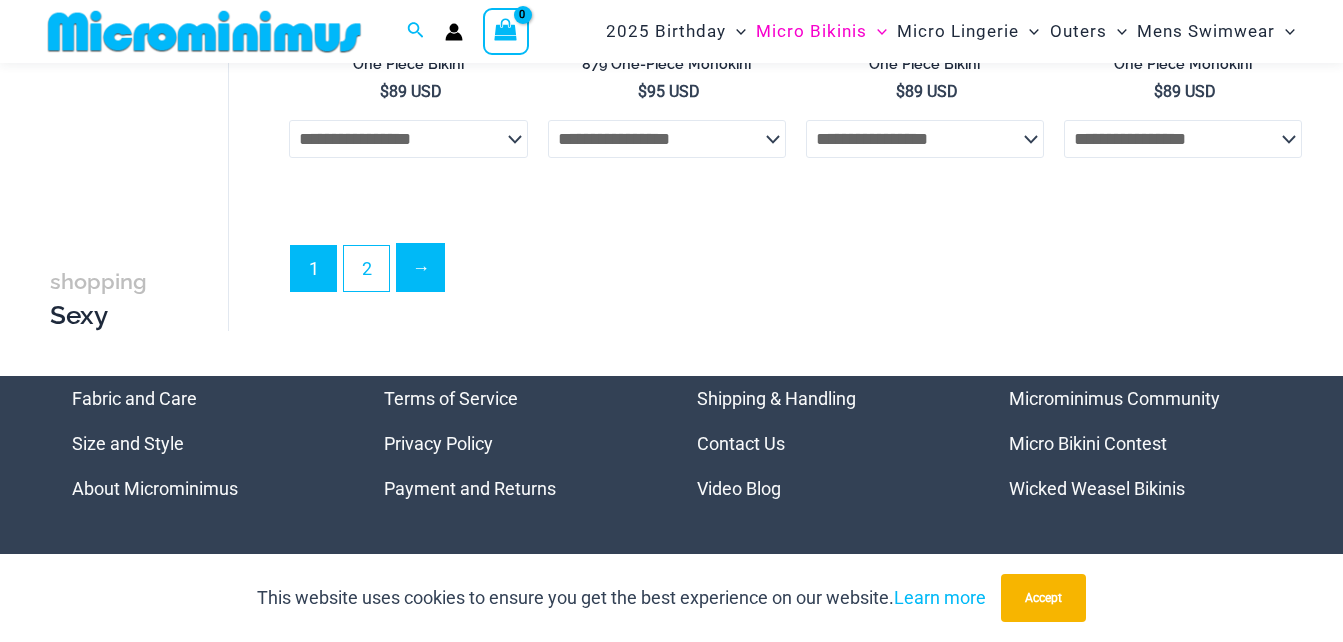 click on "→" at bounding box center [420, 267] 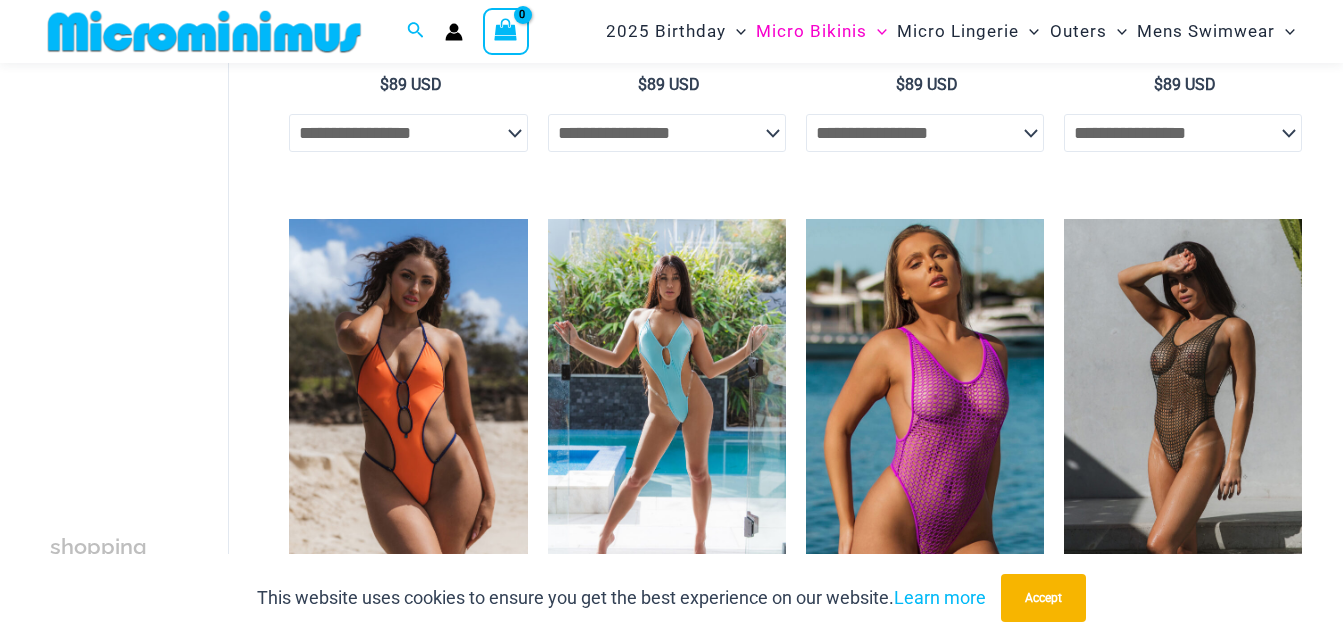 scroll, scrollTop: 1284, scrollLeft: 0, axis: vertical 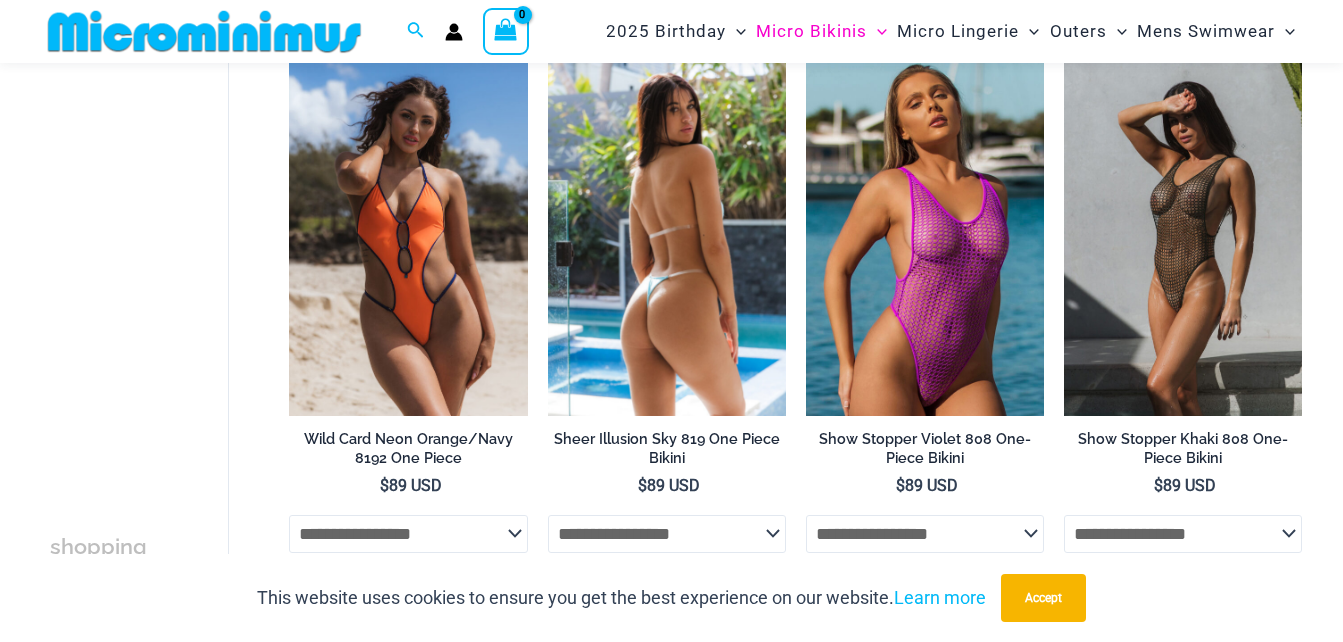 click at bounding box center (667, 237) 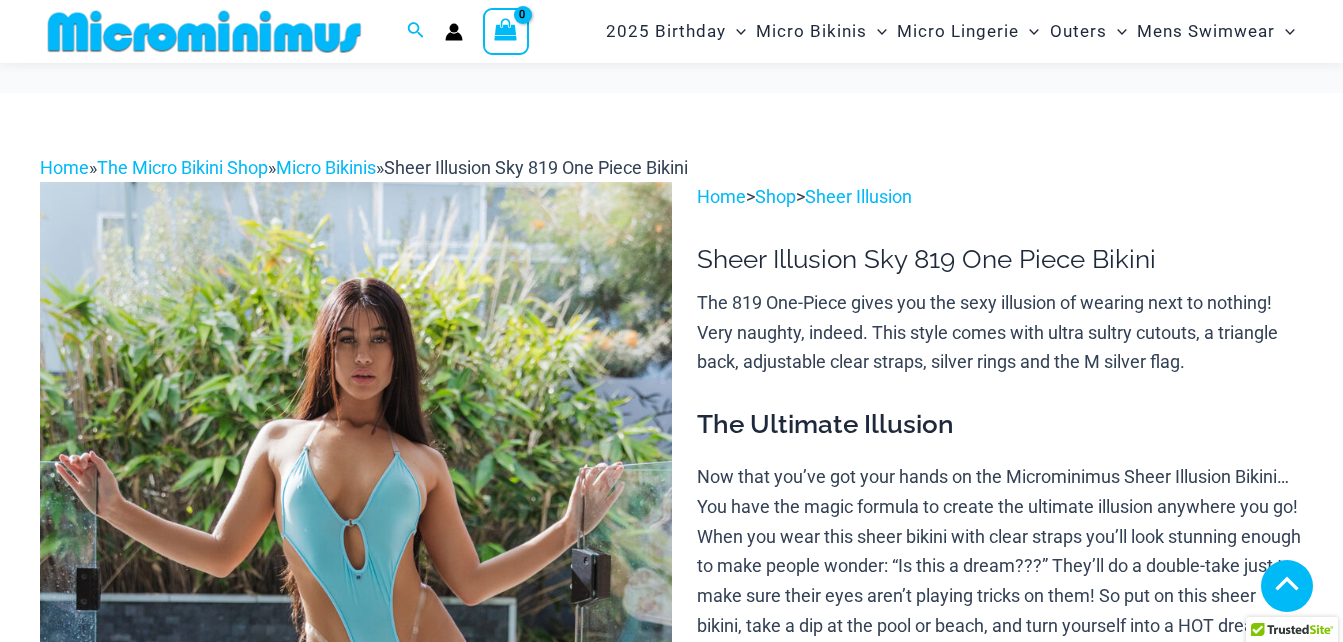 scroll, scrollTop: 1584, scrollLeft: 0, axis: vertical 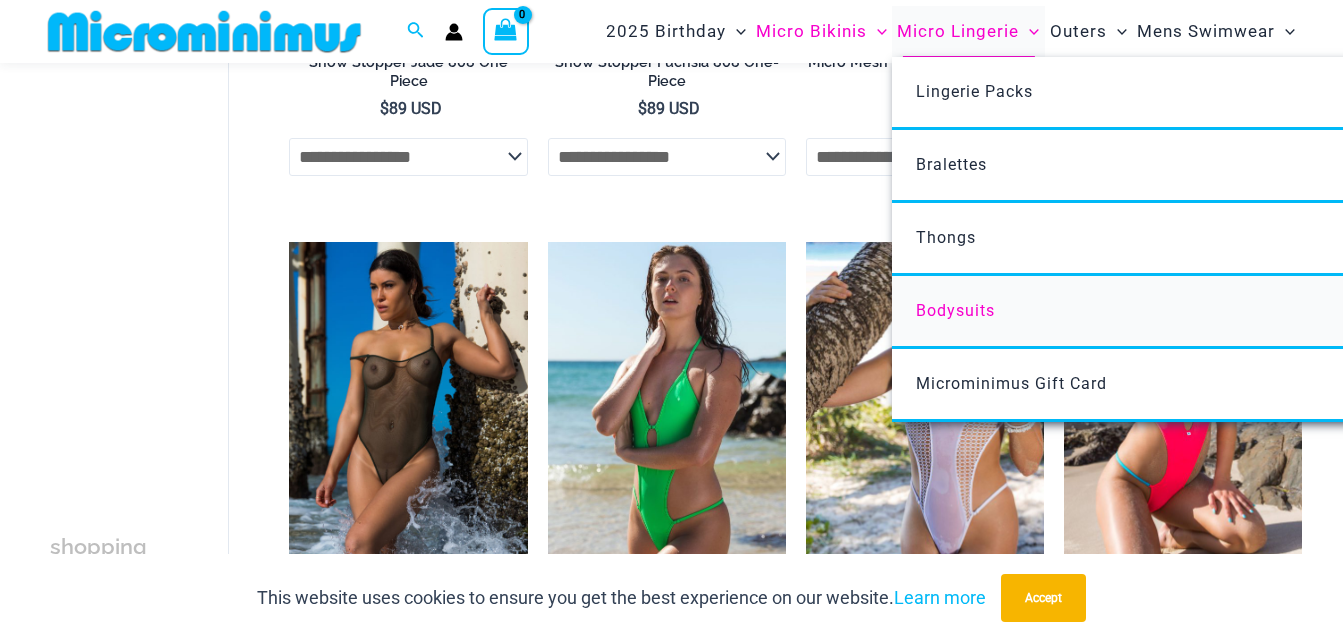 click on "Bodysuits" at bounding box center [955, 310] 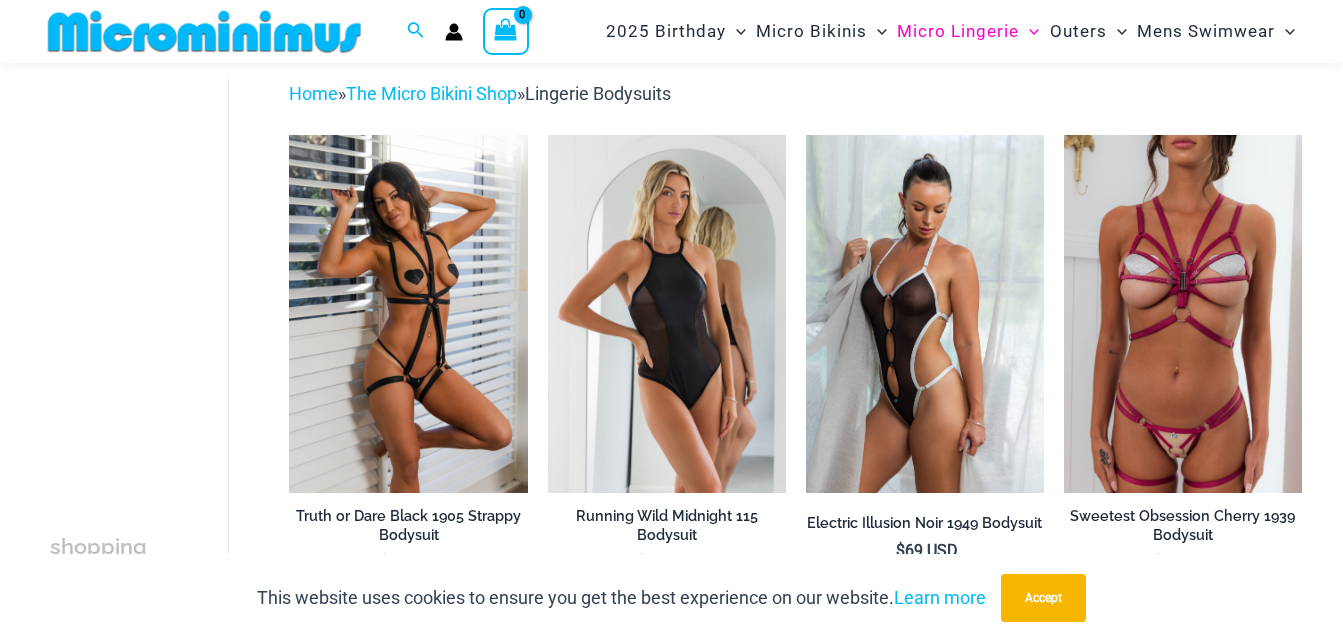 scroll, scrollTop: 81, scrollLeft: 0, axis: vertical 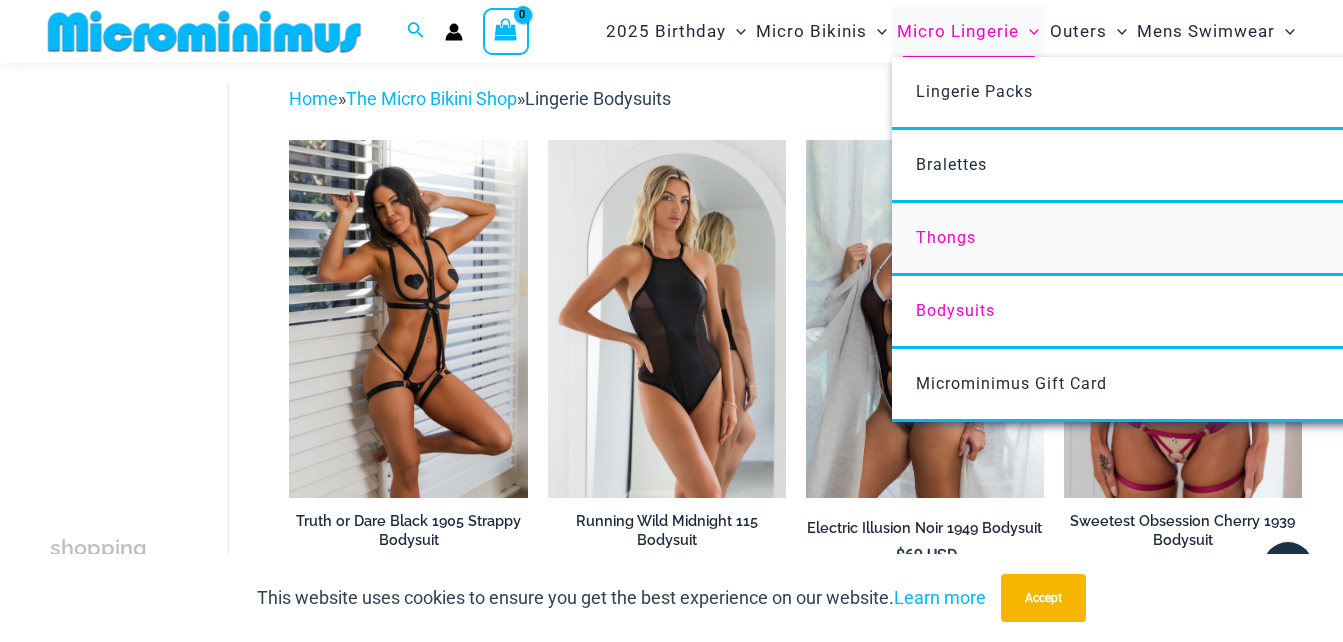click on "Thongs" at bounding box center [946, 237] 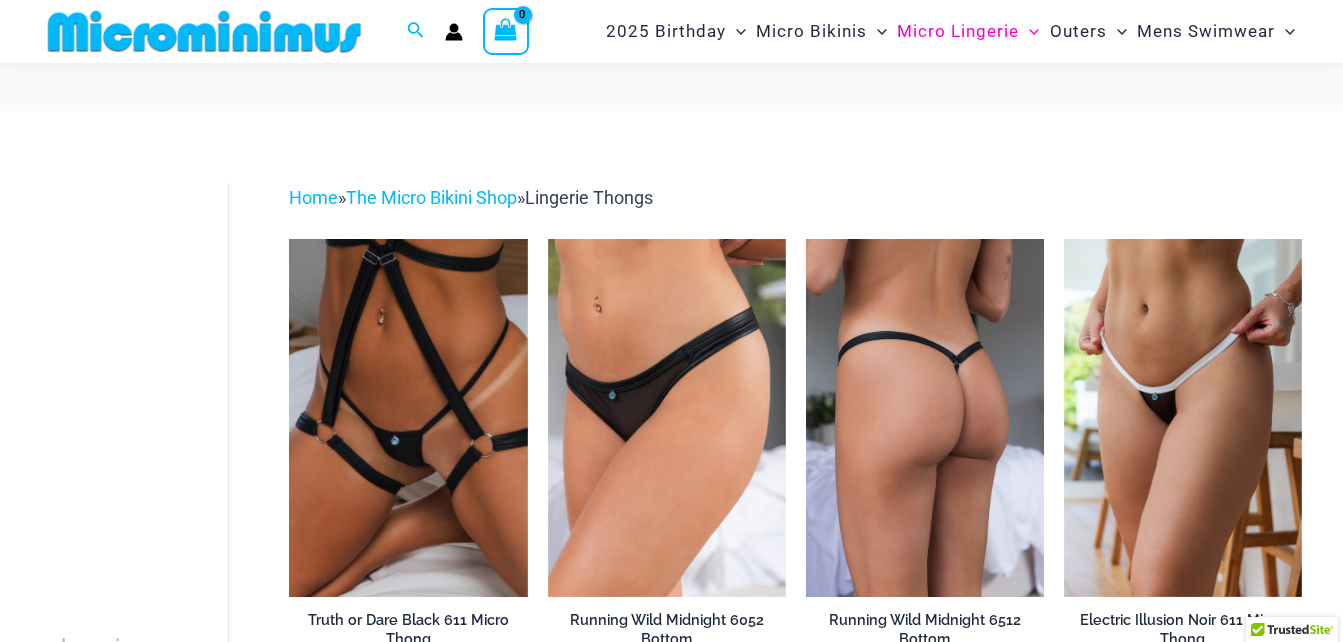 scroll, scrollTop: 434, scrollLeft: 0, axis: vertical 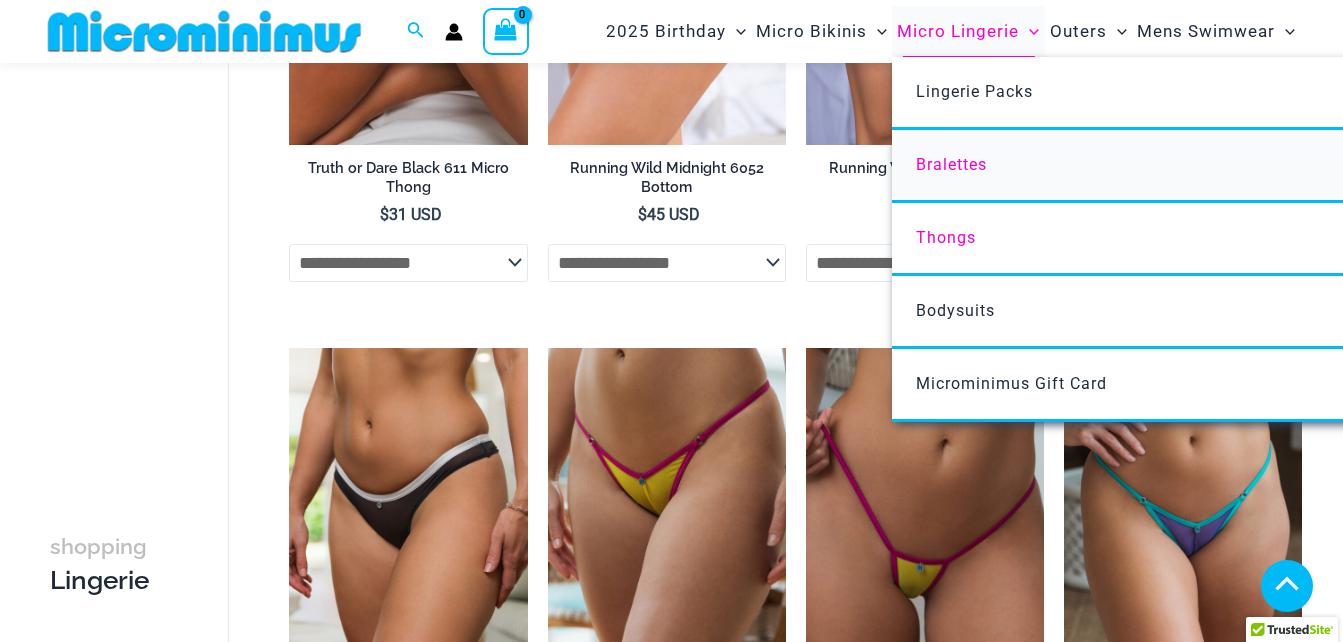click on "Bralettes" at bounding box center [951, 164] 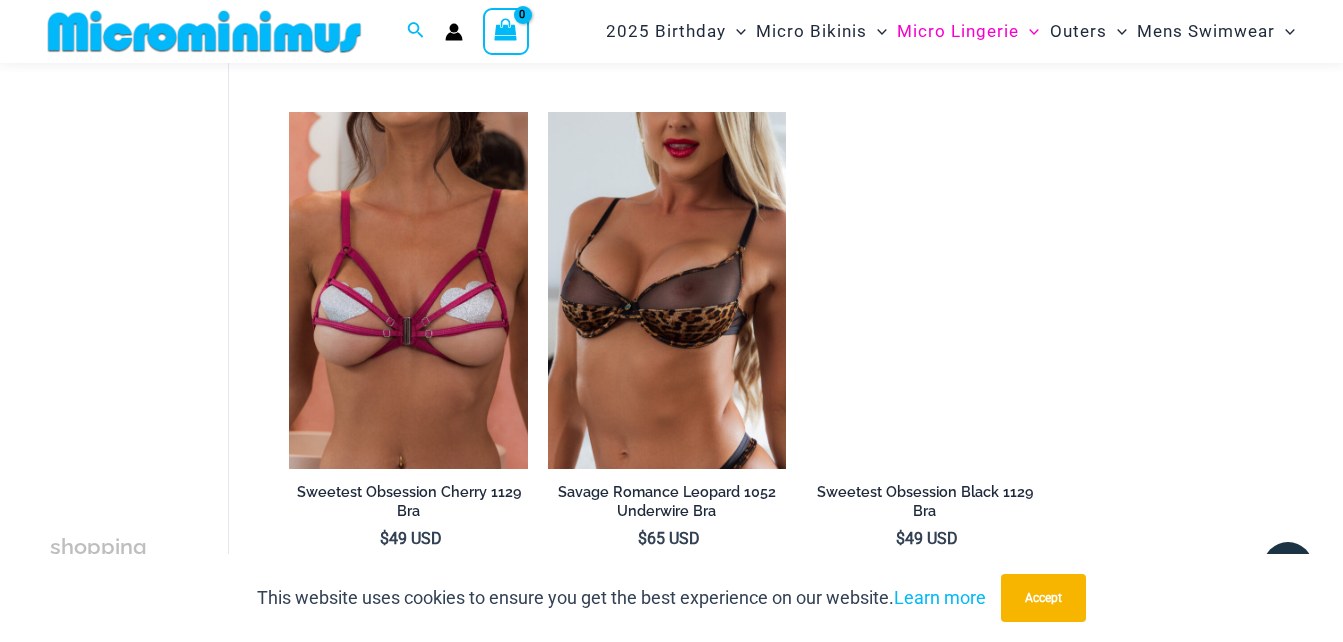 scroll, scrollTop: 1384, scrollLeft: 0, axis: vertical 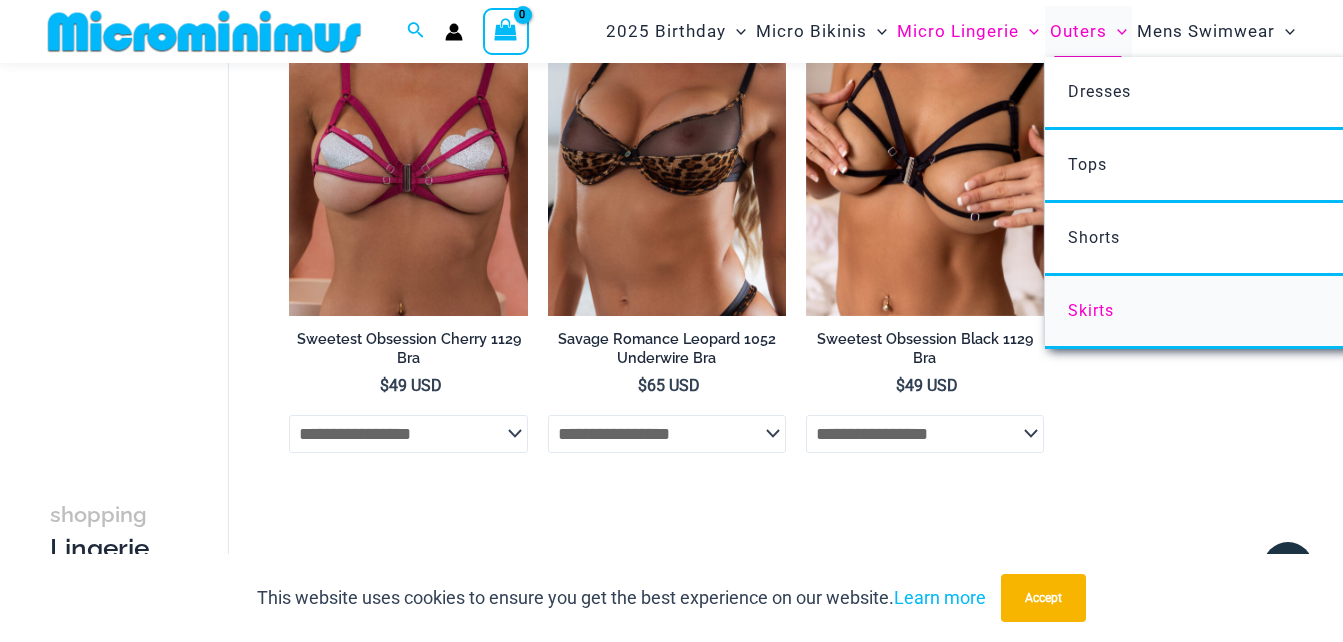 click on "Skirts" at bounding box center [1091, 310] 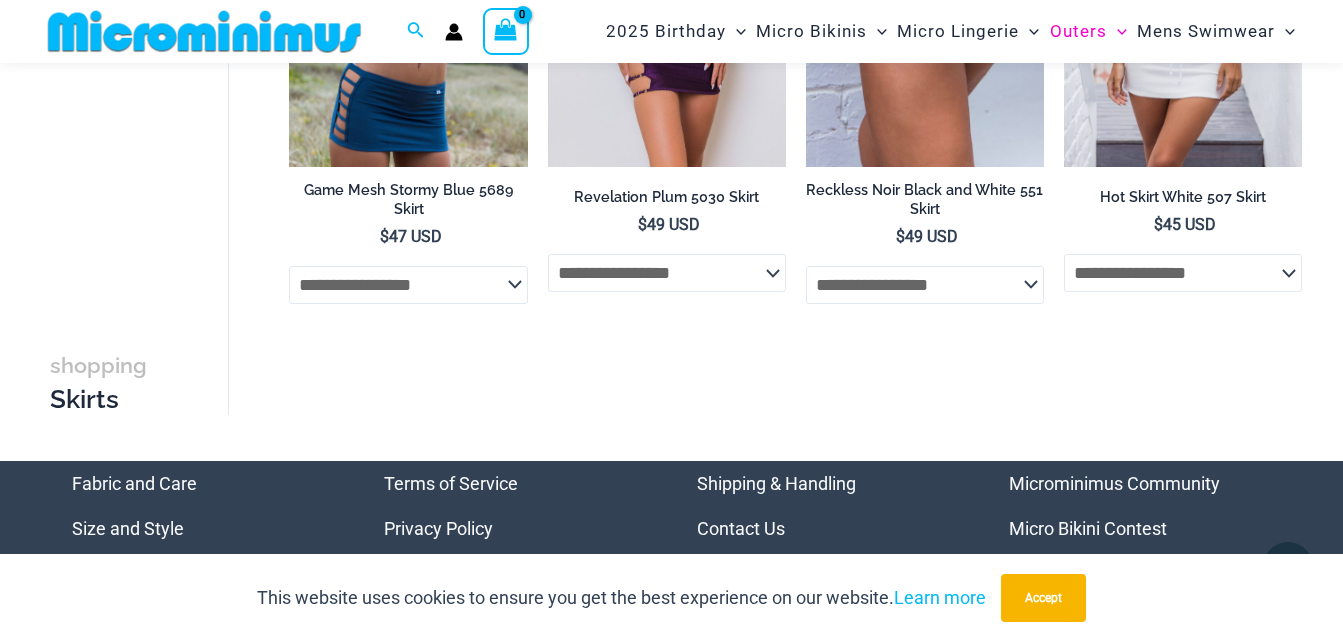 scroll, scrollTop: 1585, scrollLeft: 0, axis: vertical 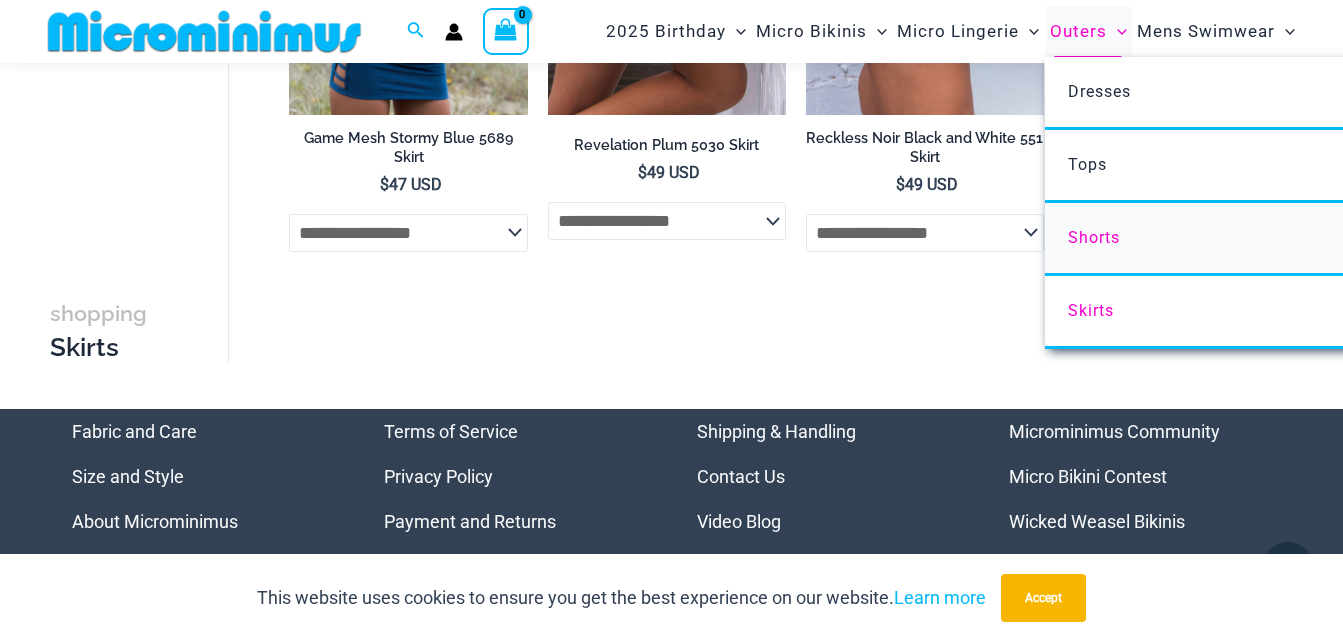 click on "Shorts" at bounding box center (1094, 237) 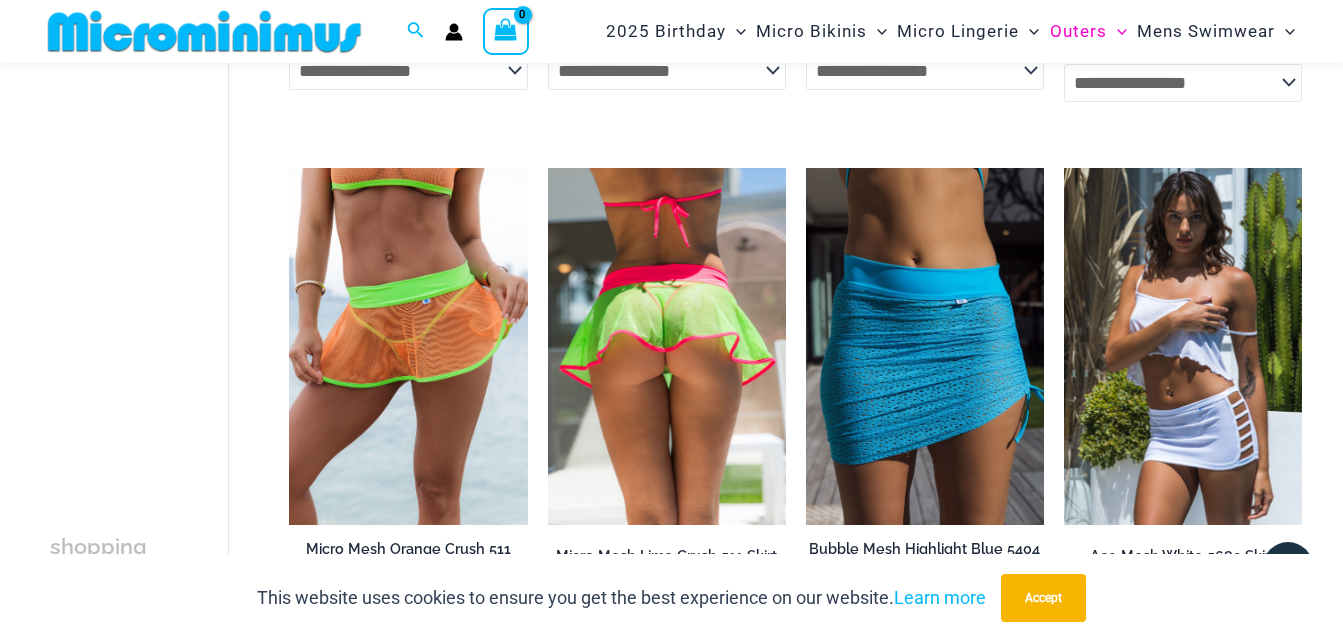 scroll, scrollTop: 585, scrollLeft: 0, axis: vertical 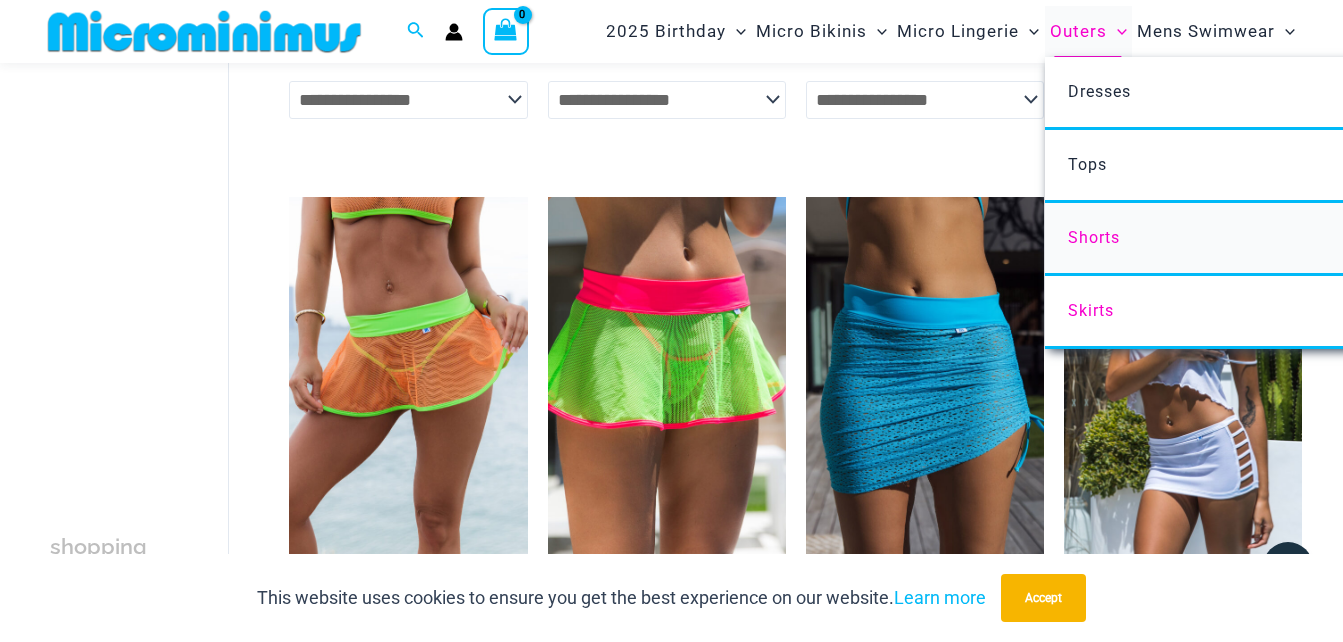 click on "Shorts" at bounding box center (1094, 237) 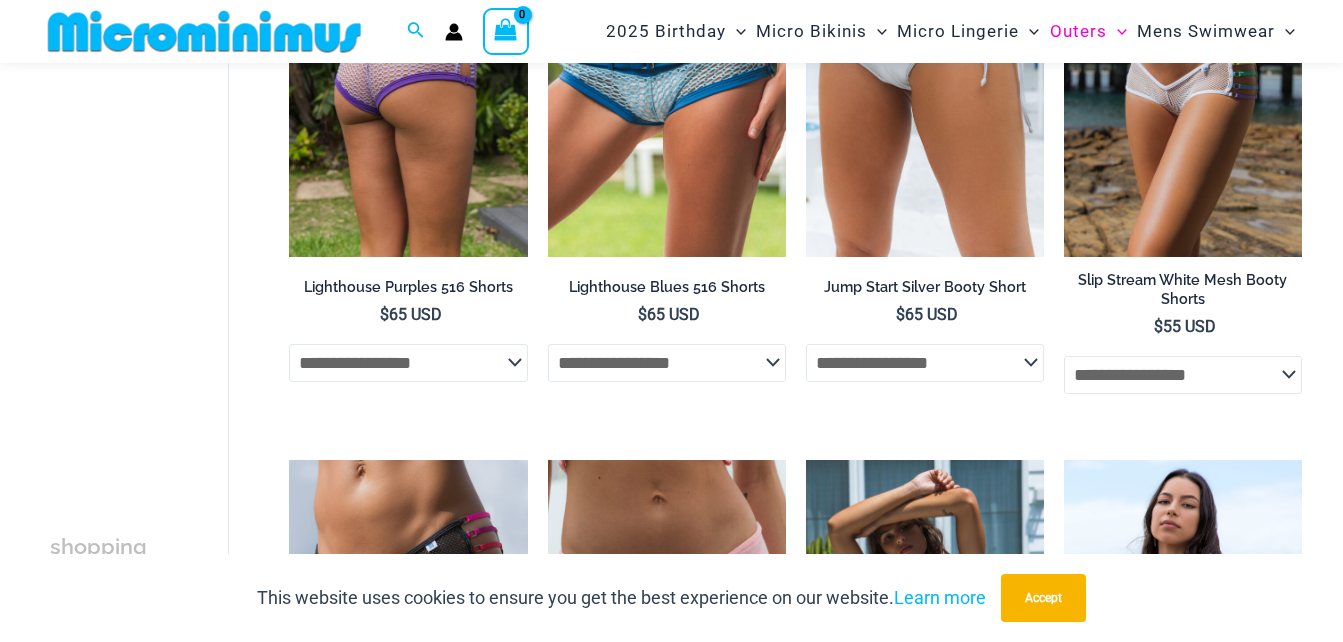 scroll, scrollTop: 295, scrollLeft: 0, axis: vertical 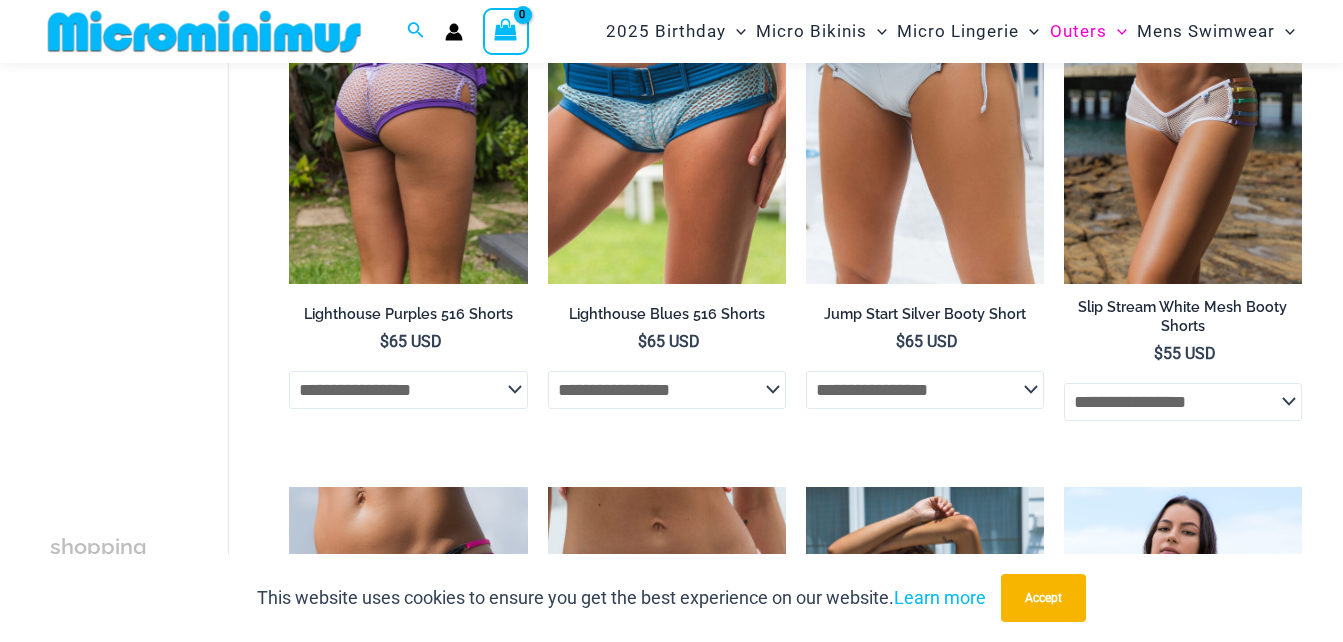 click at bounding box center [408, 104] 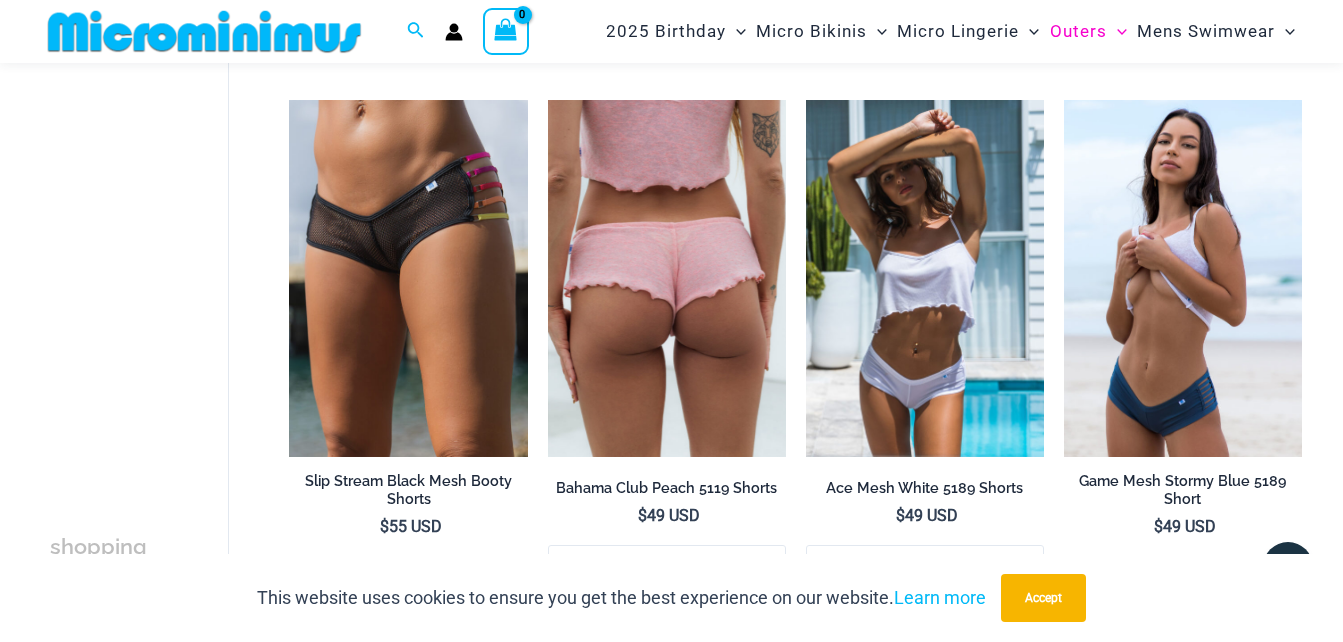 scroll, scrollTop: 695, scrollLeft: 0, axis: vertical 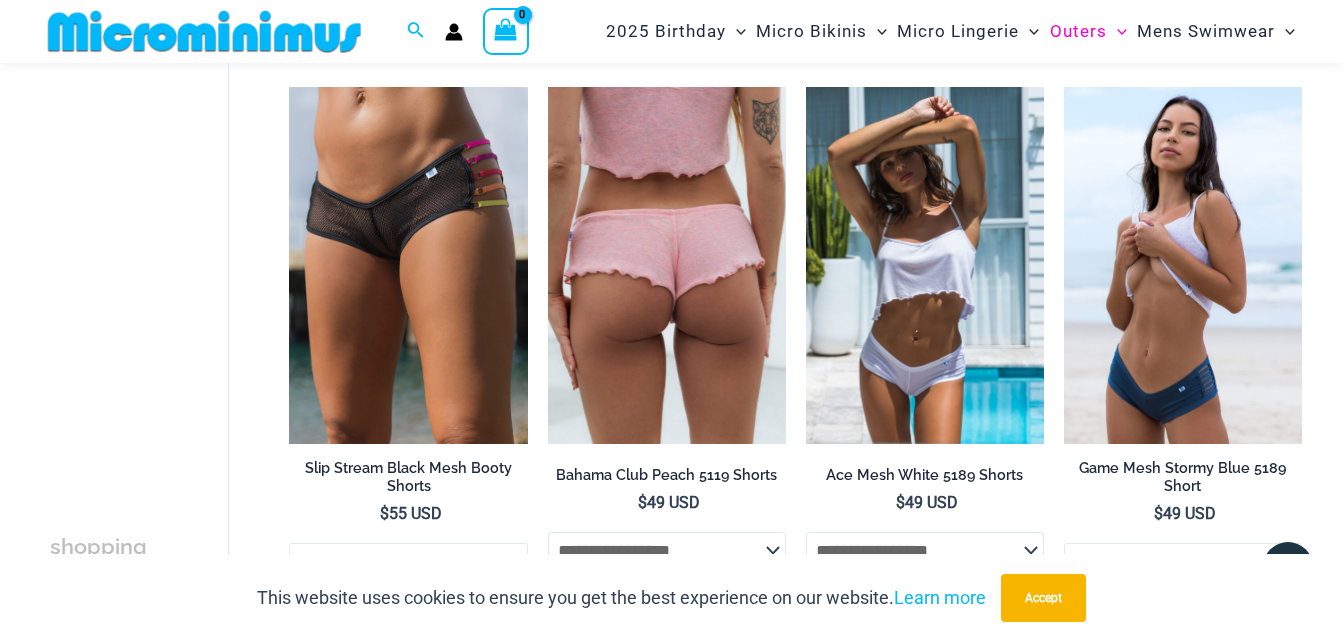 click at bounding box center [667, 265] 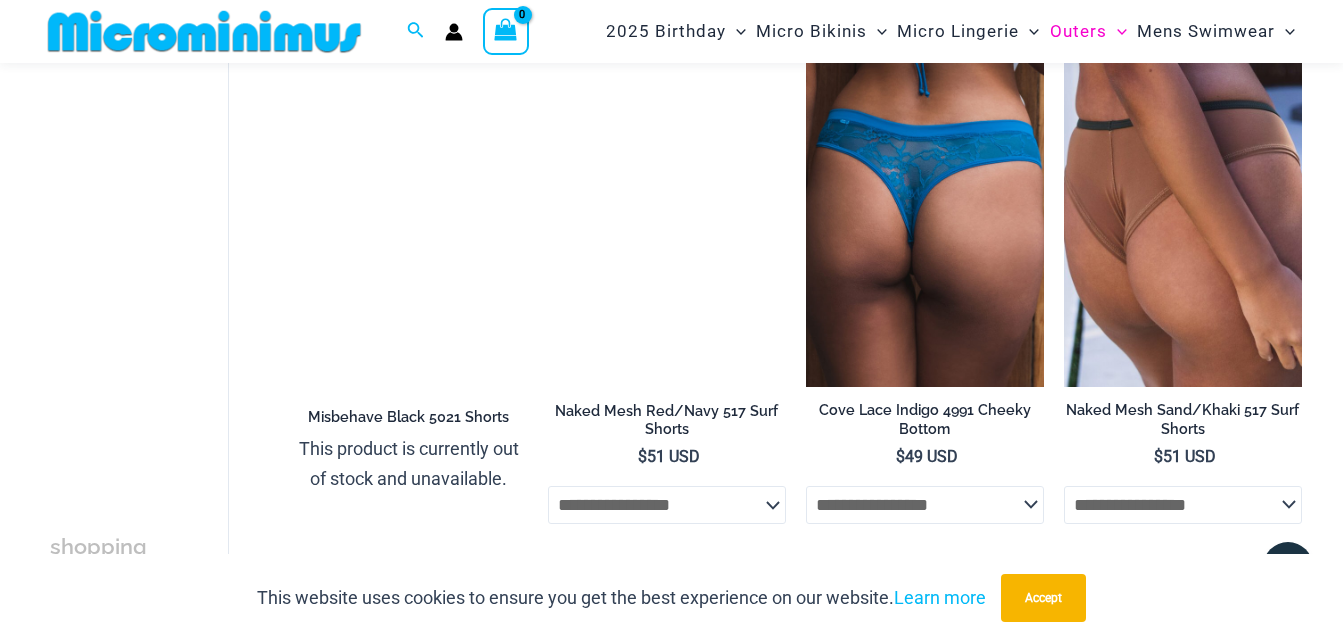 scroll, scrollTop: 1795, scrollLeft: 0, axis: vertical 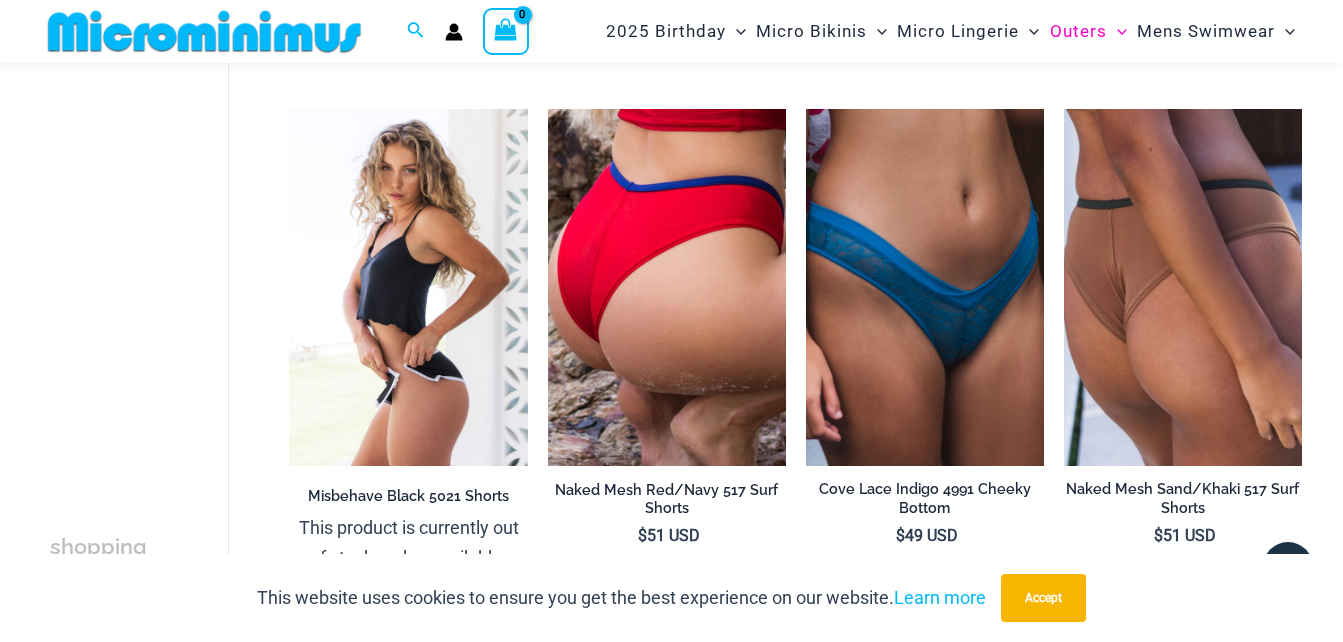 click at bounding box center (925, 287) 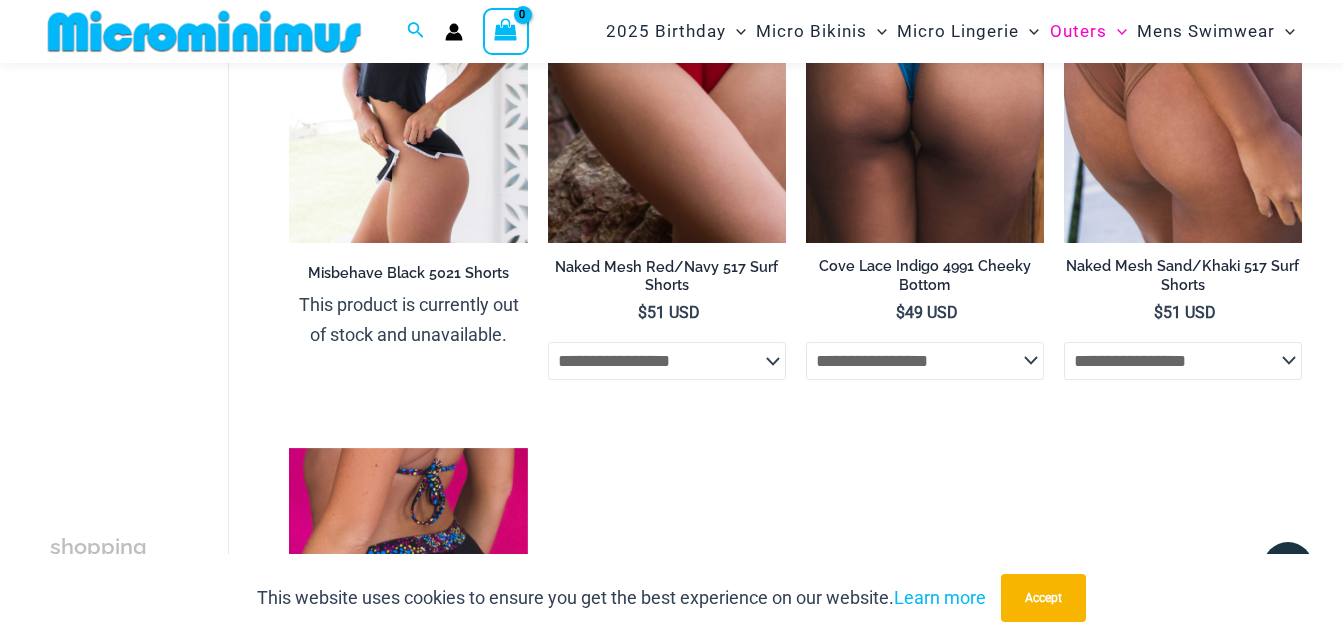 scroll, scrollTop: 1795, scrollLeft: 0, axis: vertical 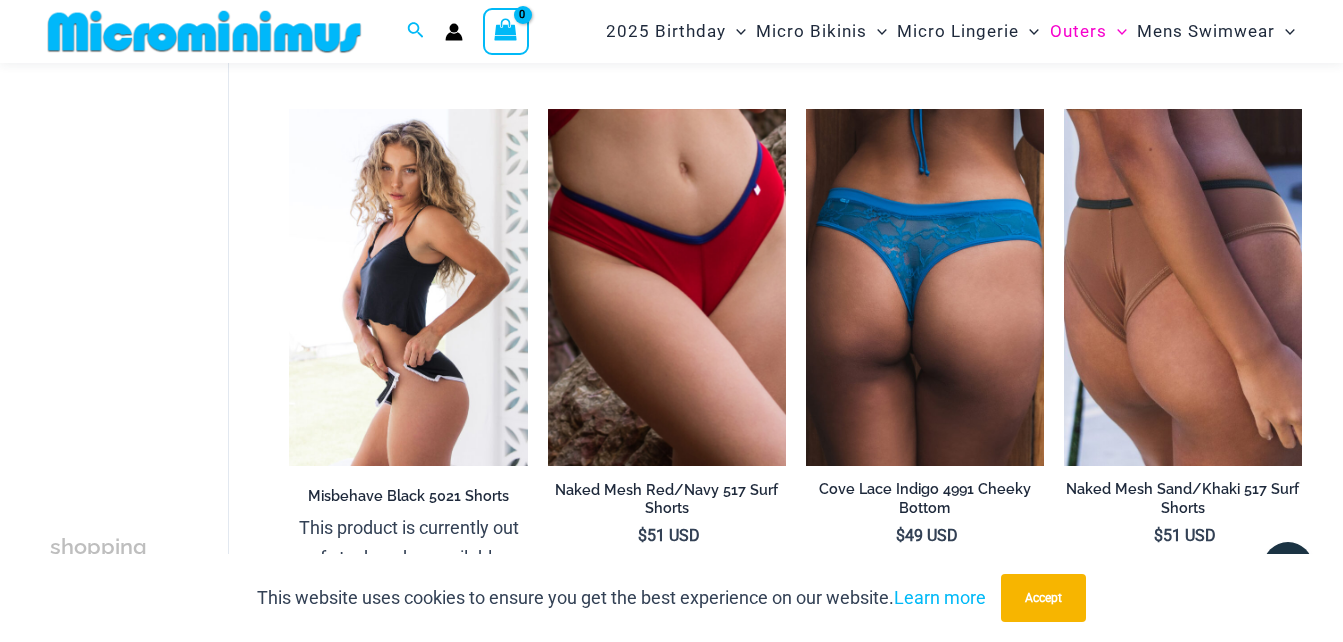 click at bounding box center [667, 288] 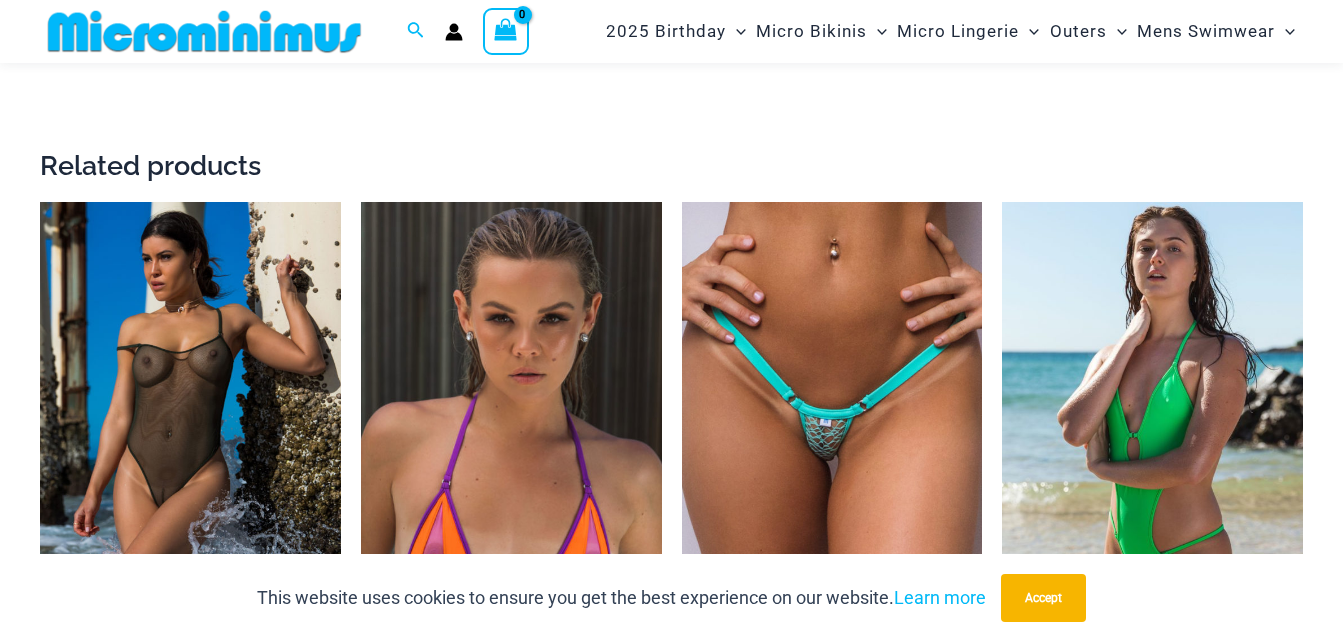 scroll, scrollTop: 2382, scrollLeft: 0, axis: vertical 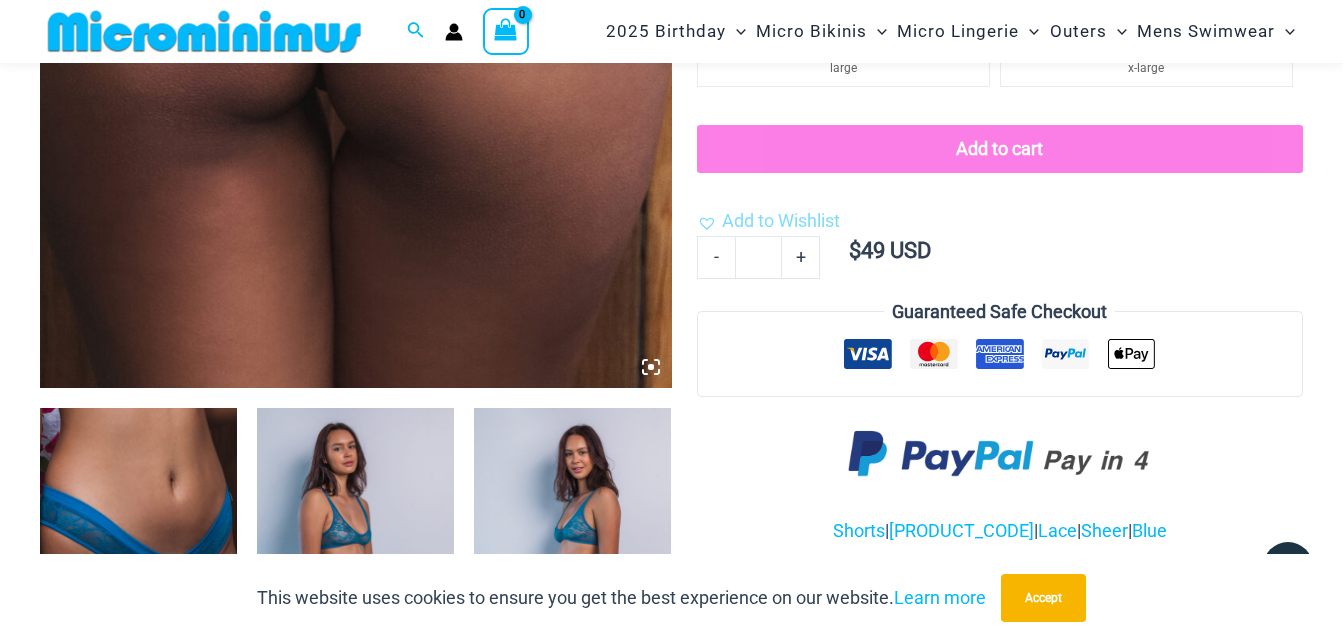 click 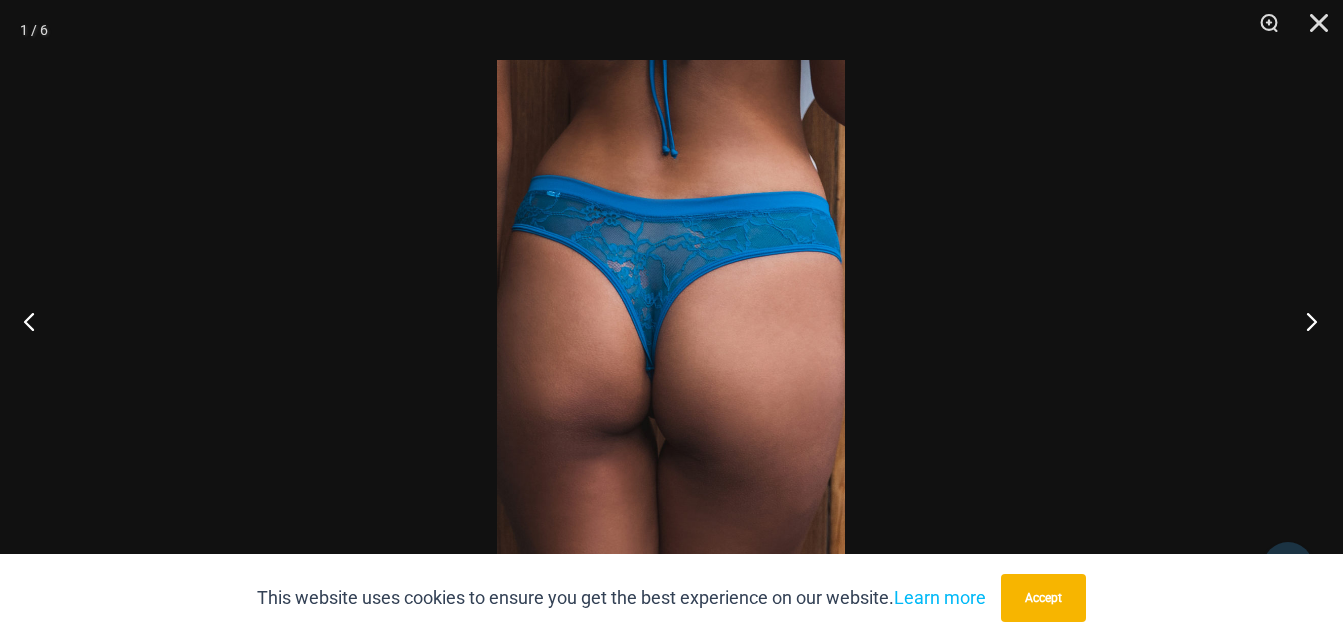 click at bounding box center [1305, 321] 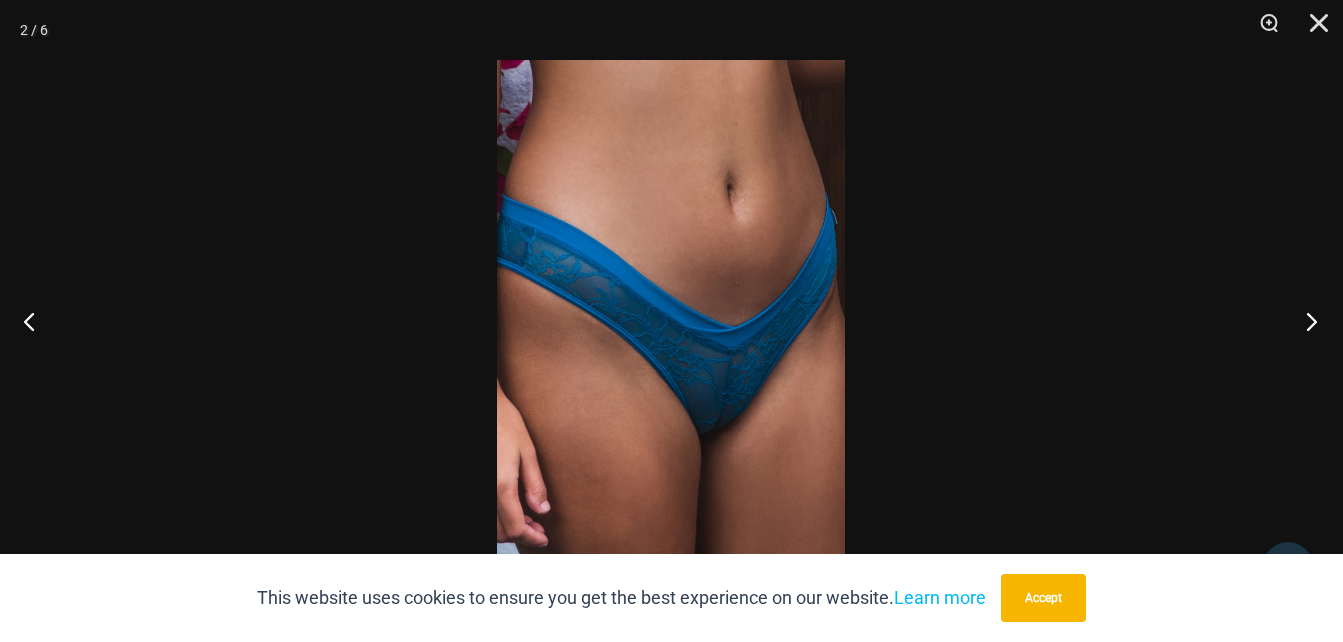 click at bounding box center (1305, 321) 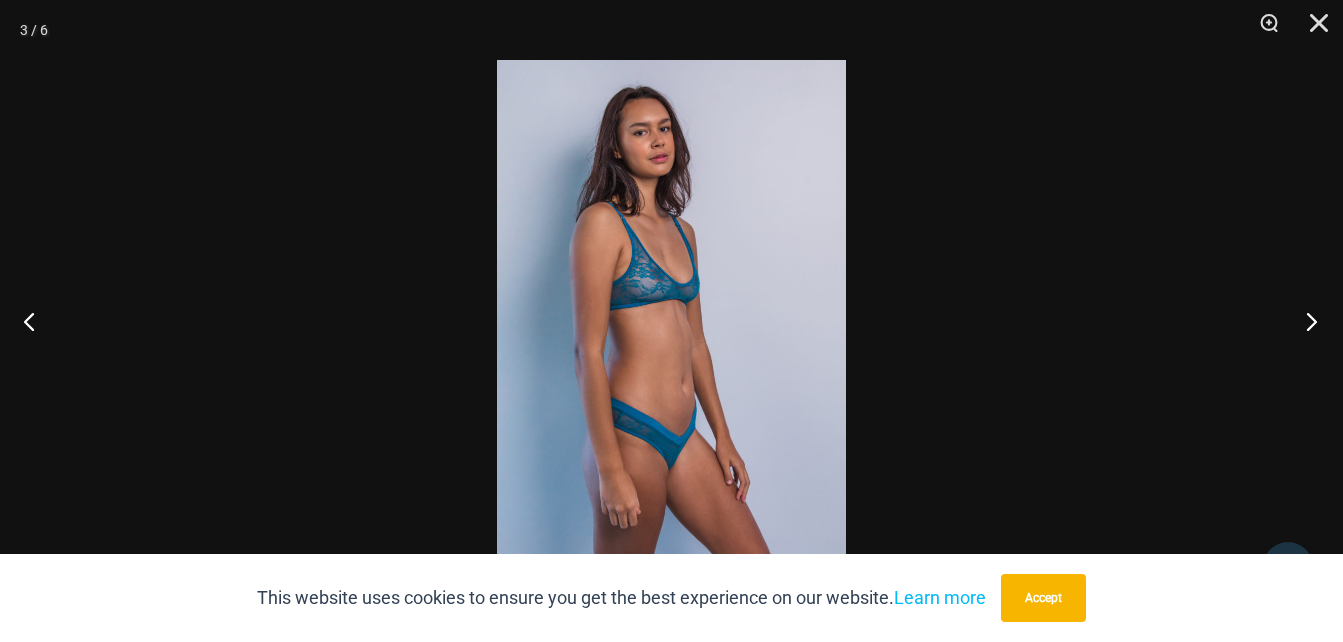 click at bounding box center (1305, 321) 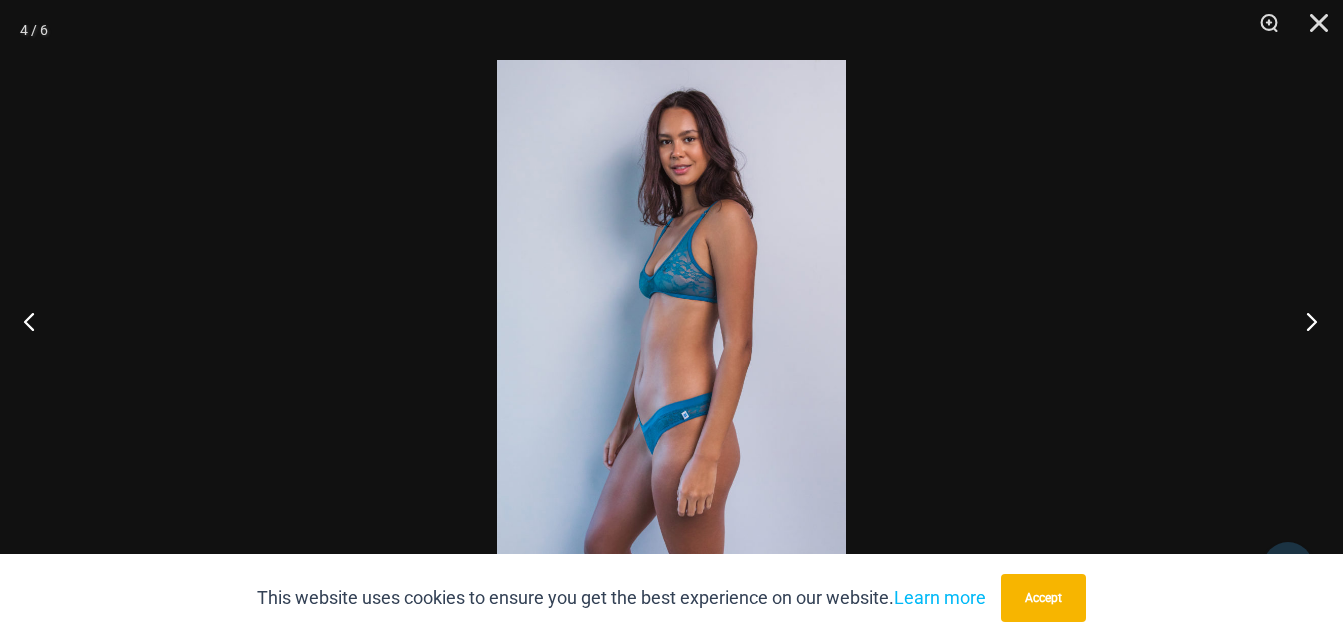 click at bounding box center [1305, 321] 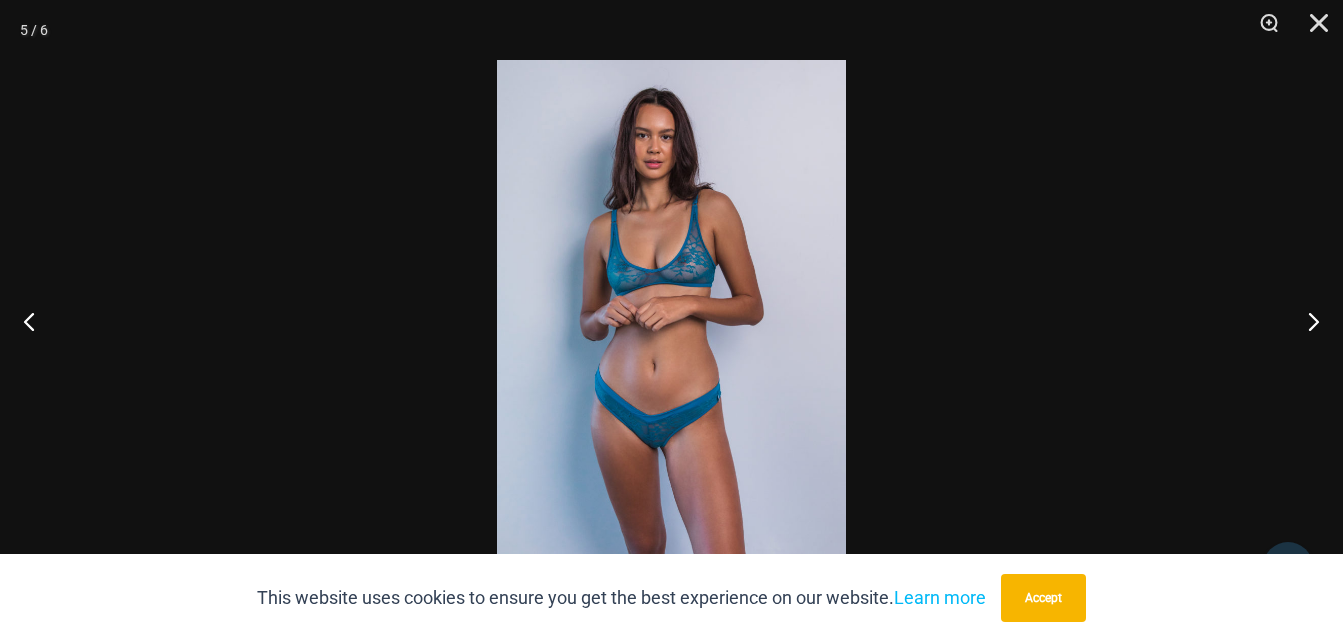 click at bounding box center (671, 321) 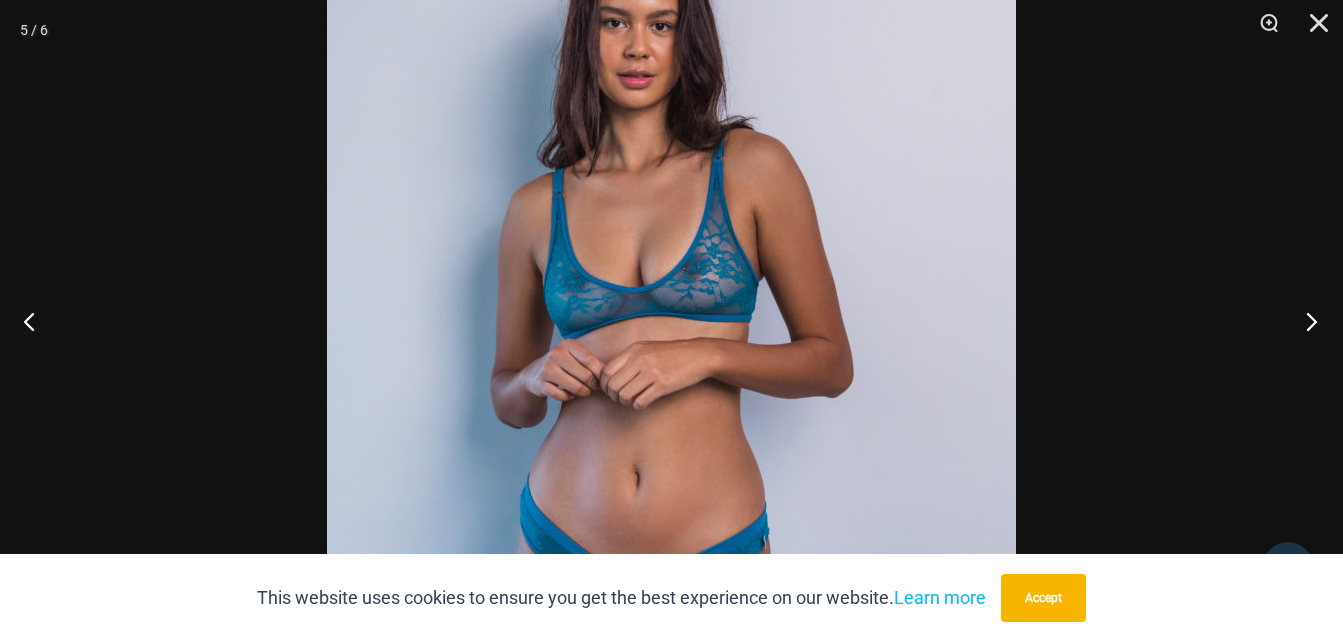 click at bounding box center [1305, 321] 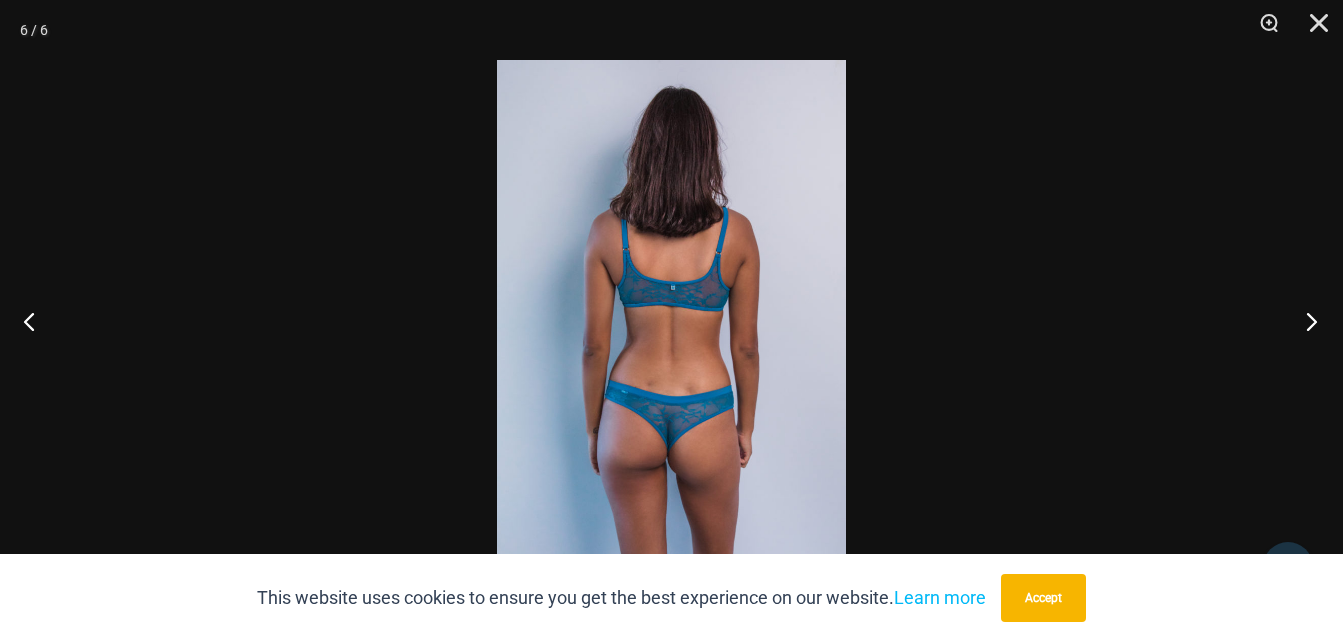 click at bounding box center [1305, 321] 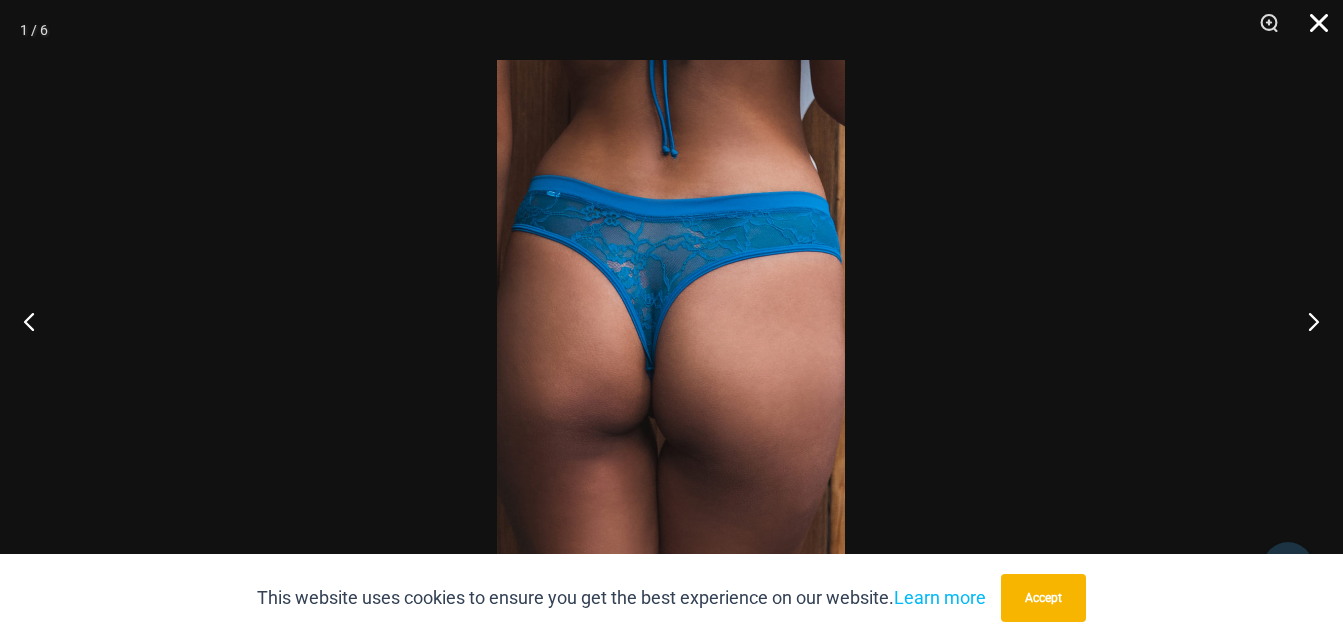 click at bounding box center (1312, 30) 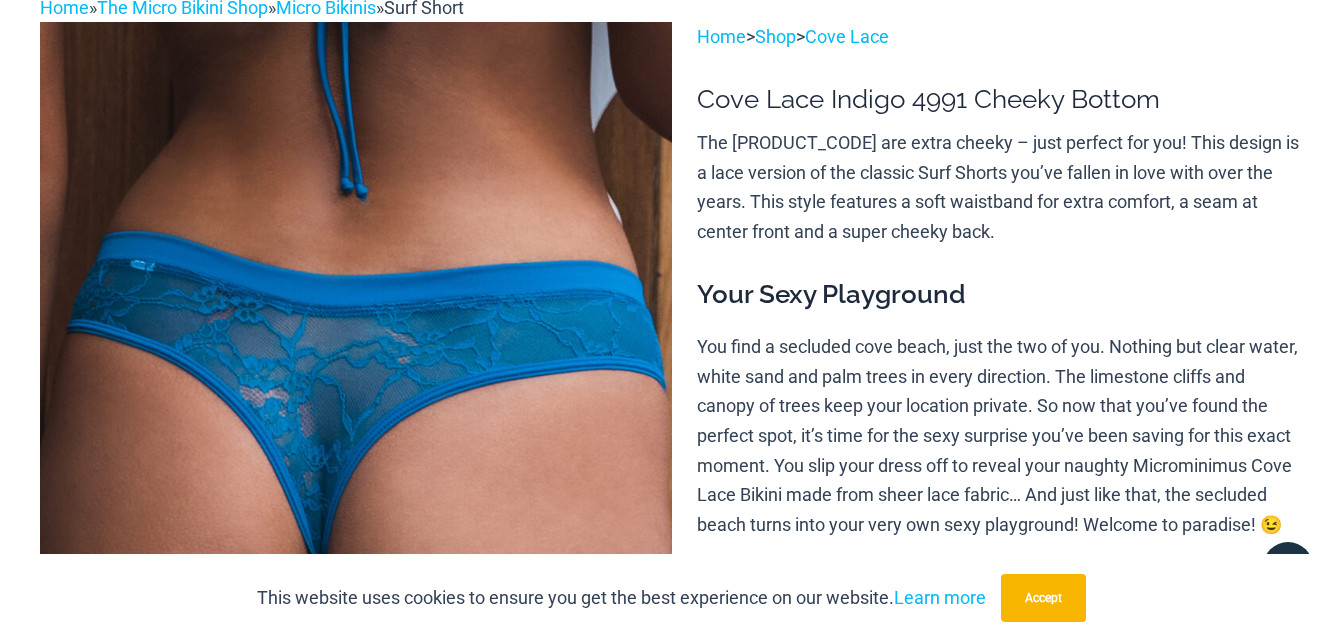 scroll, scrollTop: 0, scrollLeft: 0, axis: both 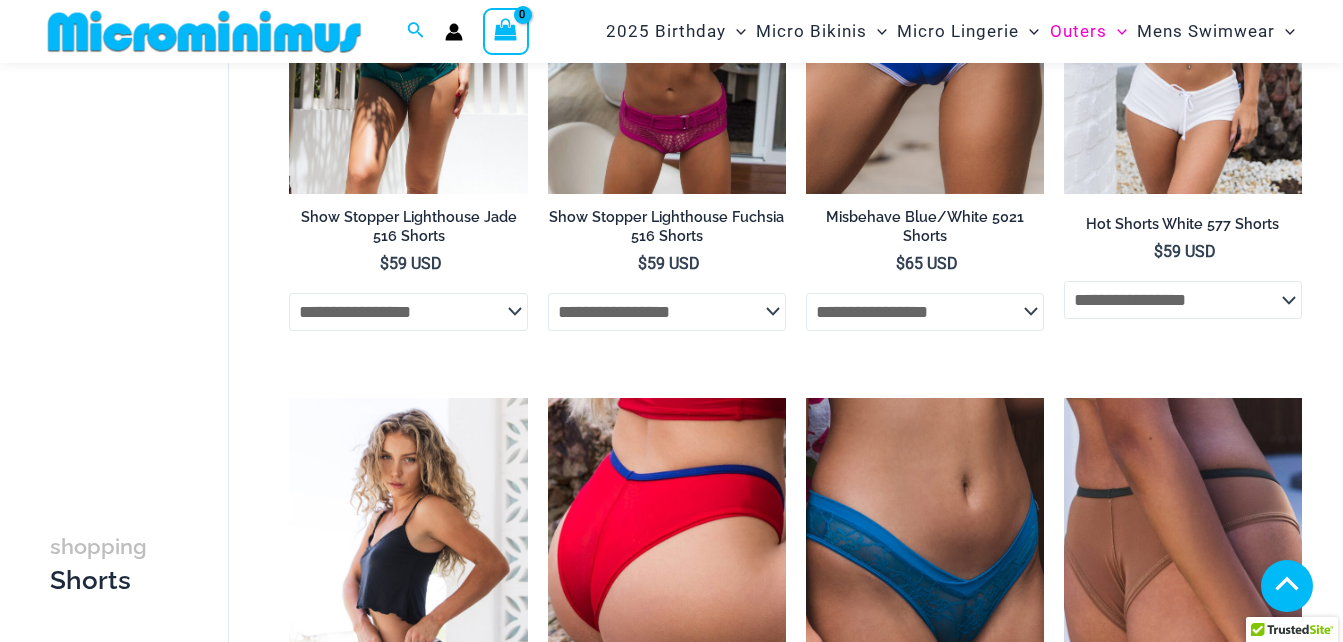 click at bounding box center (925, 576) 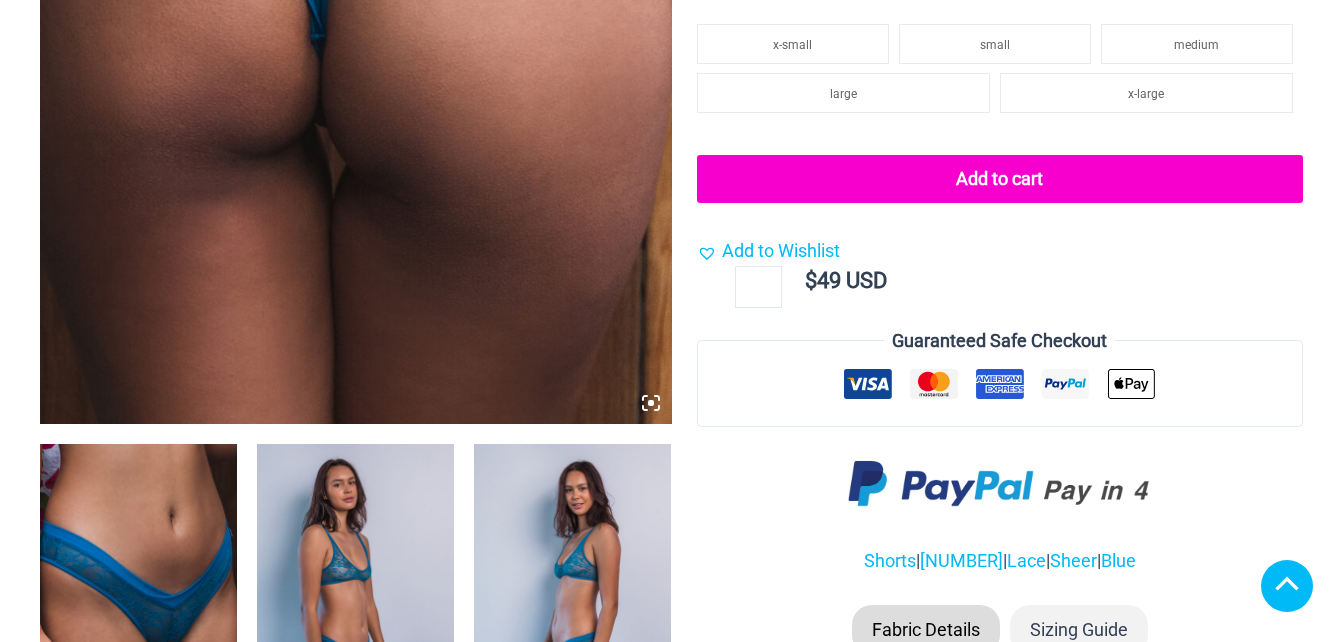 scroll, scrollTop: 700, scrollLeft: 0, axis: vertical 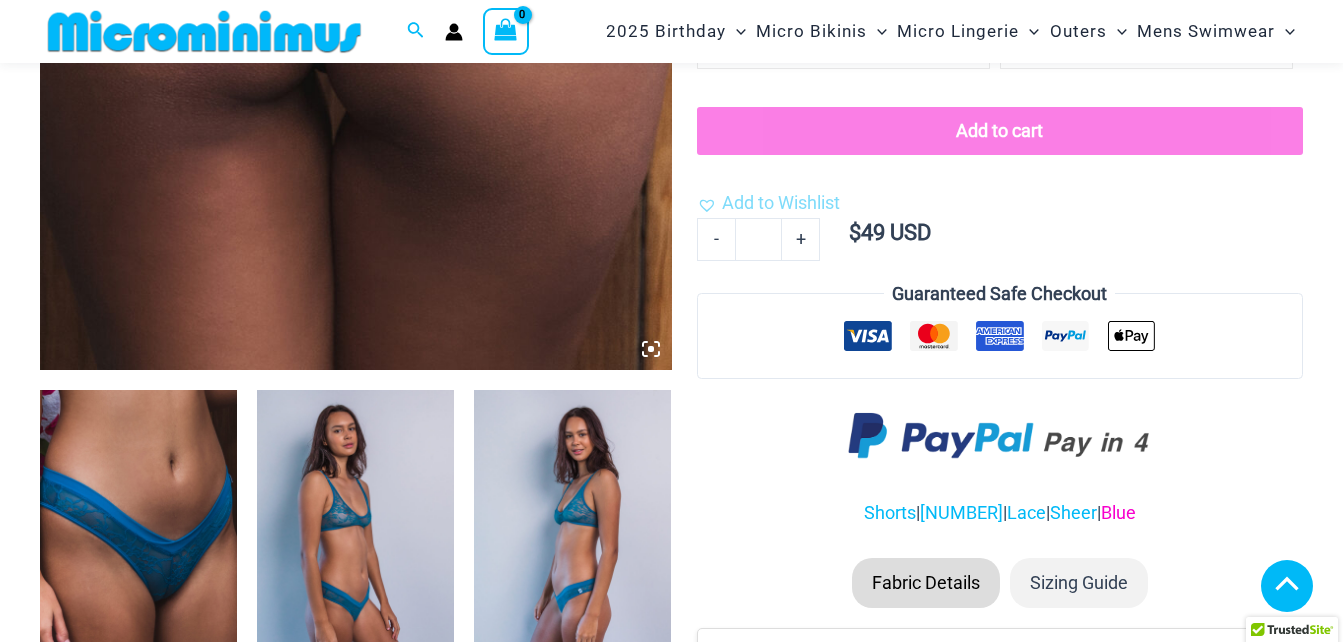 click on "Blue" at bounding box center (1118, 512) 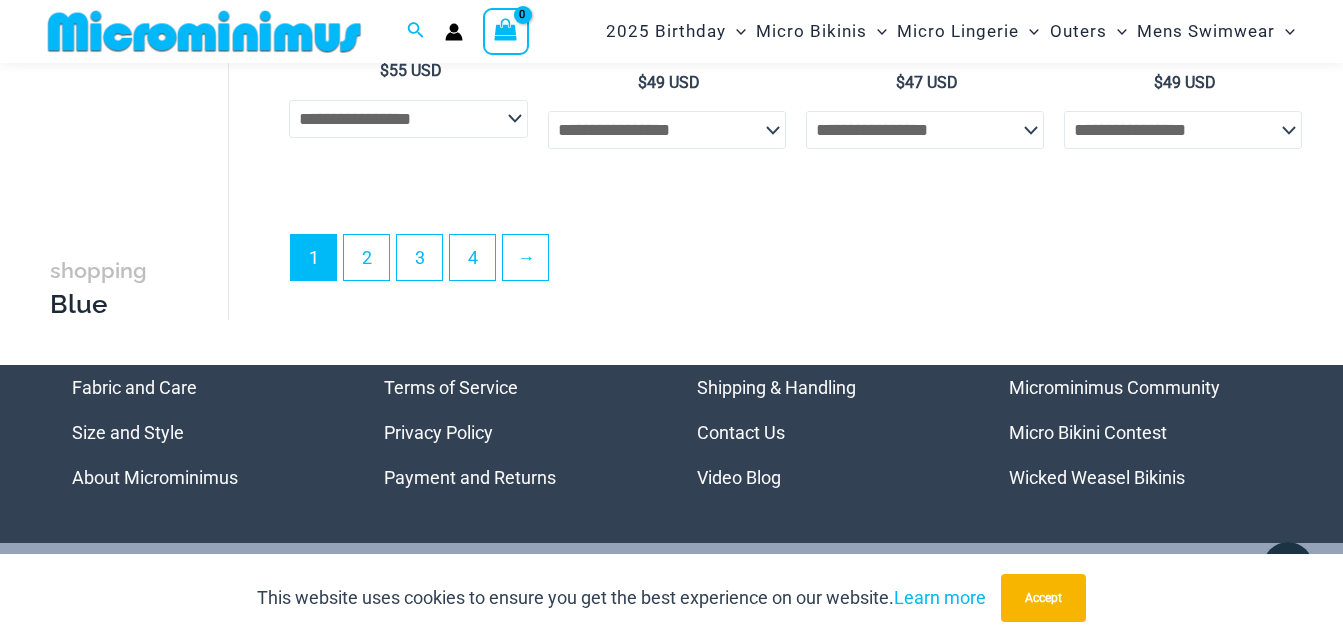 scroll, scrollTop: 4600, scrollLeft: 0, axis: vertical 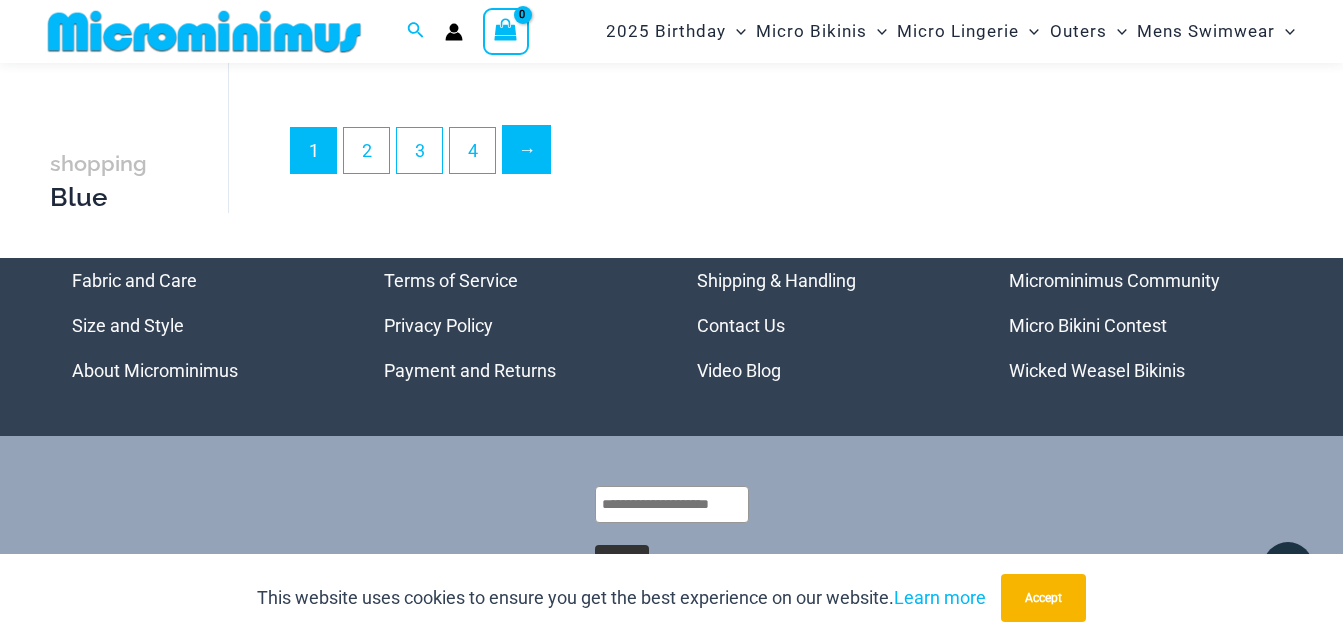 click on "→" at bounding box center [526, 149] 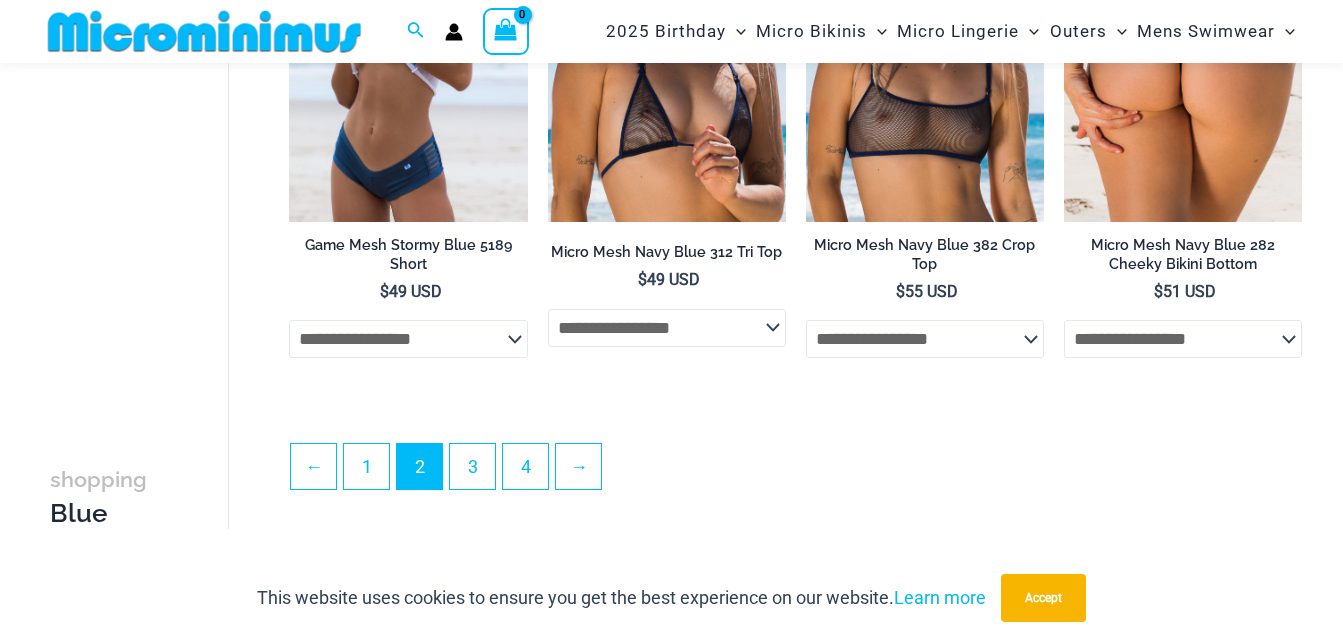 scroll, scrollTop: 4382, scrollLeft: 0, axis: vertical 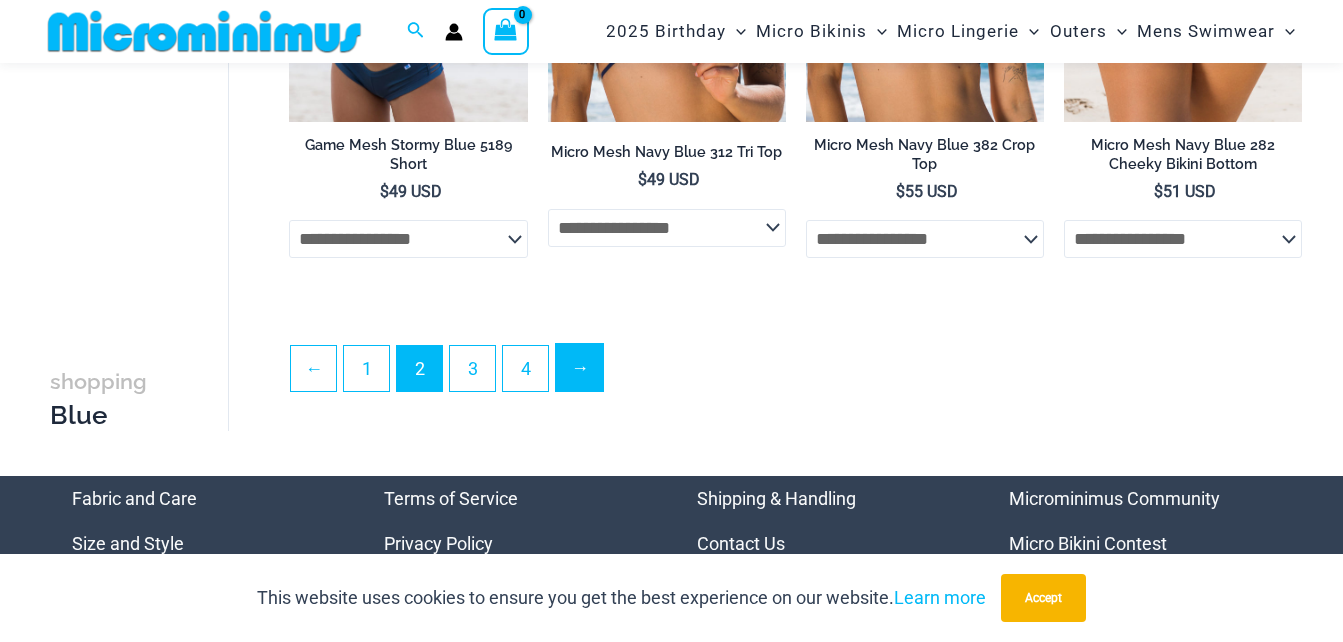 click on "→" at bounding box center (579, 367) 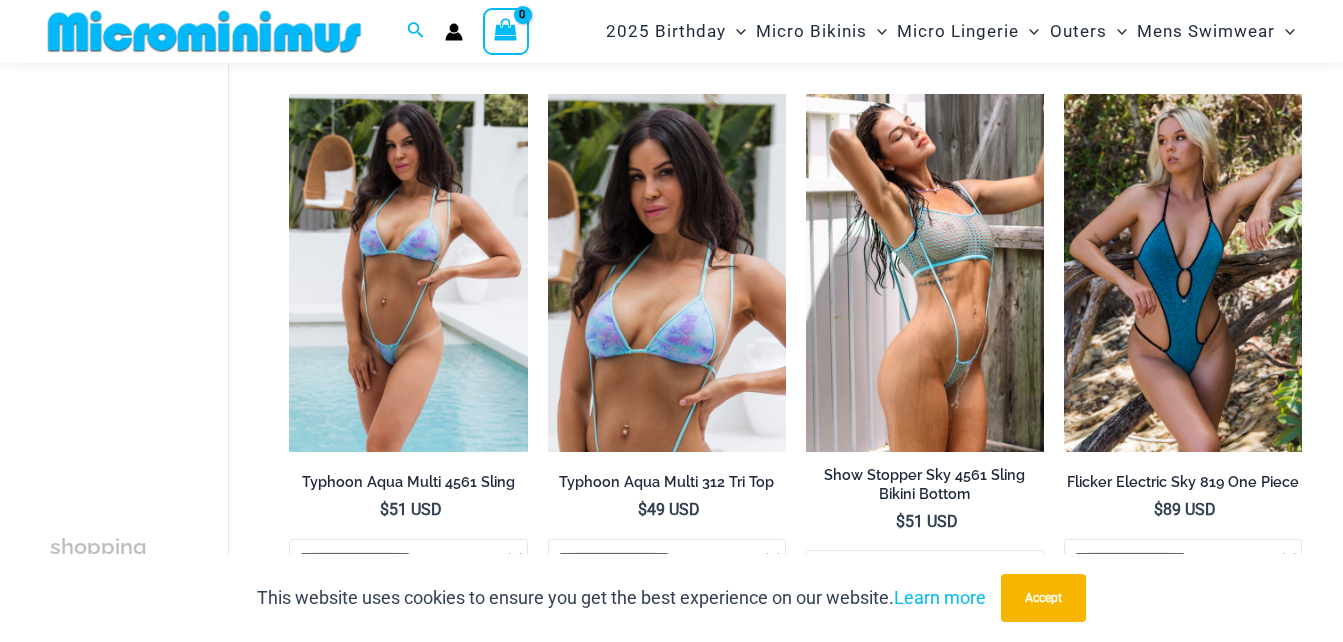 scroll, scrollTop: 2982, scrollLeft: 0, axis: vertical 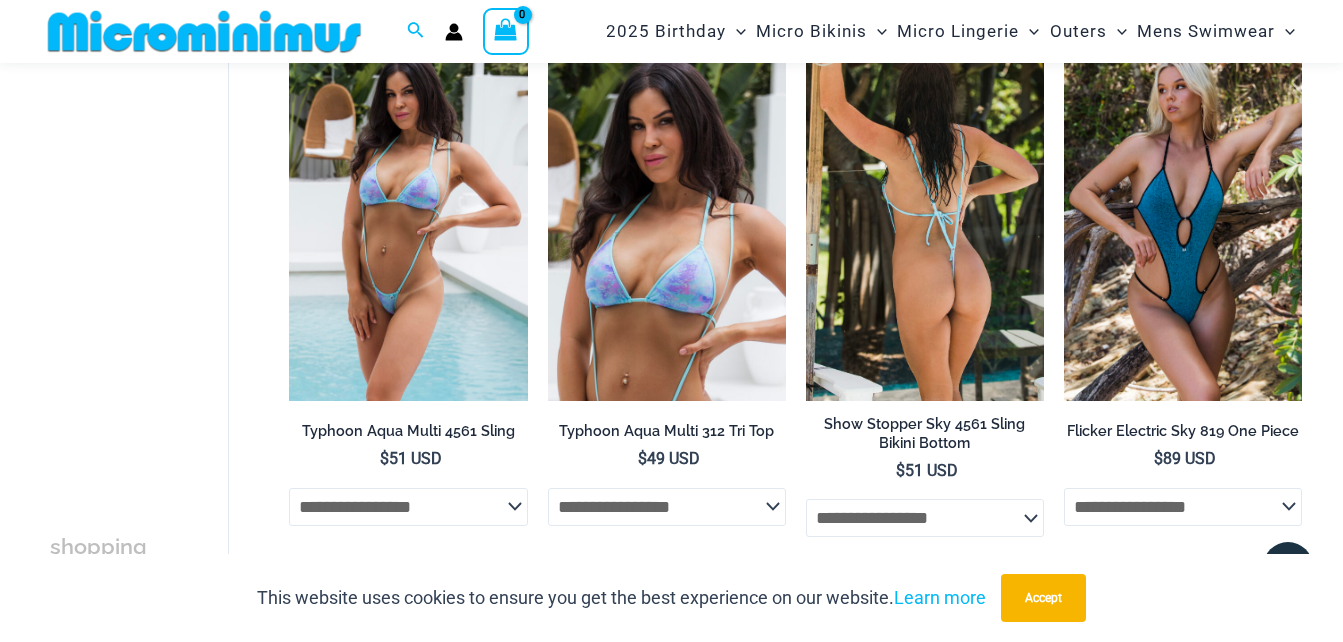 click at bounding box center [925, 221] 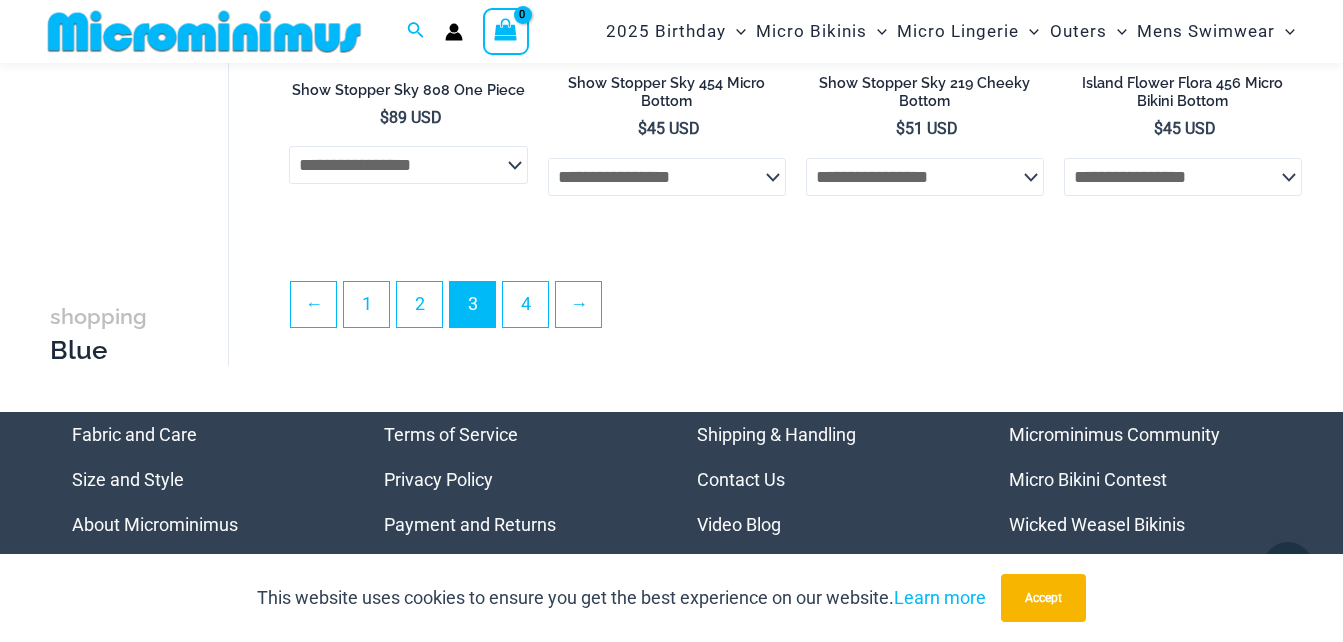 scroll, scrollTop: 4582, scrollLeft: 0, axis: vertical 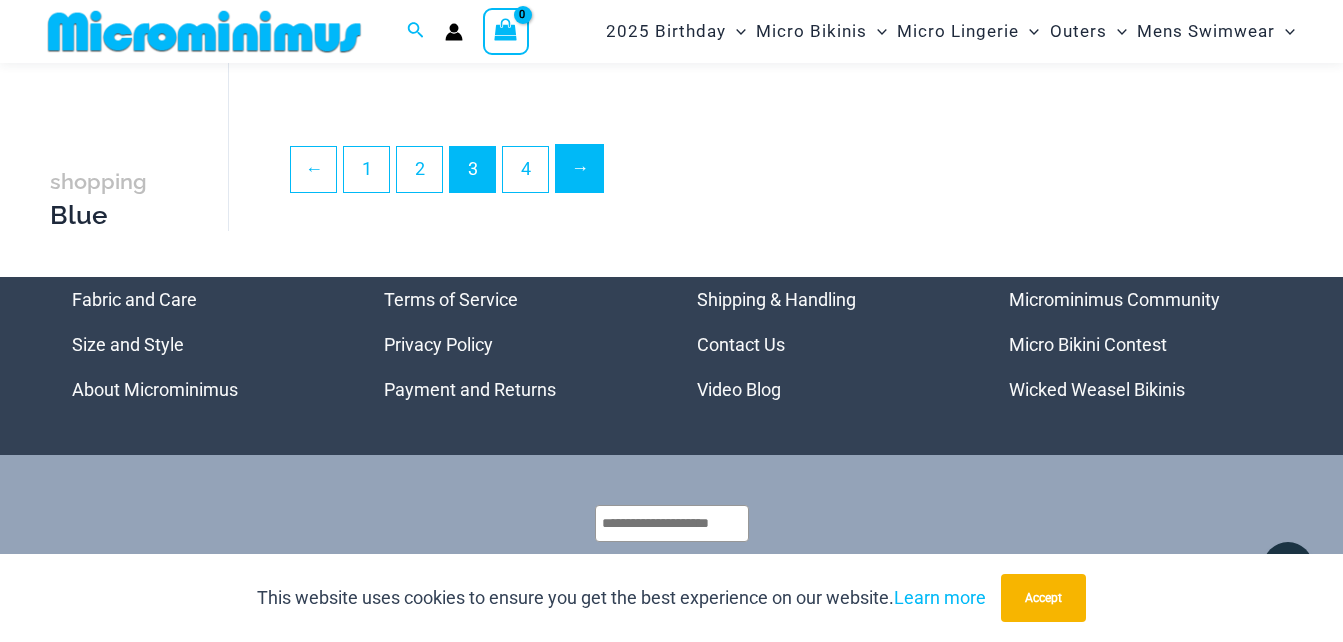 click on "→" at bounding box center [579, 168] 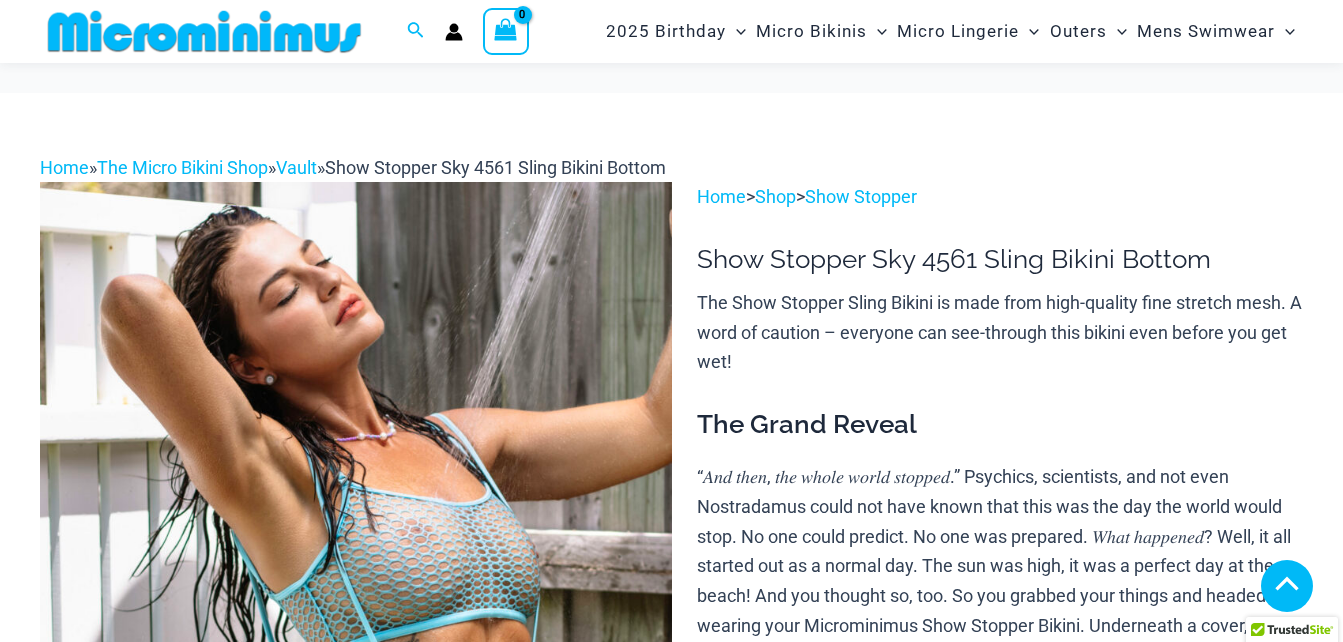 scroll, scrollTop: 989, scrollLeft: 0, axis: vertical 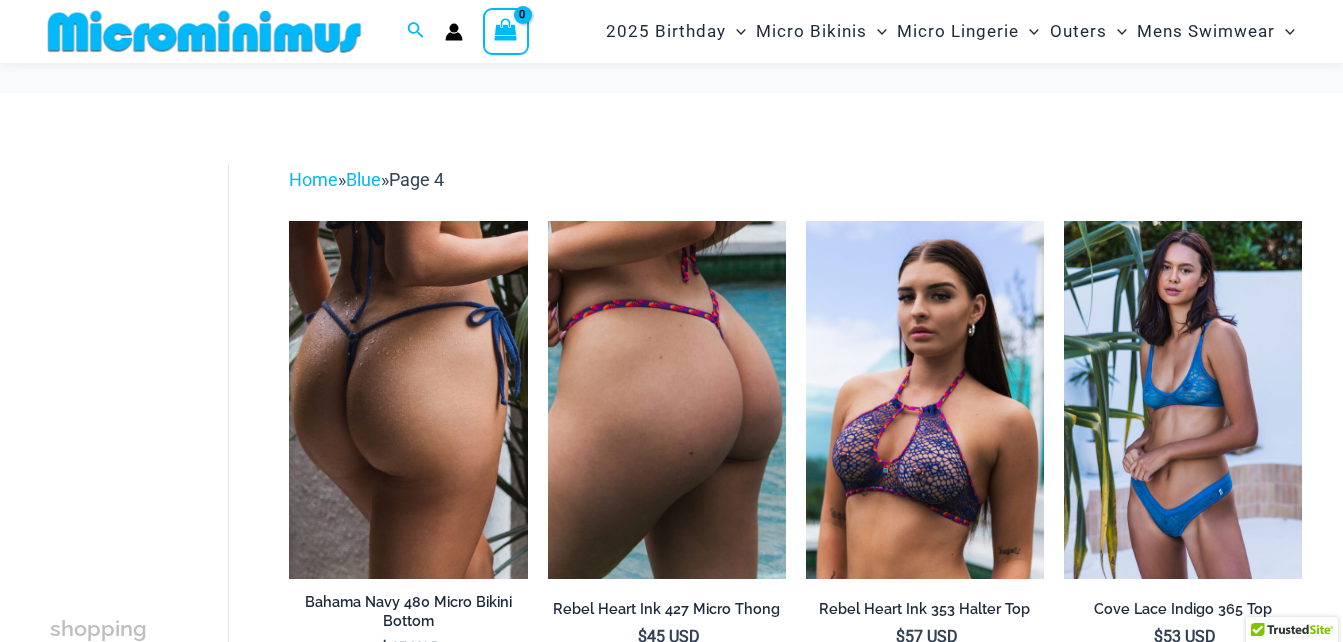 drag, startPoint x: 1144, startPoint y: 264, endPoint x: 1066, endPoint y: 364, distance: 126.82271 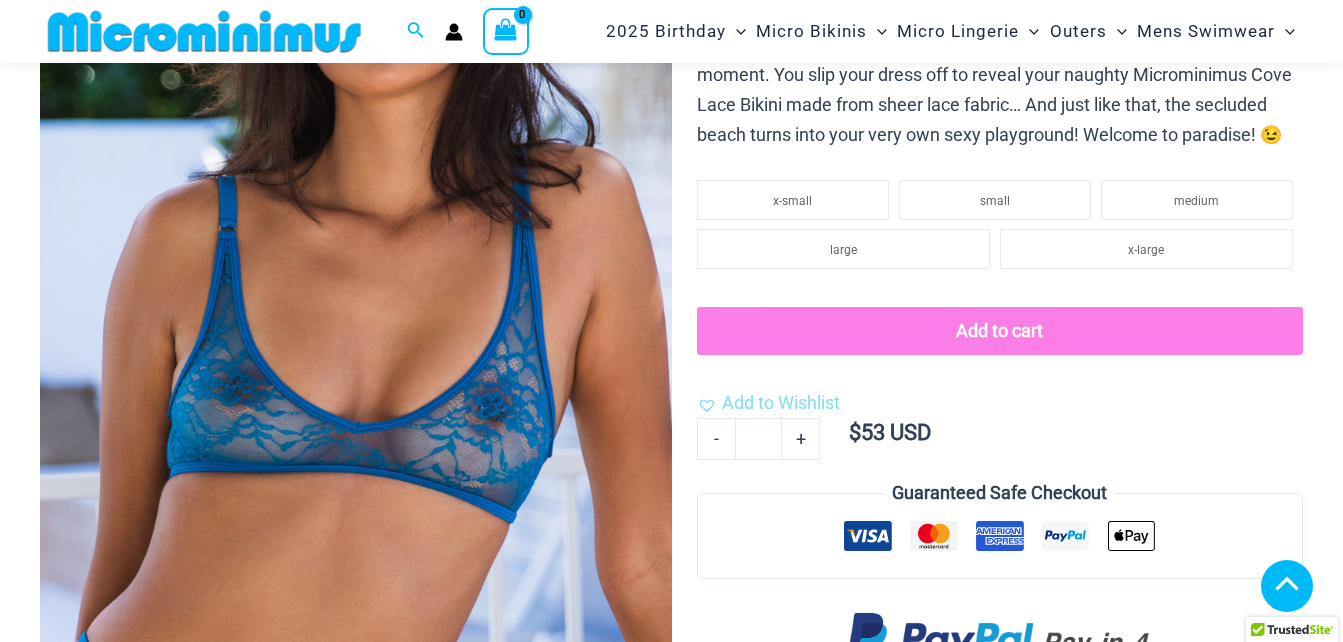 scroll, scrollTop: 888, scrollLeft: 0, axis: vertical 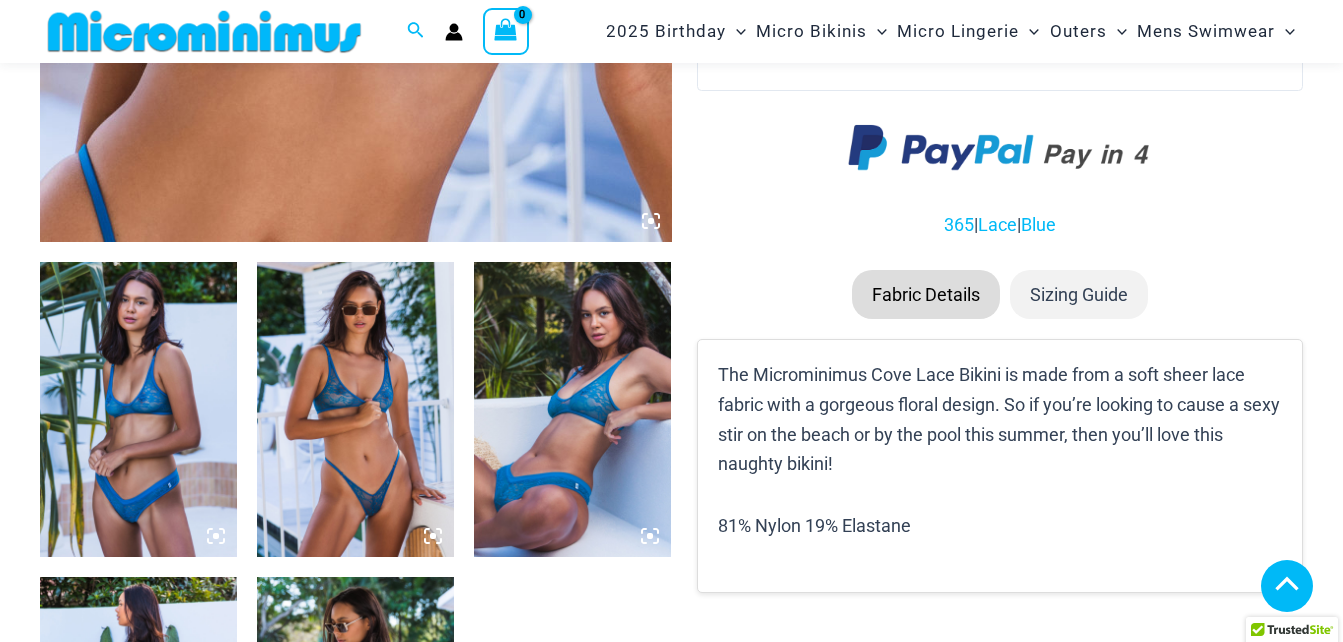 drag, startPoint x: 651, startPoint y: 328, endPoint x: 637, endPoint y: 311, distance: 22.022715 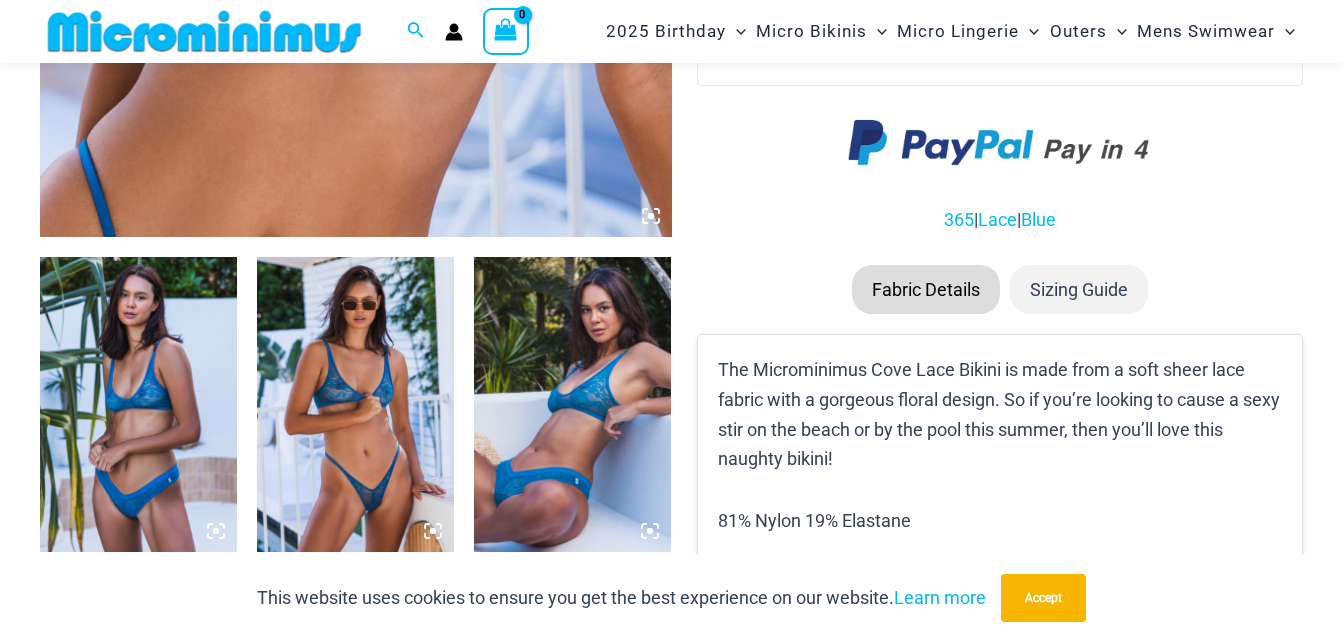 scroll, scrollTop: 782, scrollLeft: 0, axis: vertical 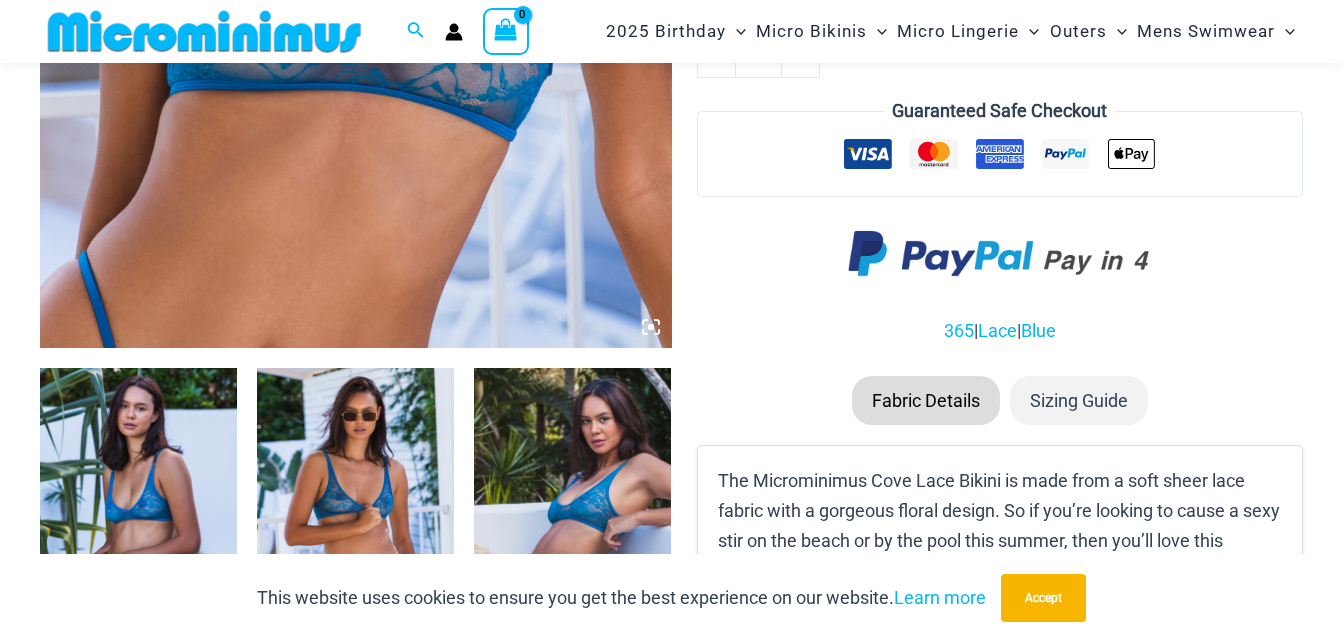 click 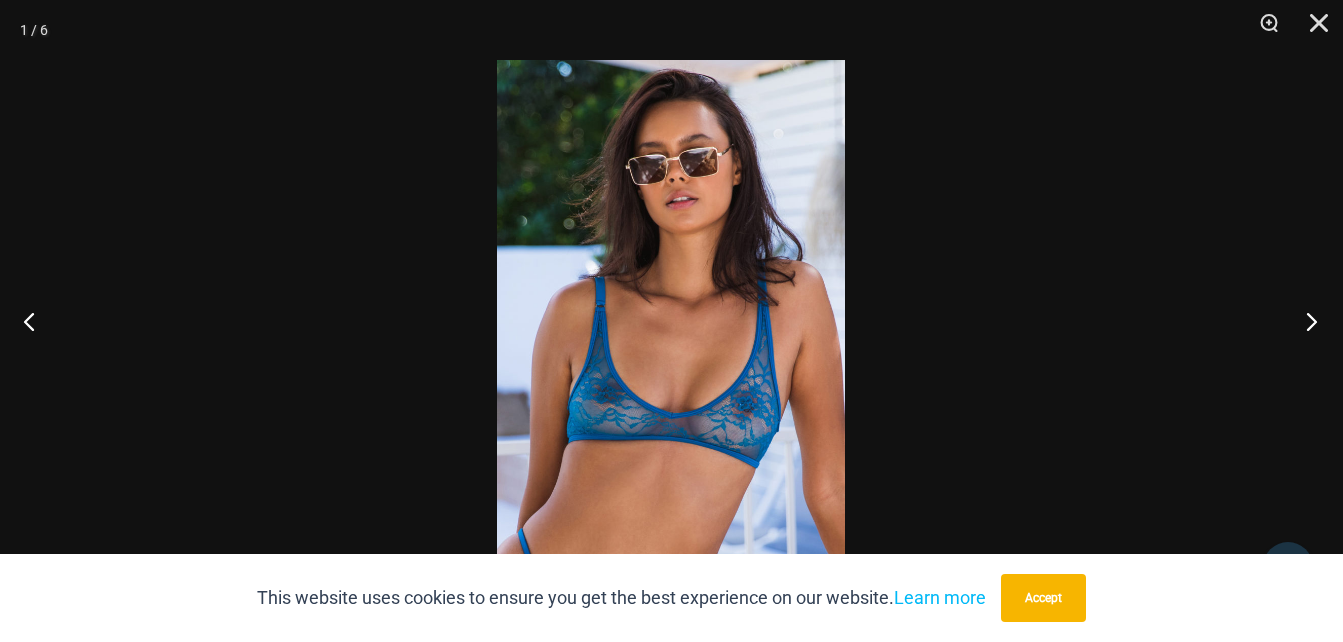 click at bounding box center (1305, 321) 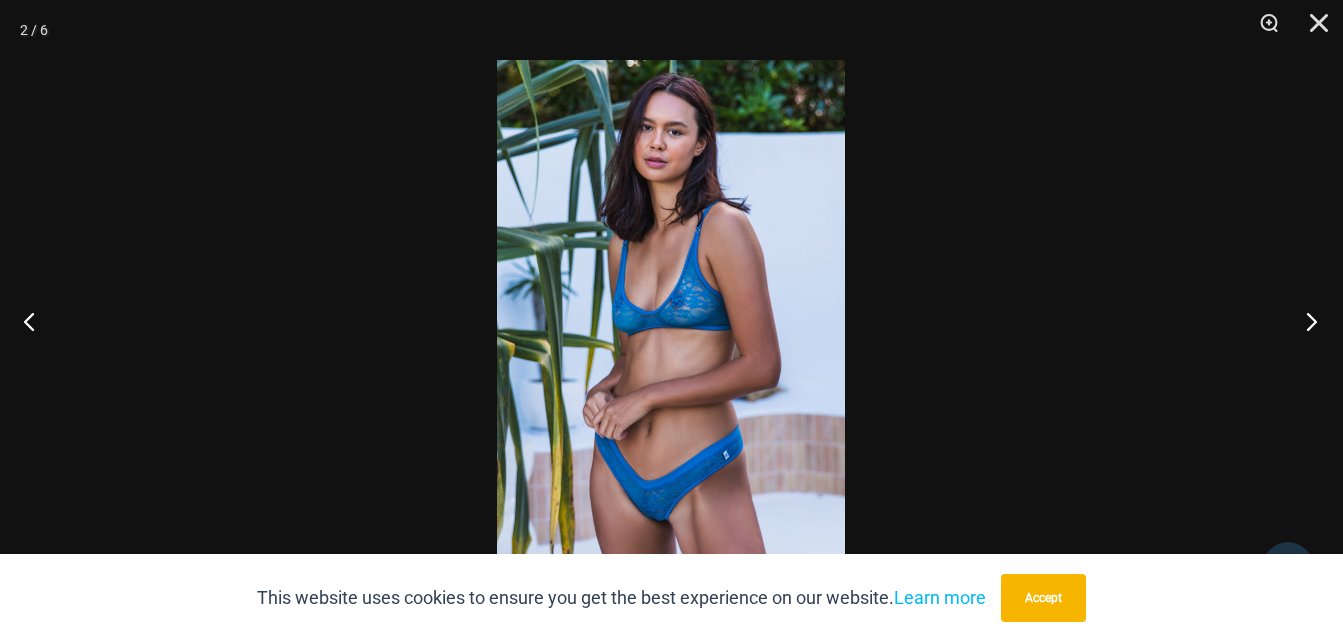 click at bounding box center [1305, 321] 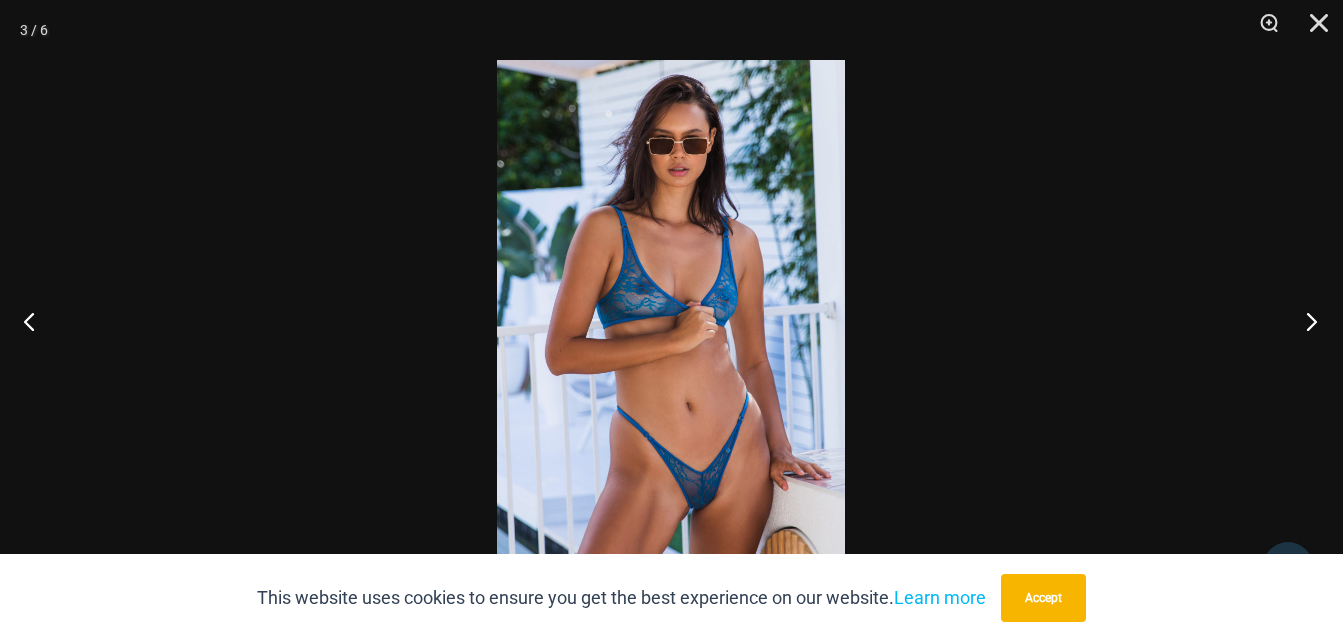 click at bounding box center [1305, 321] 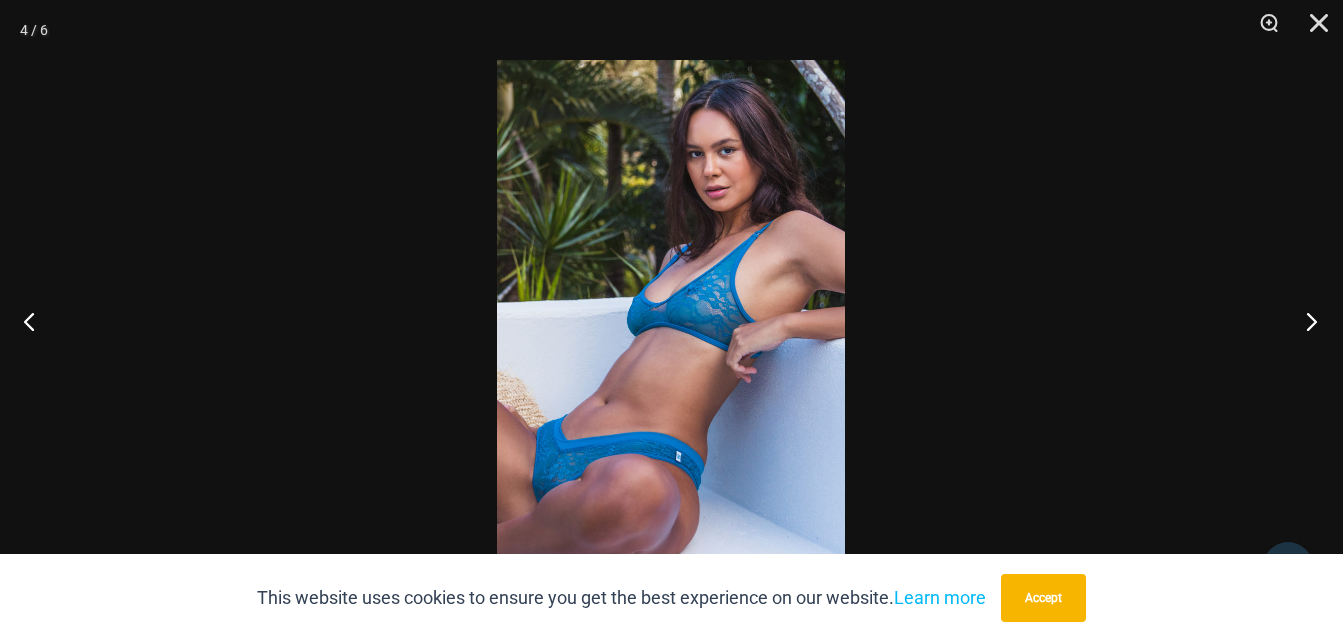 click at bounding box center [1305, 321] 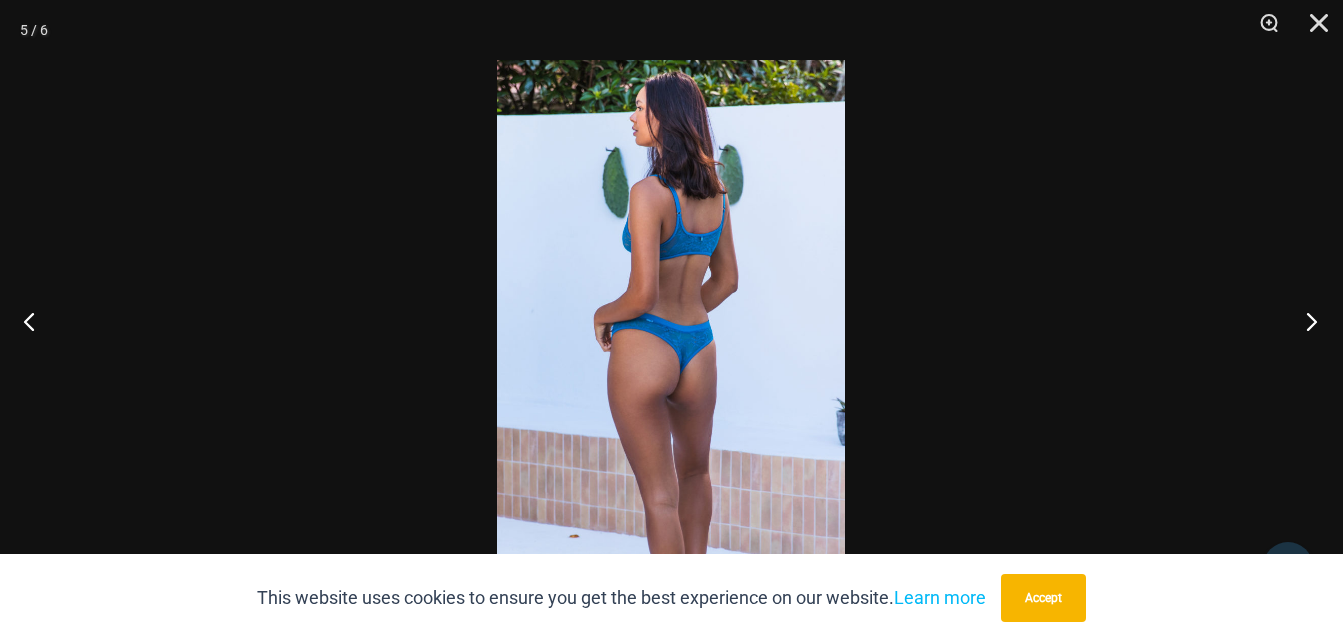 click at bounding box center [1305, 321] 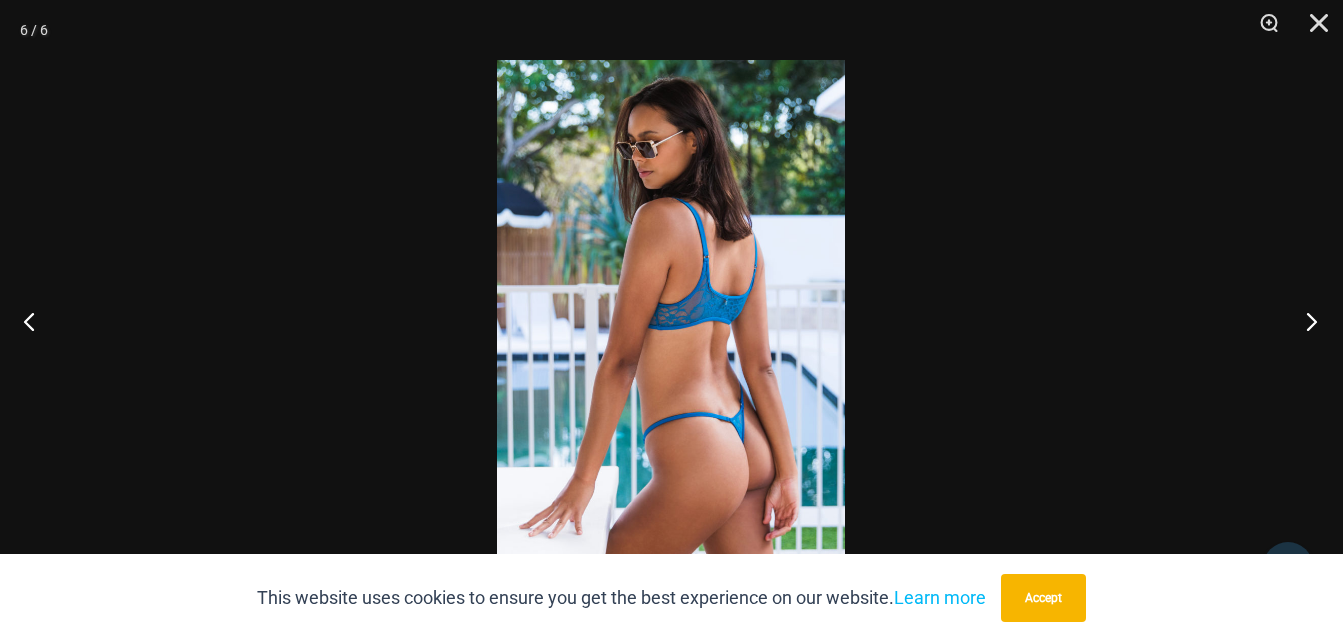 click at bounding box center [1305, 321] 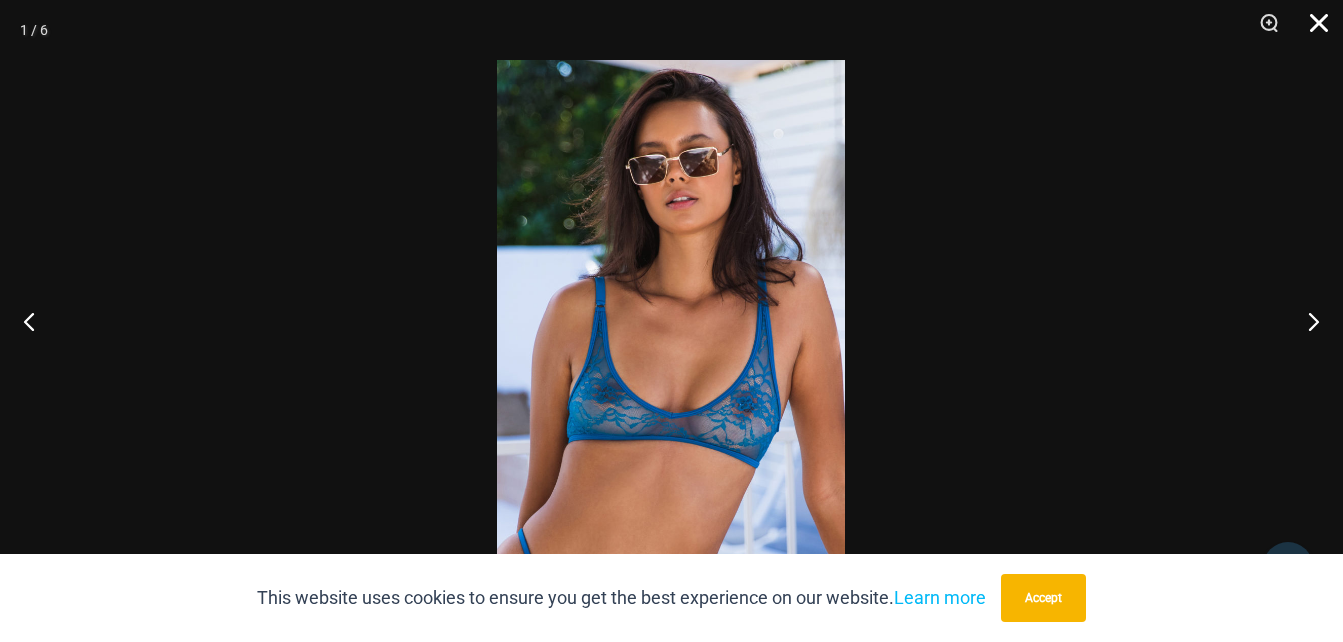 click at bounding box center (1312, 30) 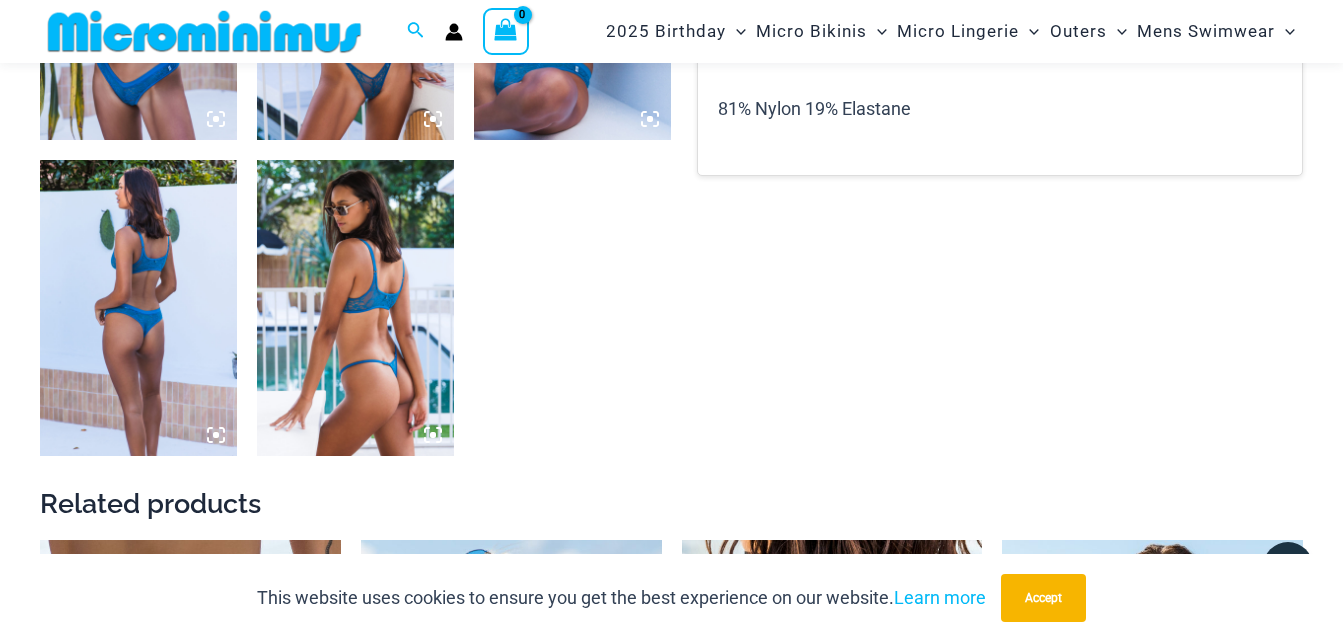 scroll, scrollTop: 1582, scrollLeft: 0, axis: vertical 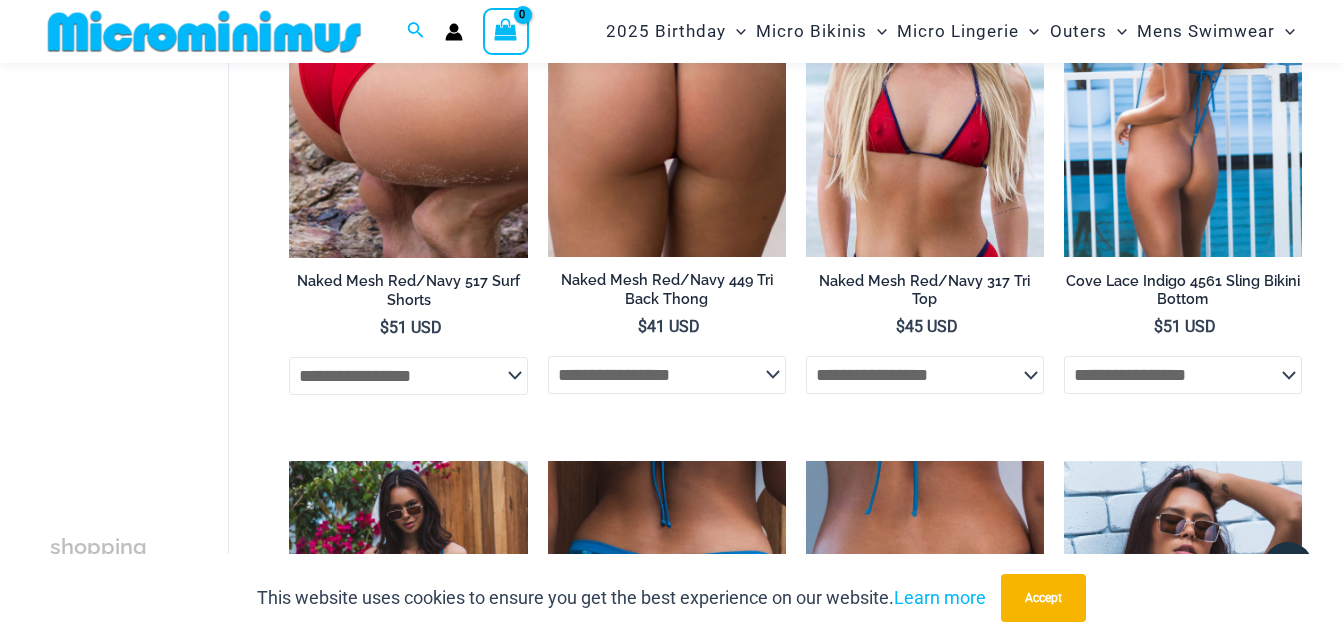 click at bounding box center [1183, 78] 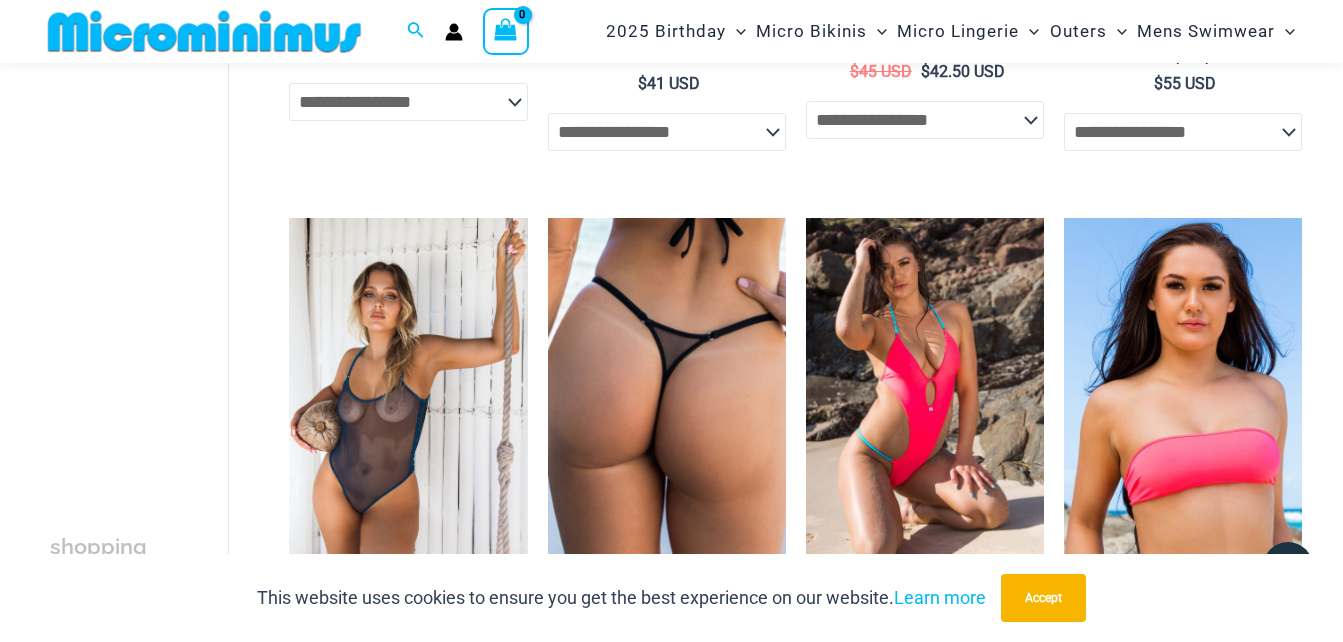 scroll, scrollTop: 2282, scrollLeft: 0, axis: vertical 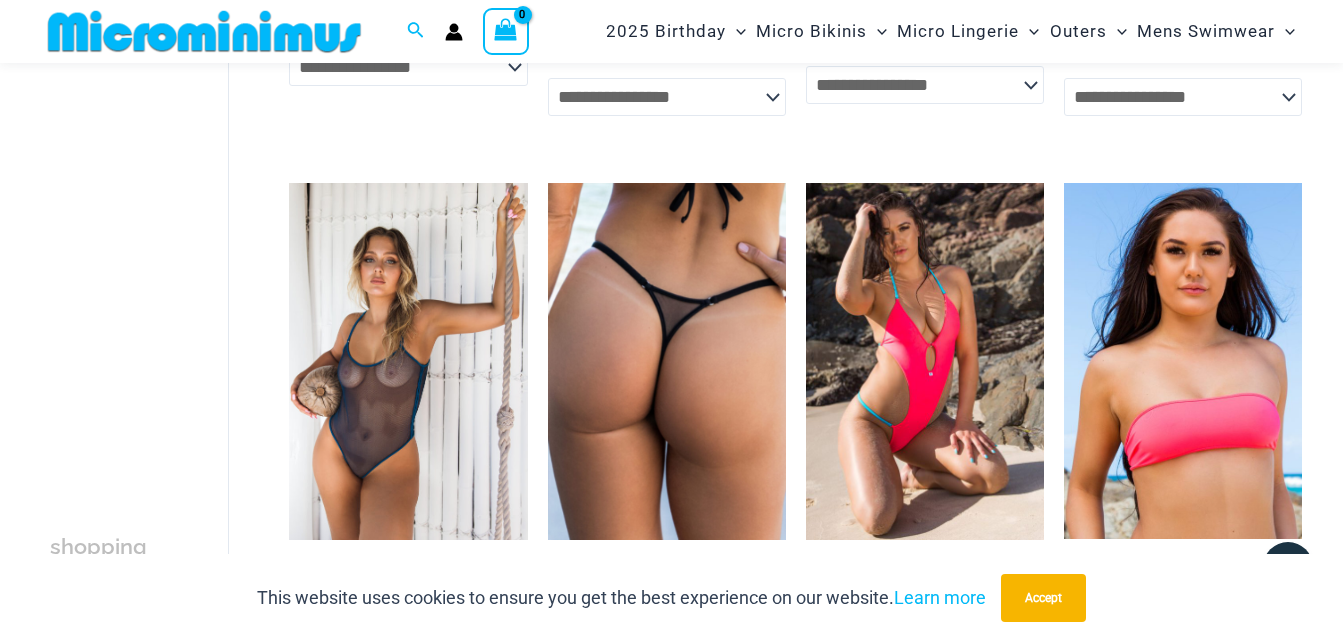 click at bounding box center [667, 361] 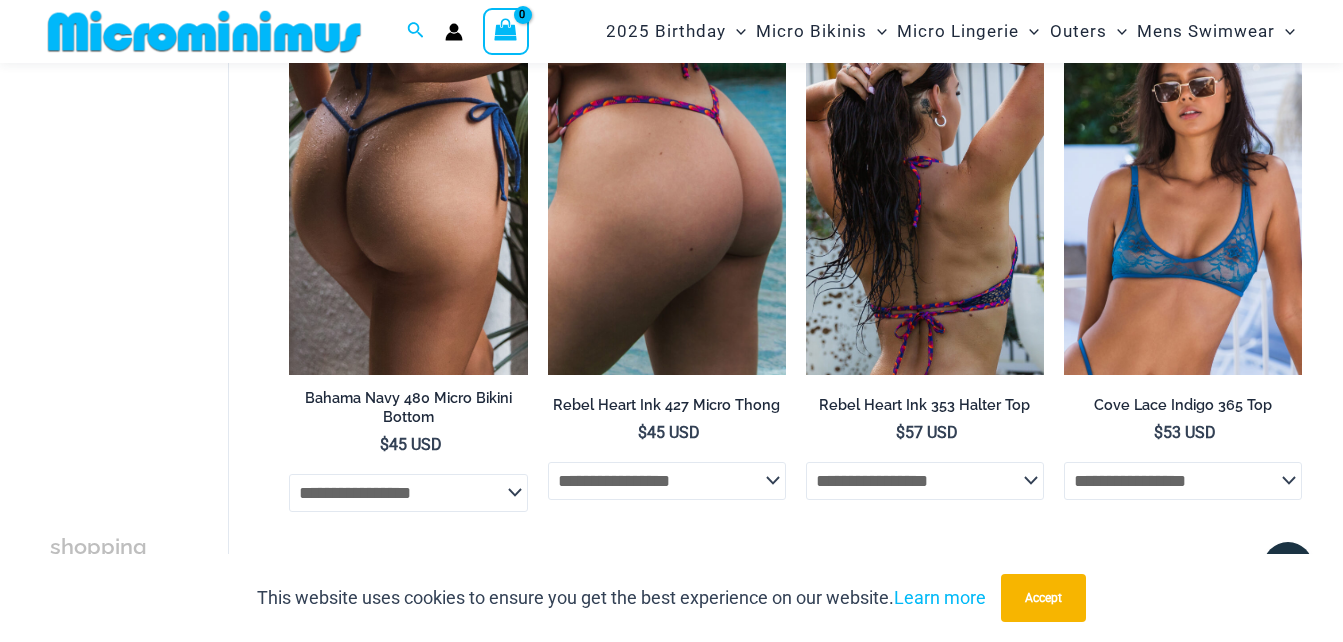 scroll, scrollTop: 84, scrollLeft: 0, axis: vertical 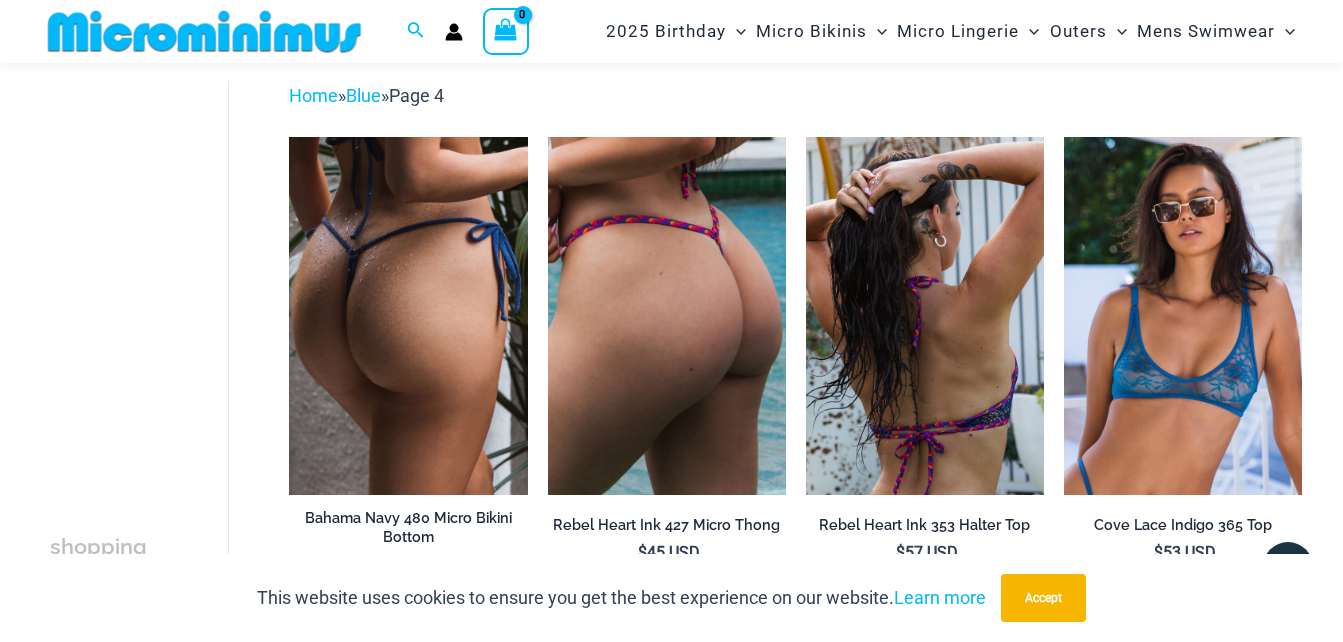 click at bounding box center [925, 315] 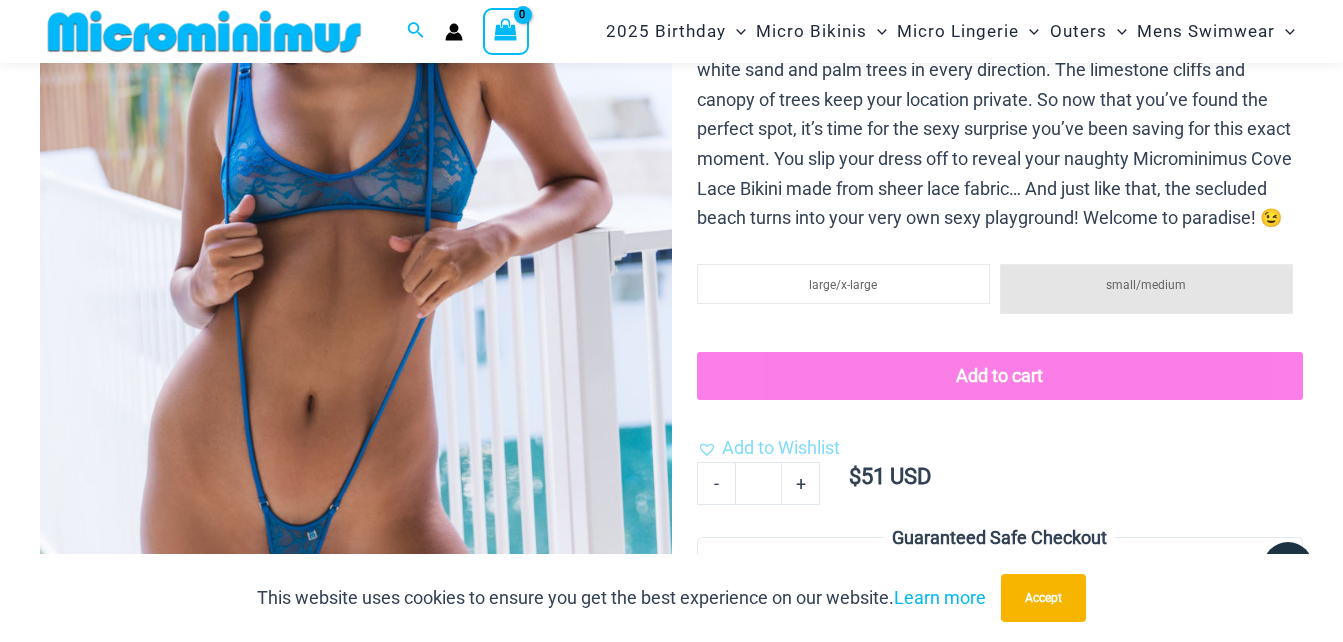 scroll, scrollTop: 582, scrollLeft: 0, axis: vertical 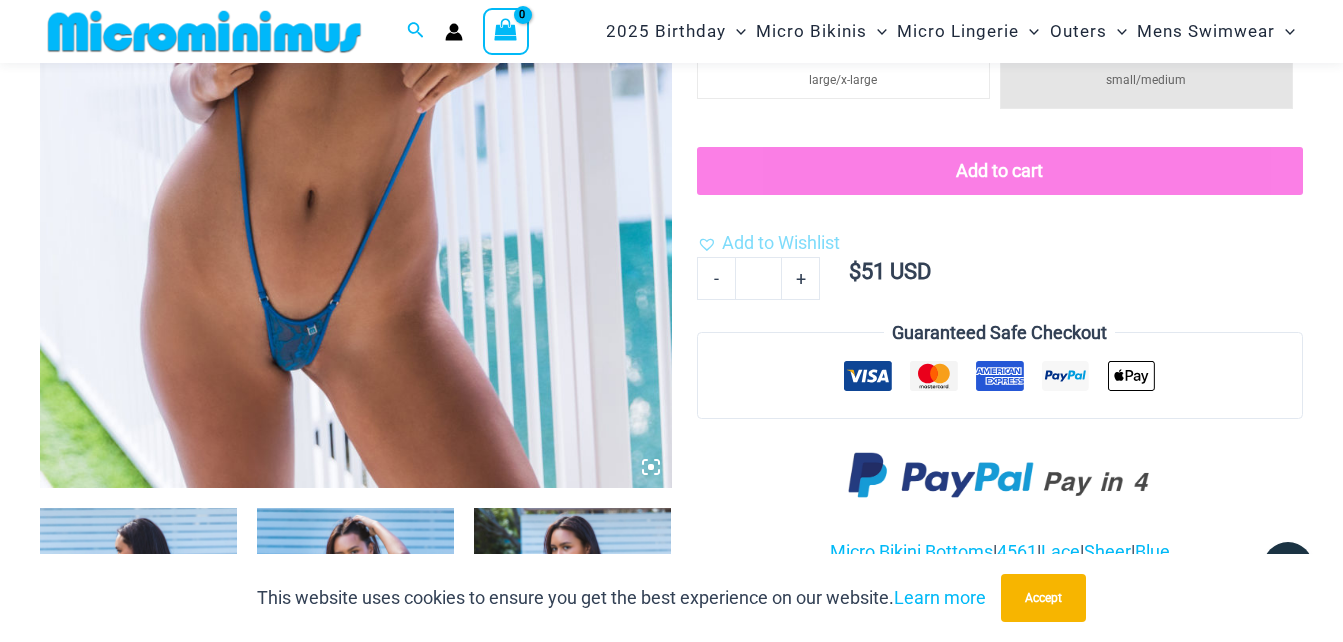 click 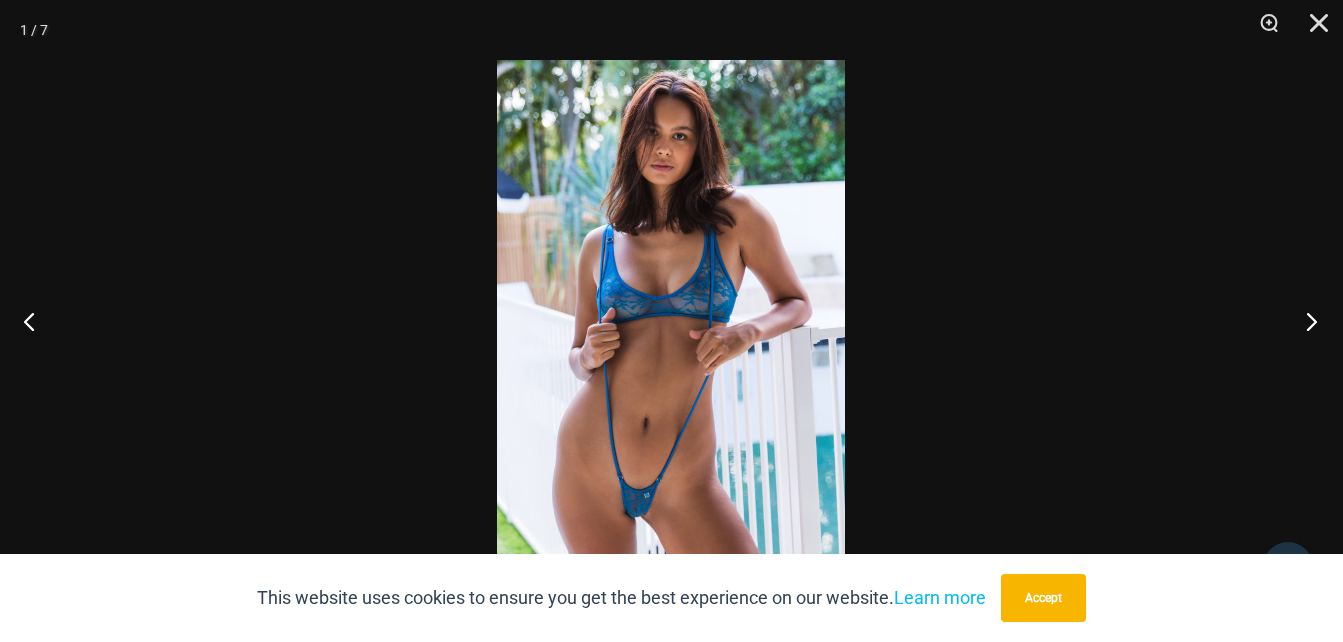 click at bounding box center (1305, 321) 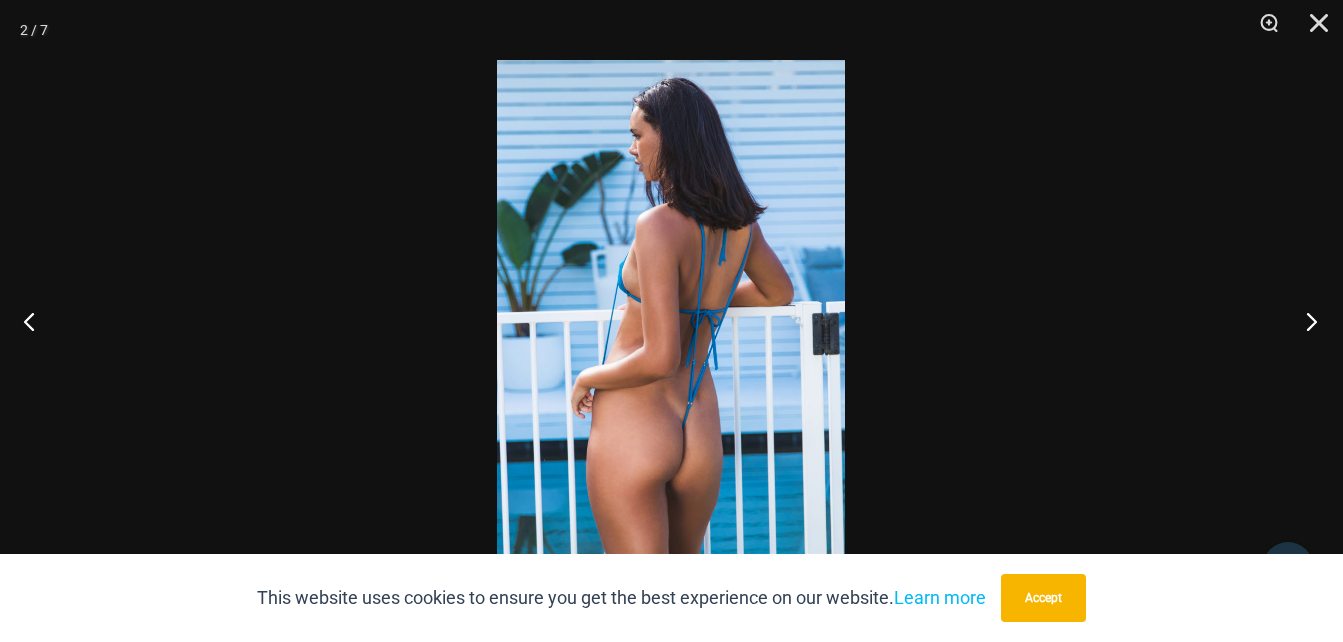 click at bounding box center (1305, 321) 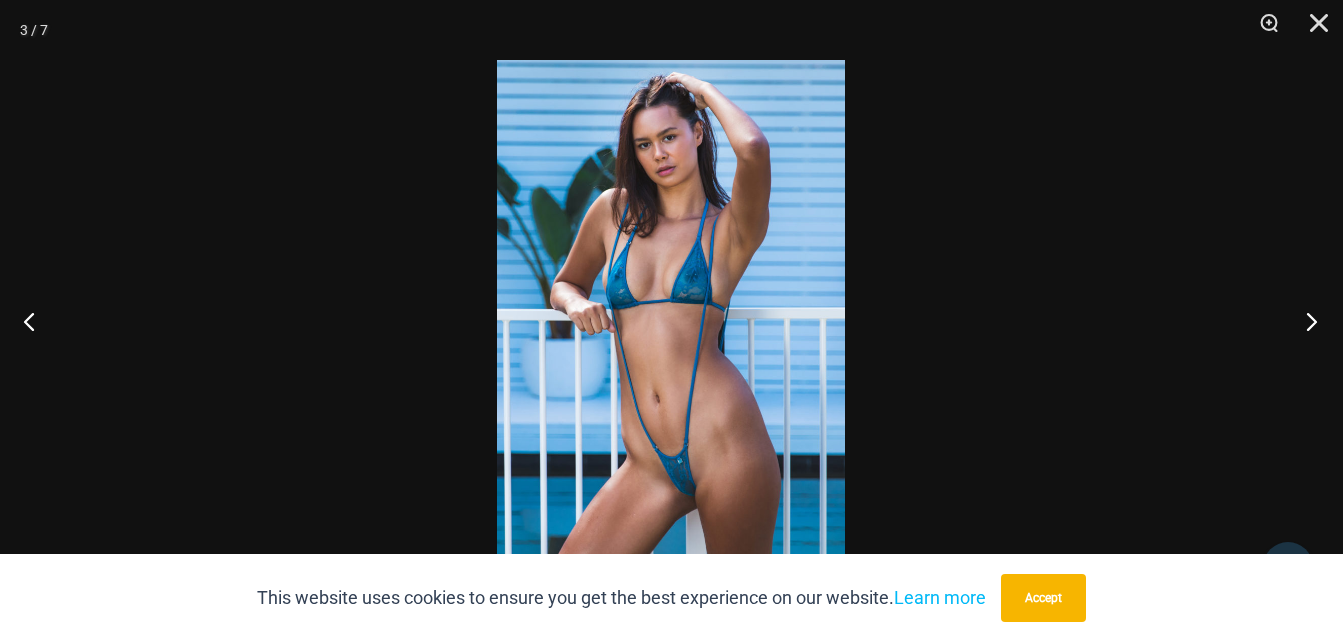 click at bounding box center [1305, 321] 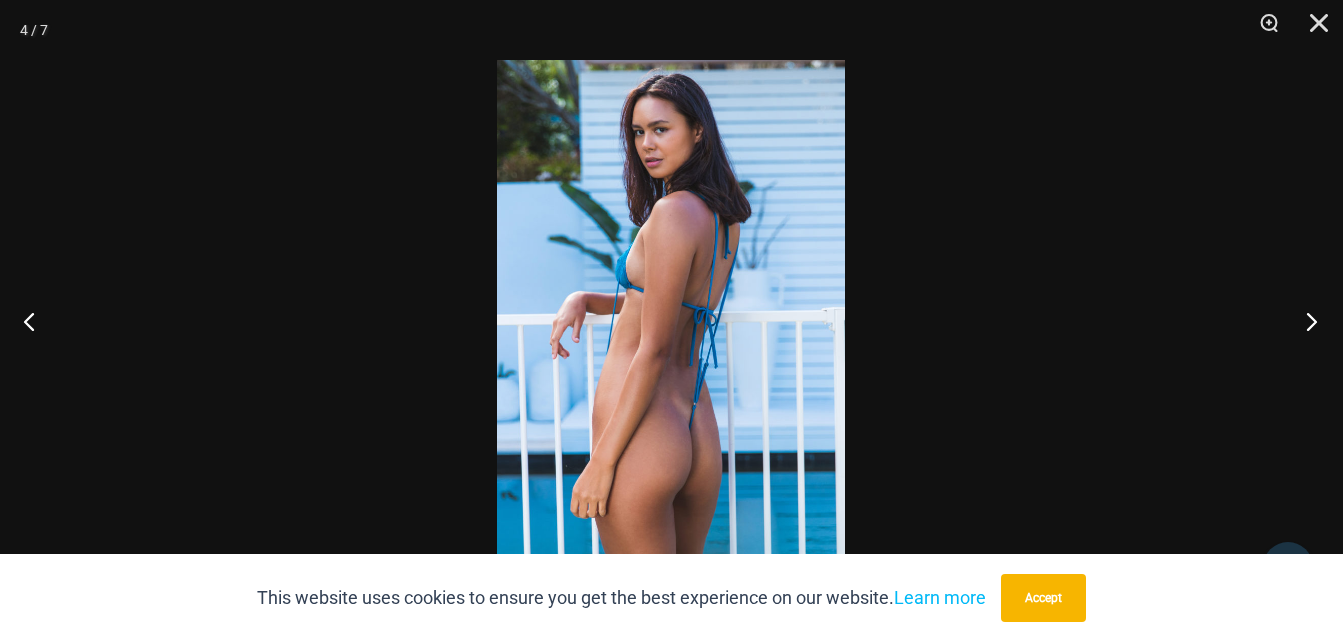 click at bounding box center [1305, 321] 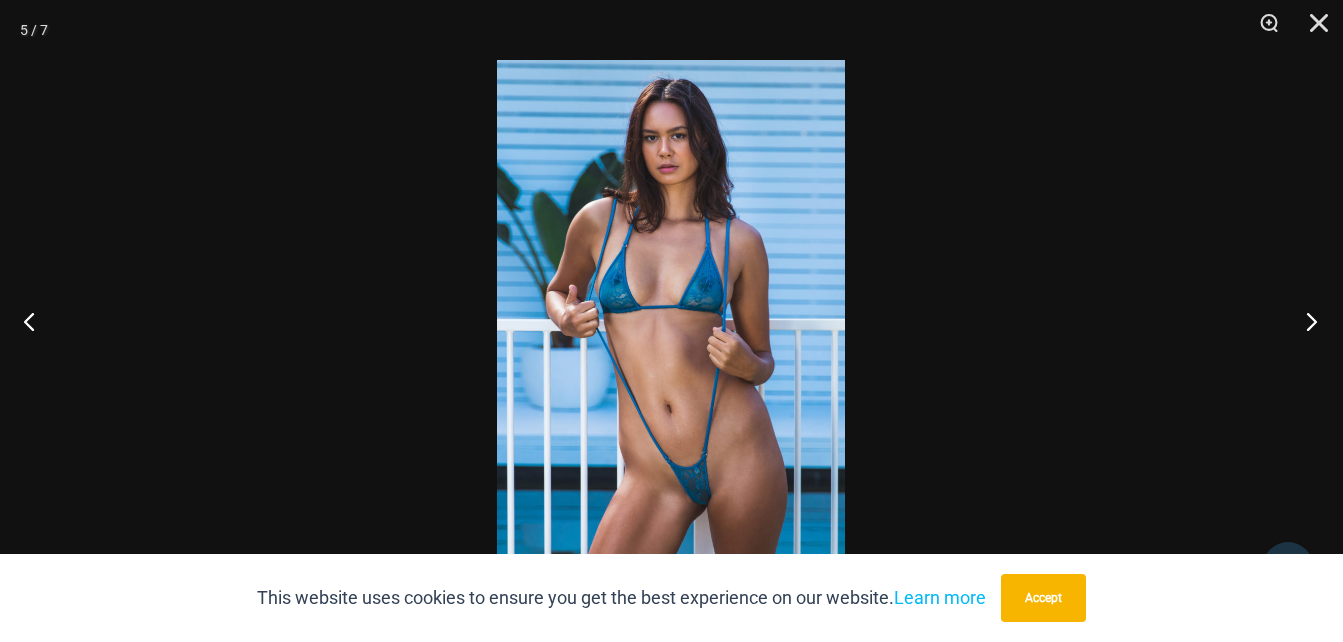 click at bounding box center [1305, 321] 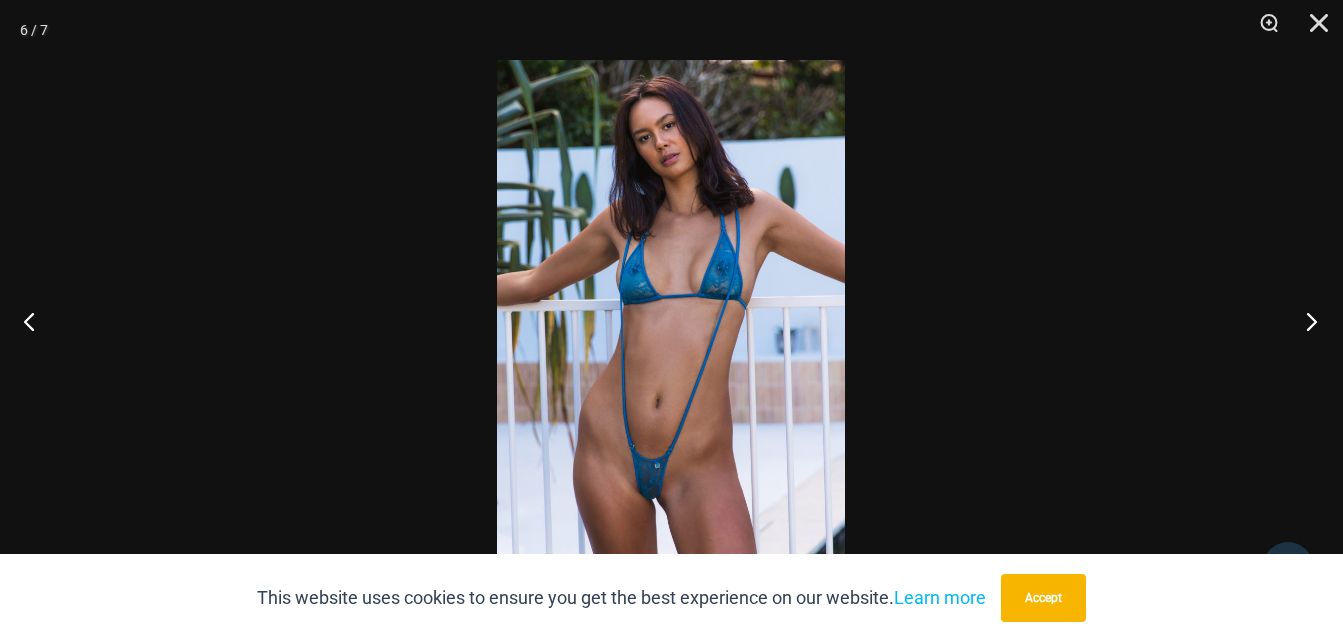 click at bounding box center (1305, 321) 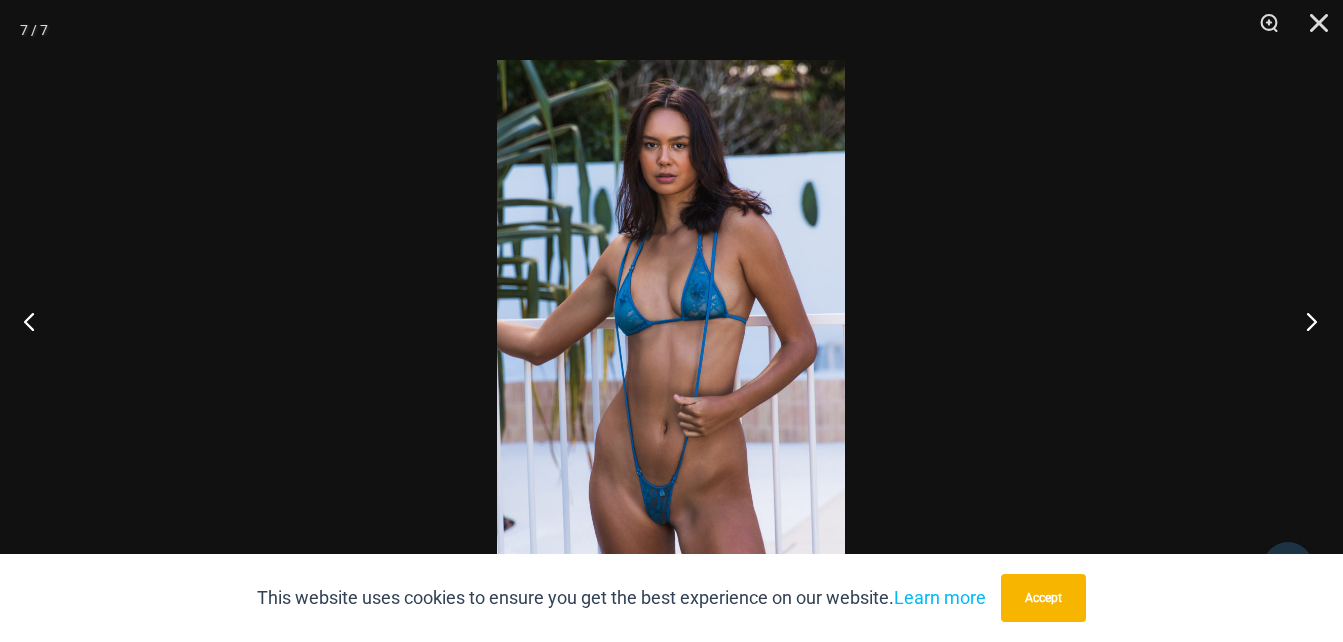 click at bounding box center (1305, 321) 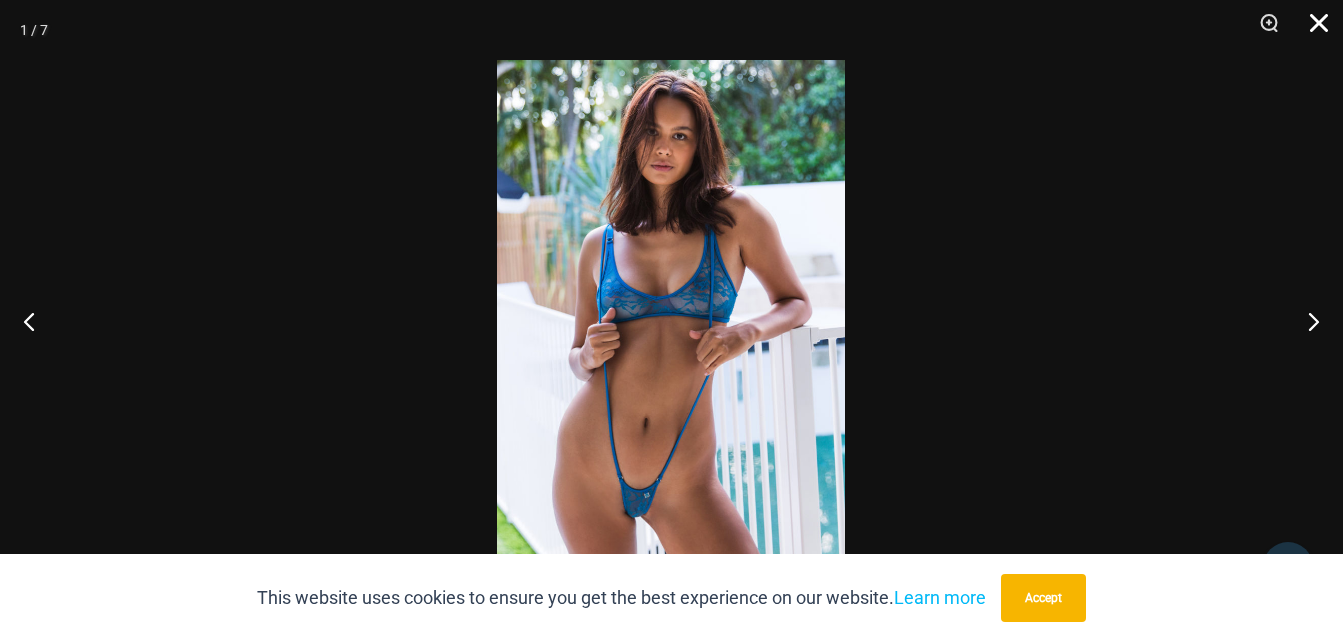 click at bounding box center (1312, 30) 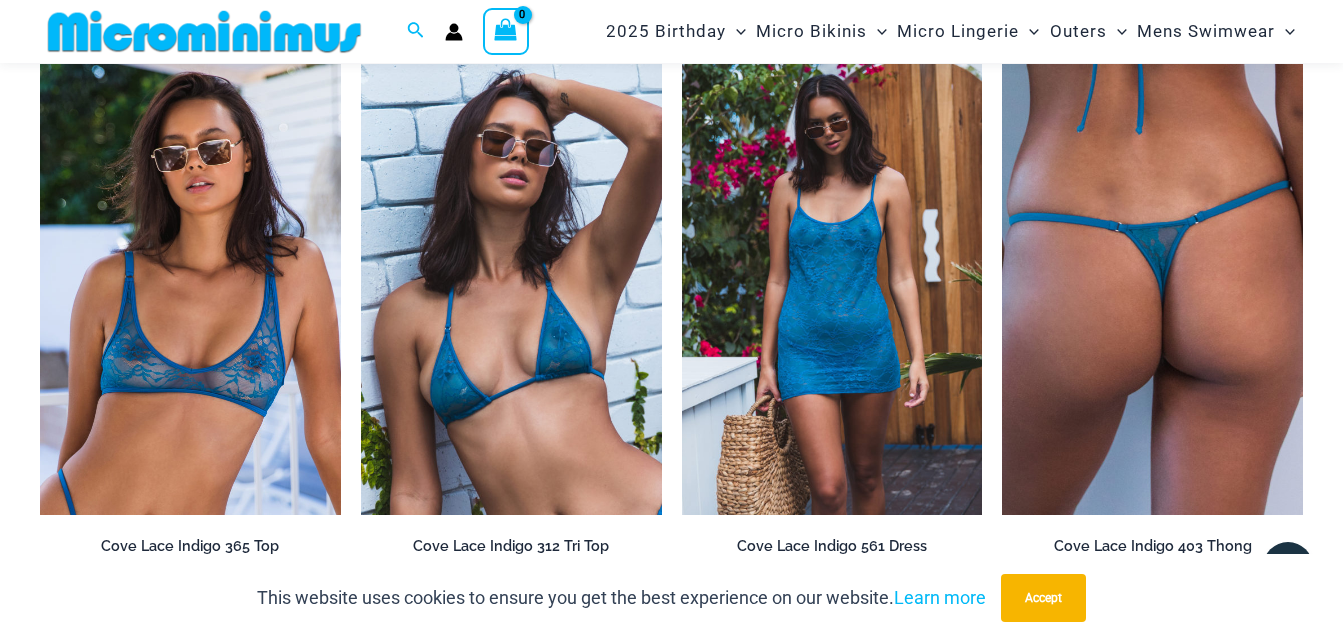 scroll, scrollTop: 1782, scrollLeft: 0, axis: vertical 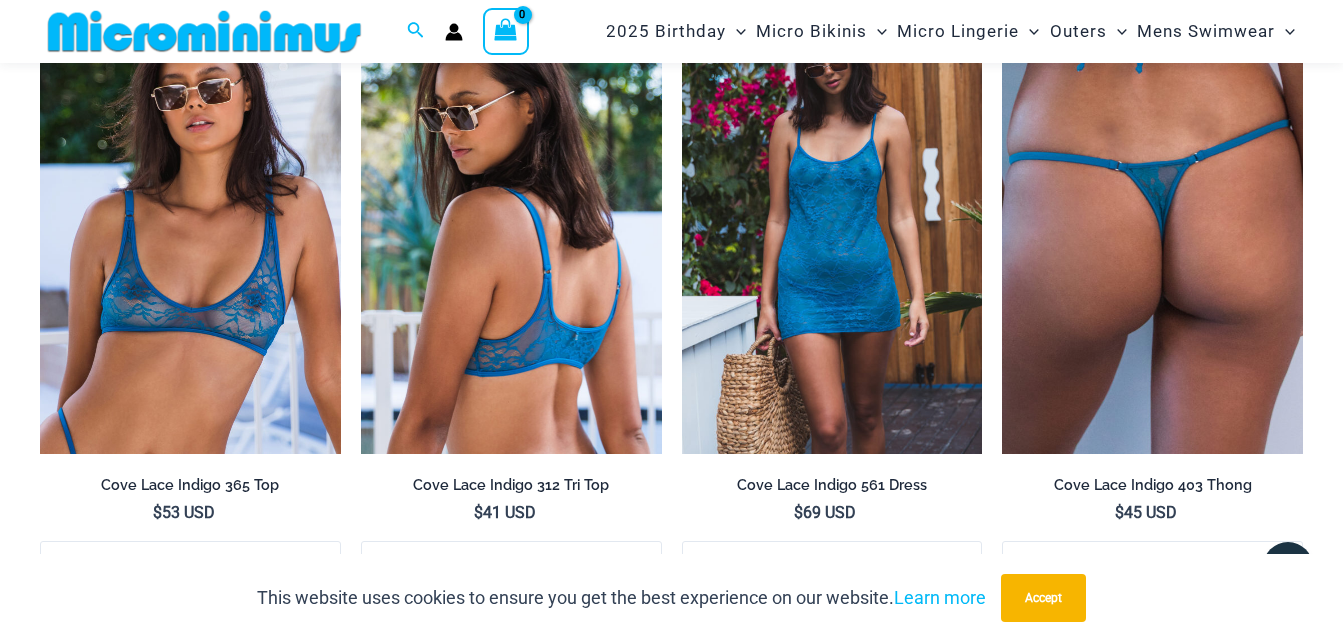 click at bounding box center (511, 228) 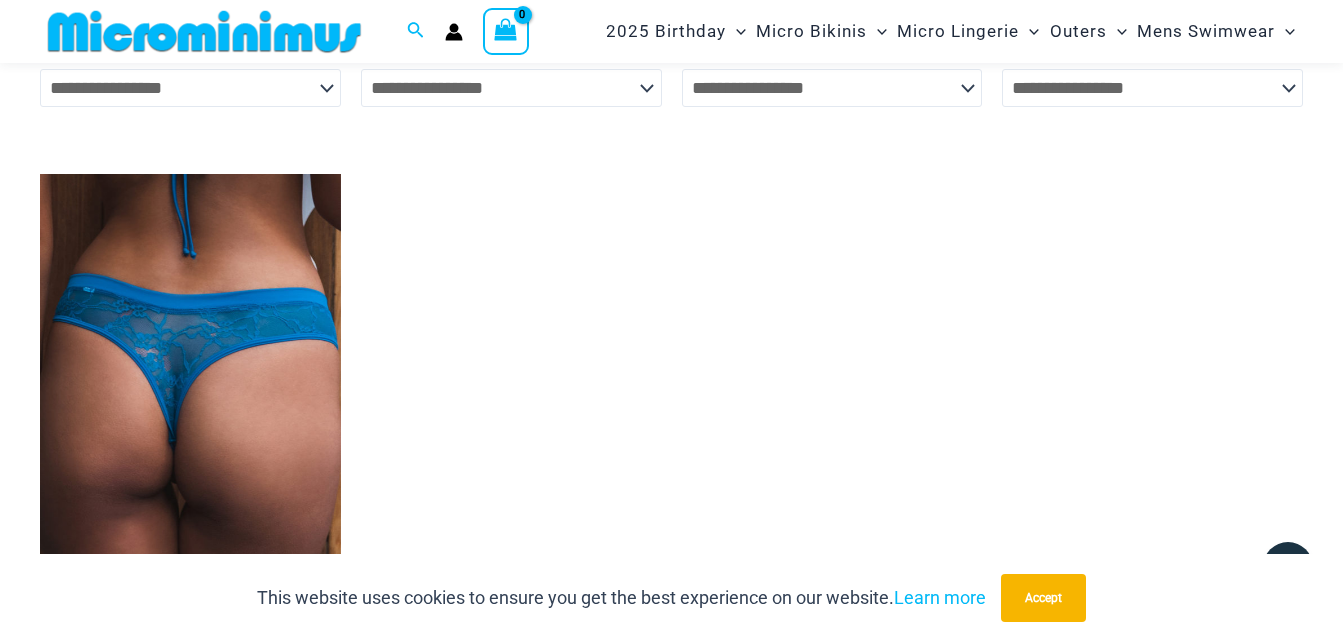 scroll, scrollTop: 2382, scrollLeft: 0, axis: vertical 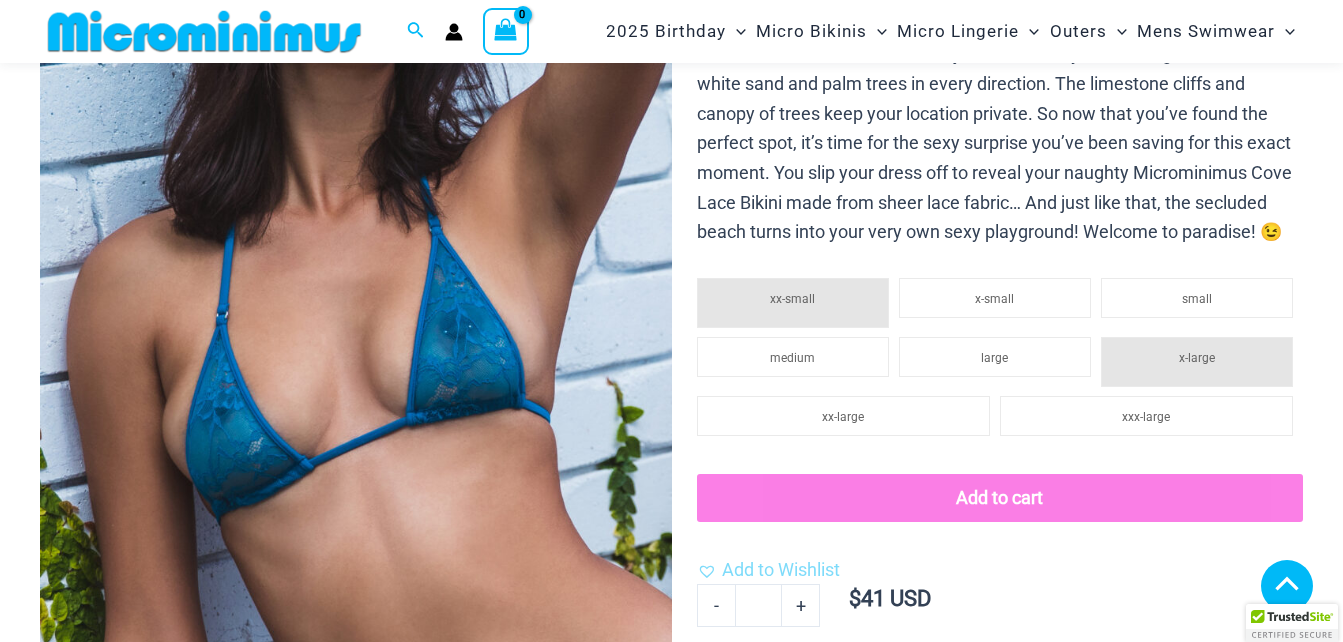 click 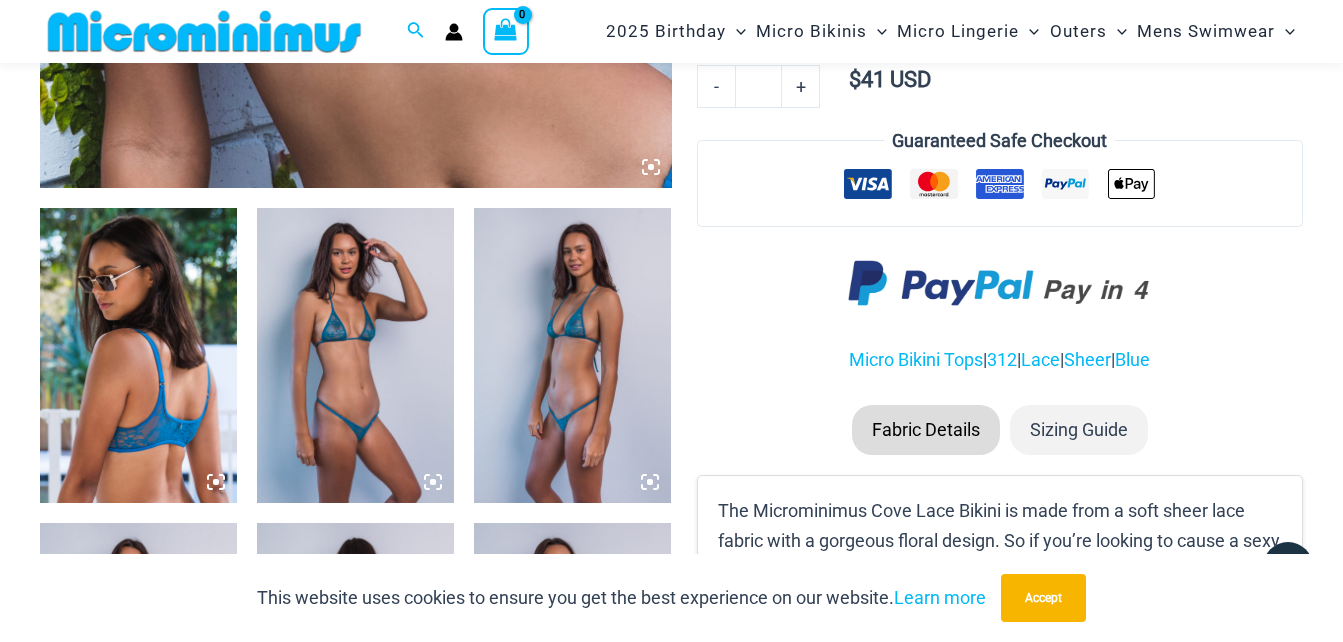 click 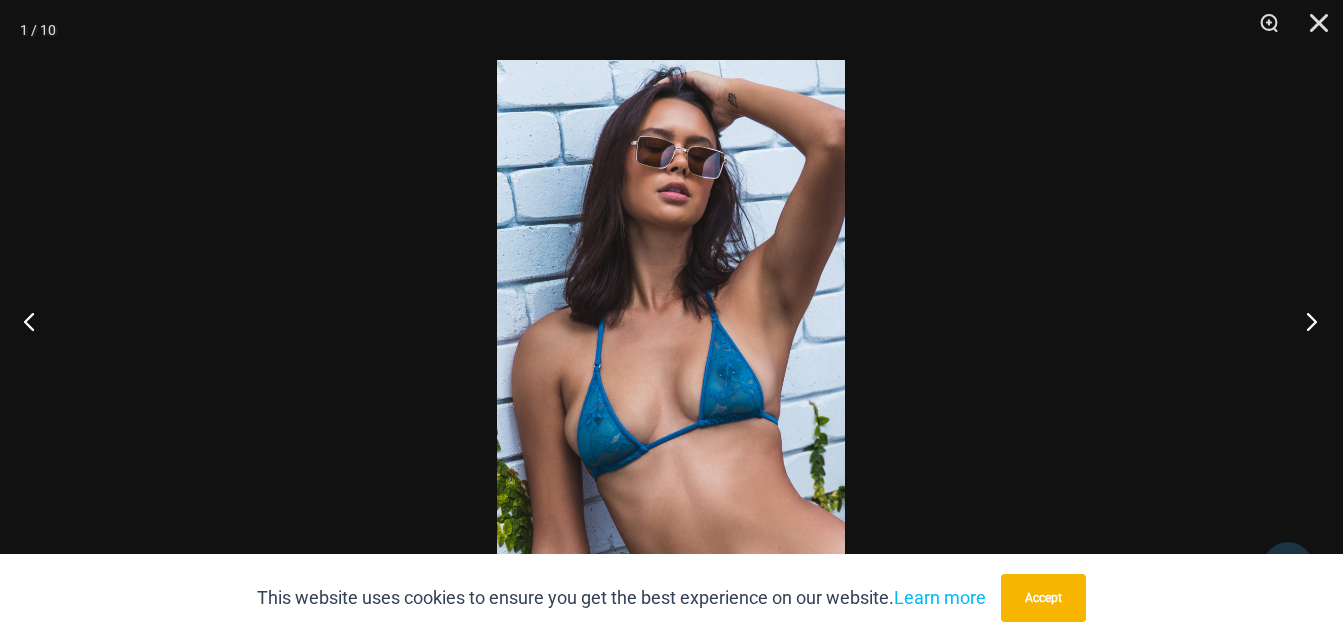 click at bounding box center [1305, 321] 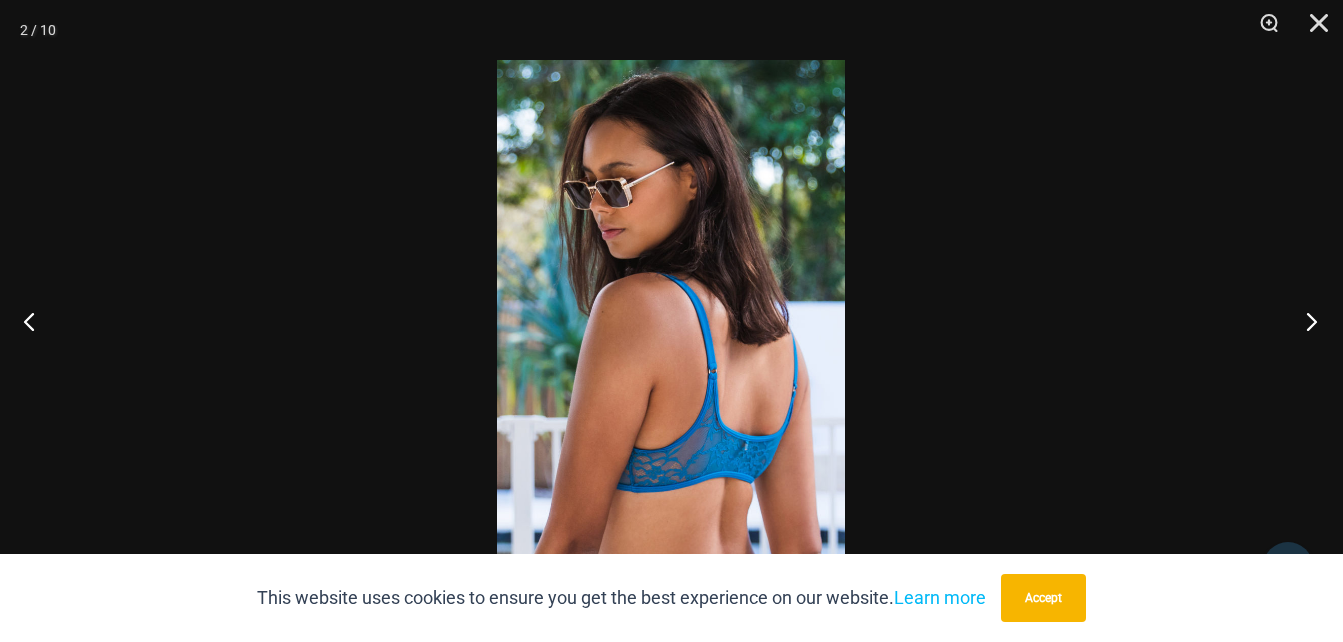 click at bounding box center (1305, 321) 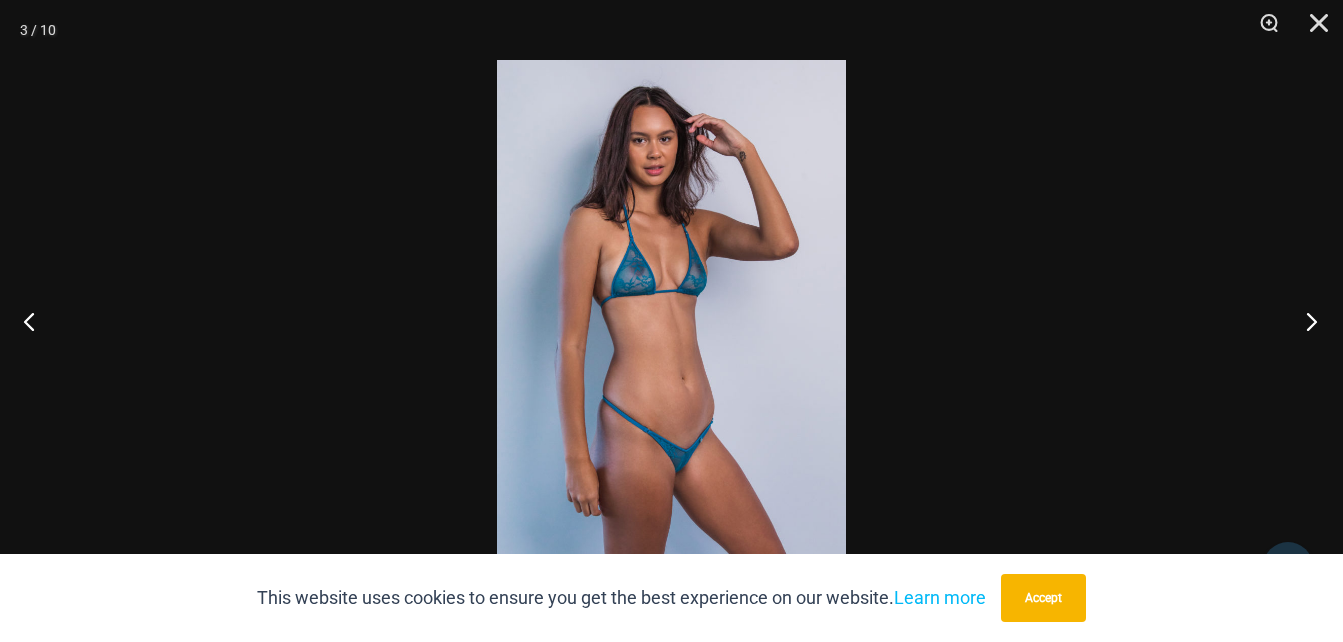 click at bounding box center [1305, 321] 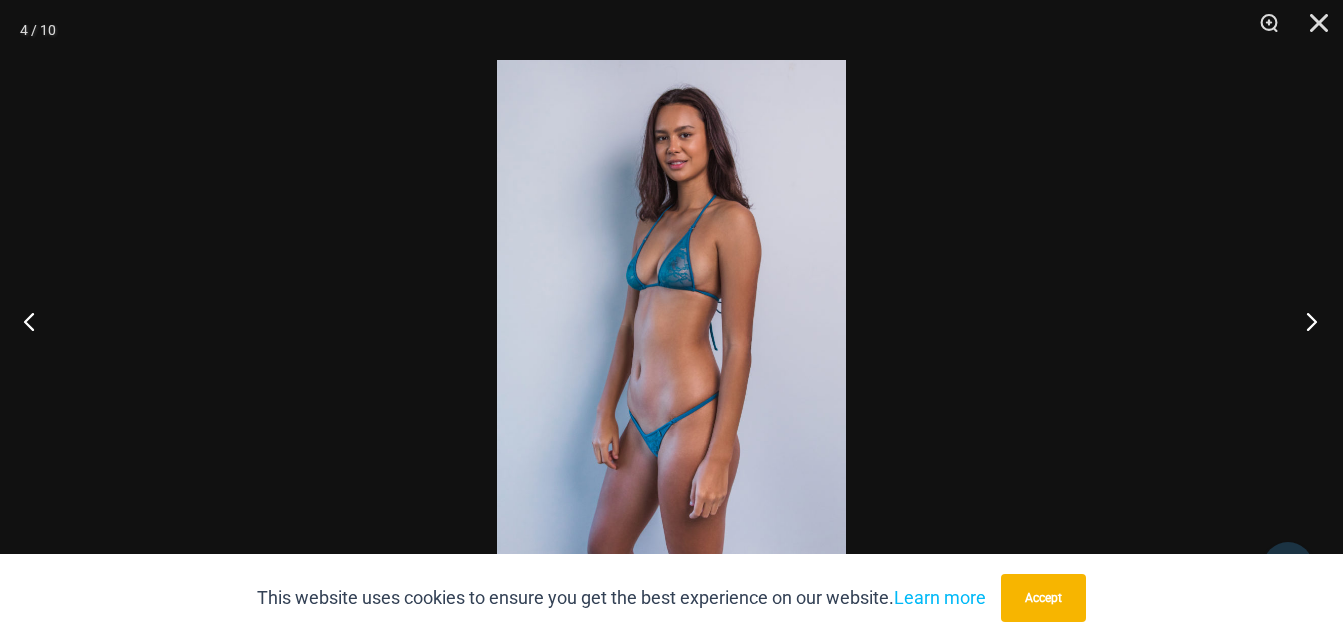 click at bounding box center (1305, 321) 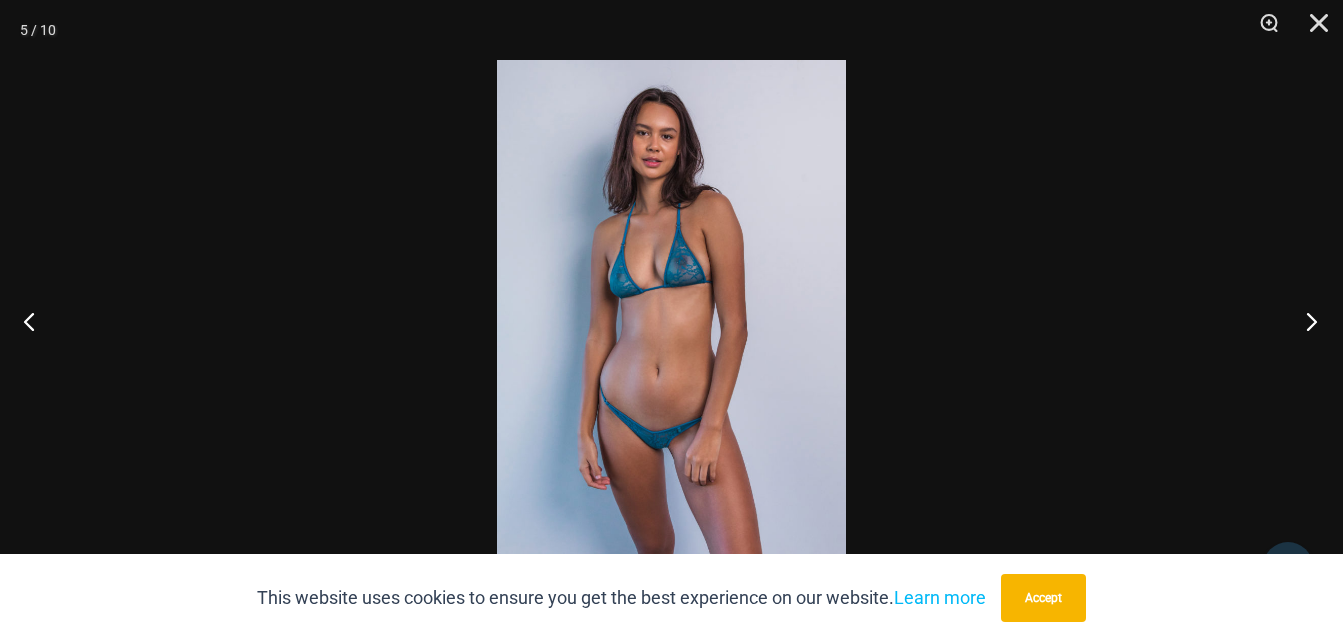 click at bounding box center (1305, 321) 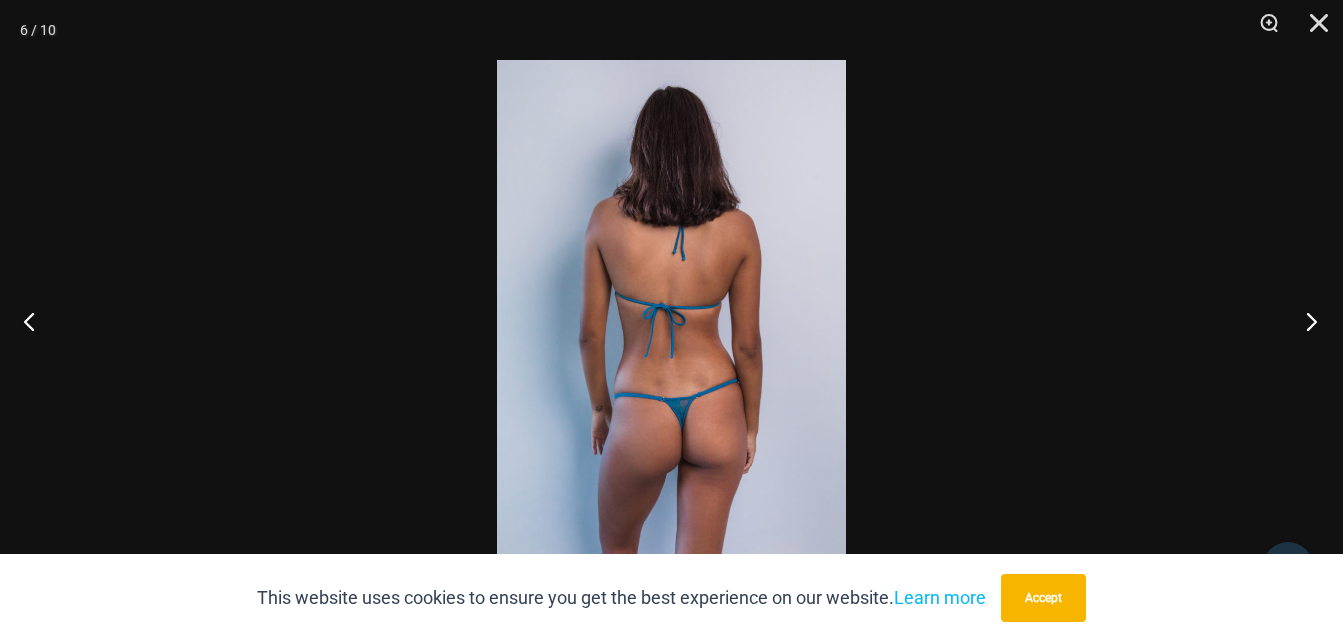 click at bounding box center [1305, 321] 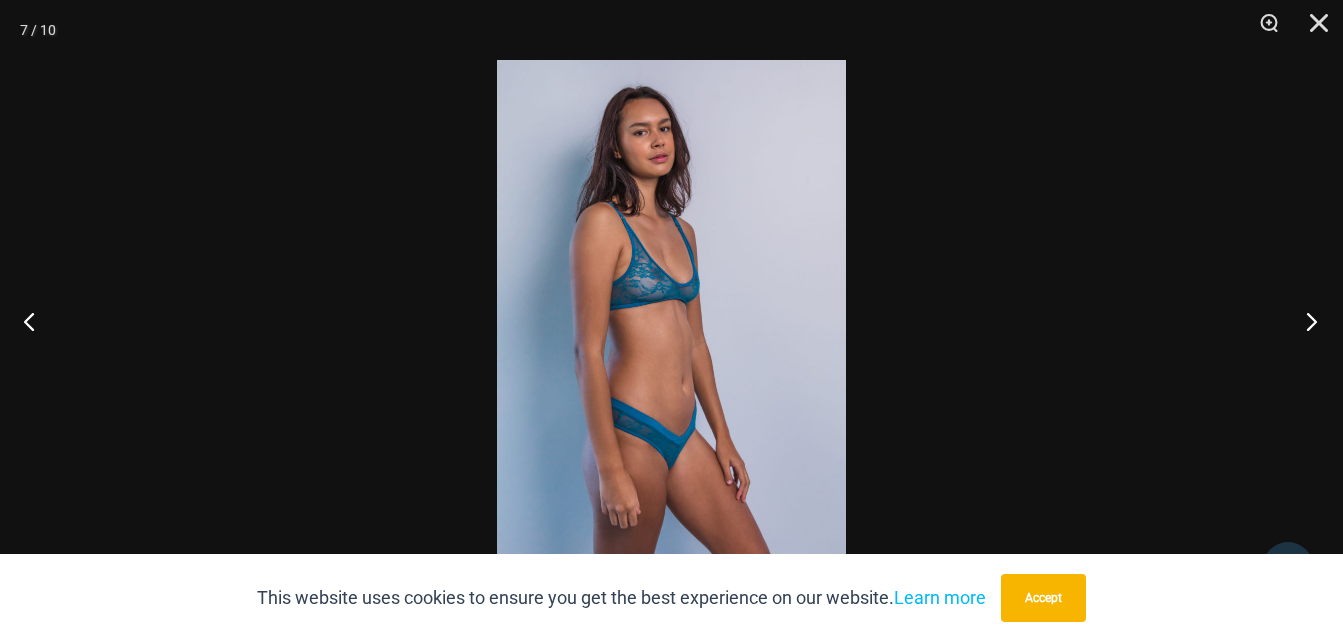 click at bounding box center (1305, 321) 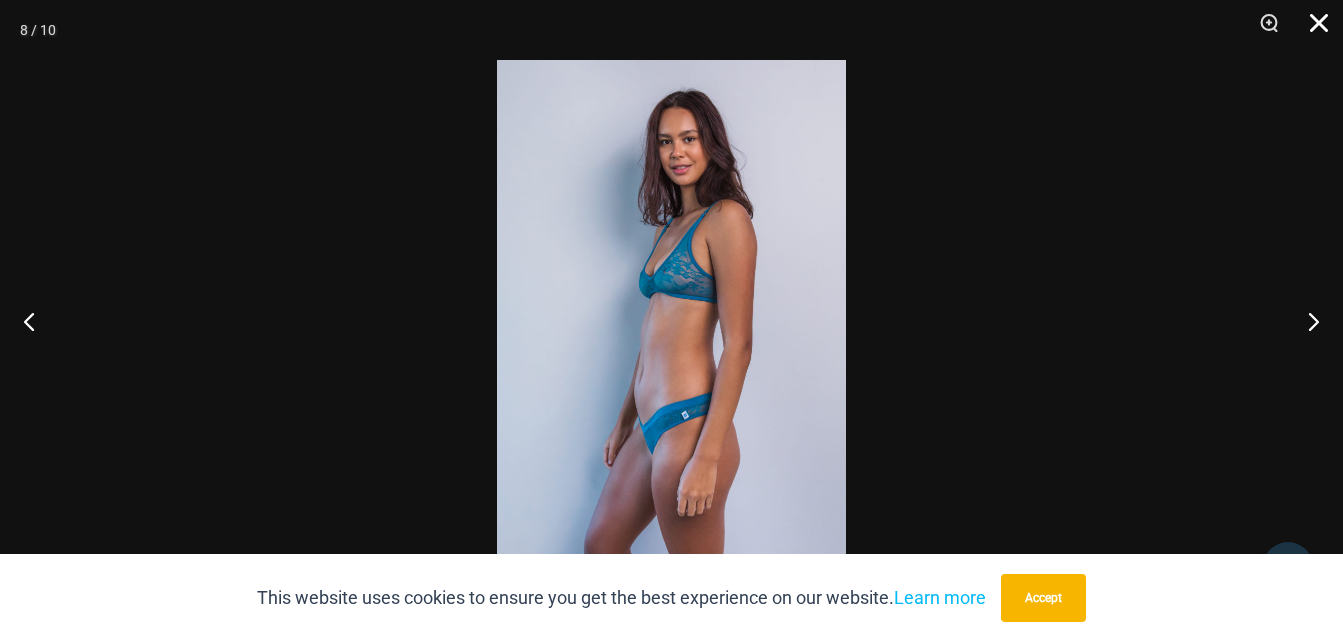 click at bounding box center (1312, 30) 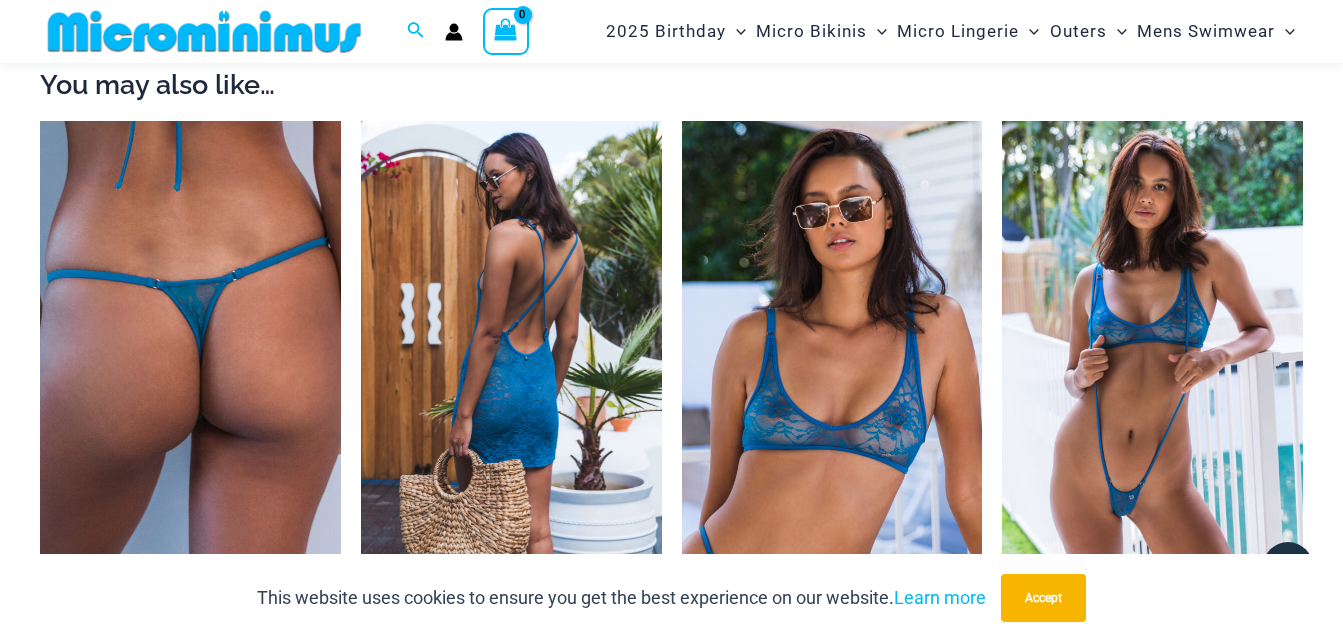 scroll, scrollTop: 1882, scrollLeft: 0, axis: vertical 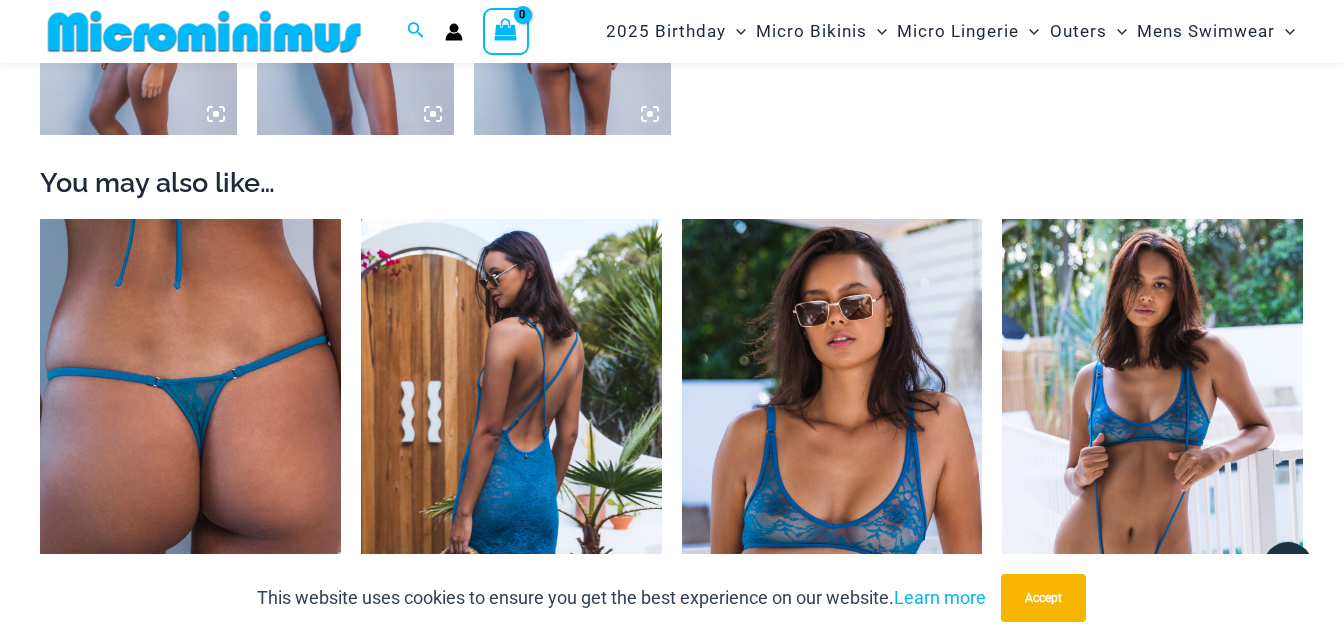 click at bounding box center (511, 444) 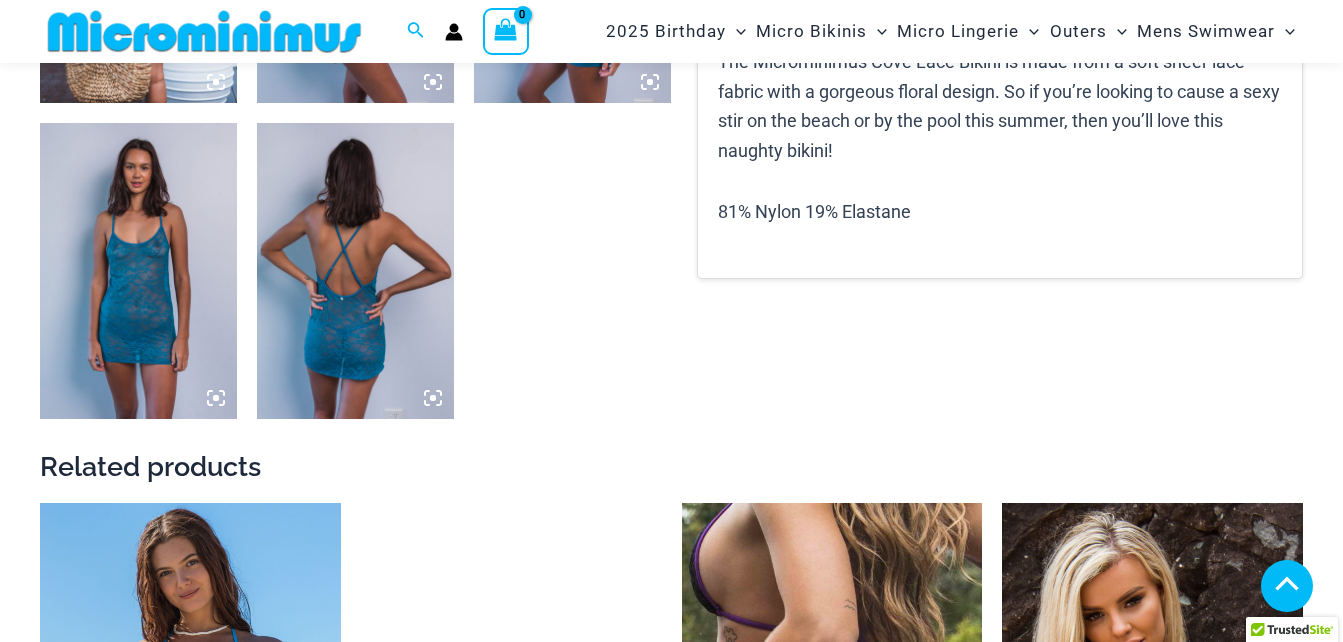 scroll, scrollTop: 482, scrollLeft: 0, axis: vertical 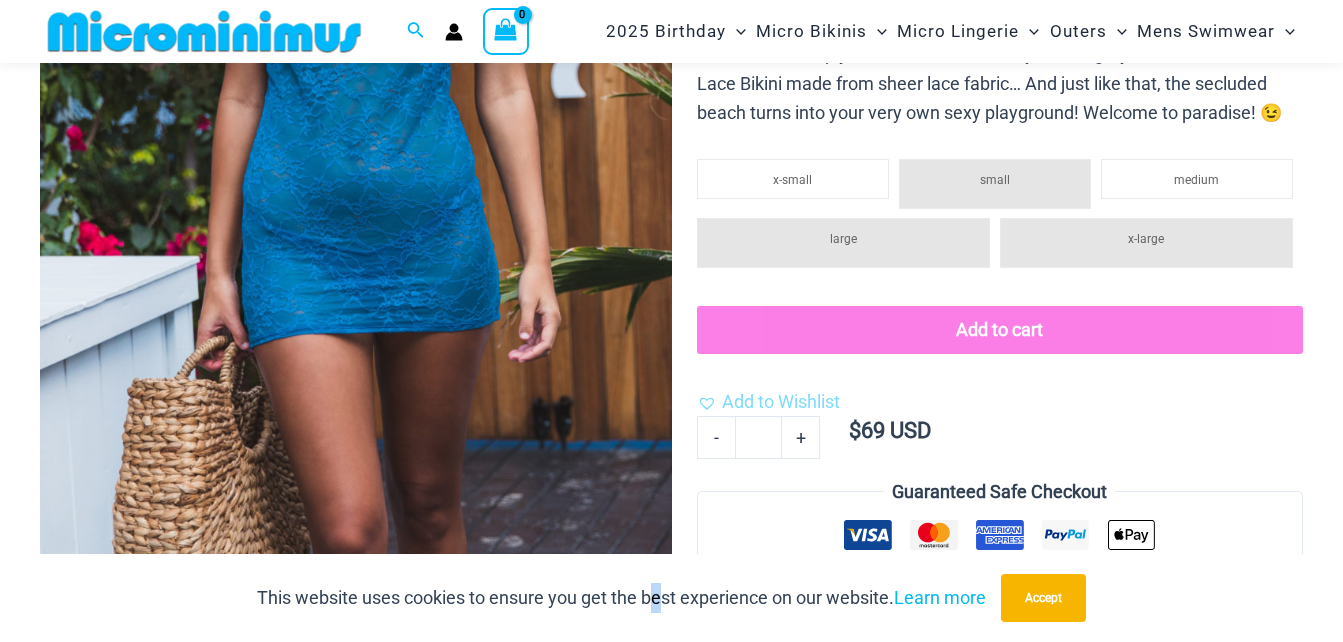 click on "This website uses cookies to ensure you get the best experience on our website.  Learn more
Accept" at bounding box center (671, 598) 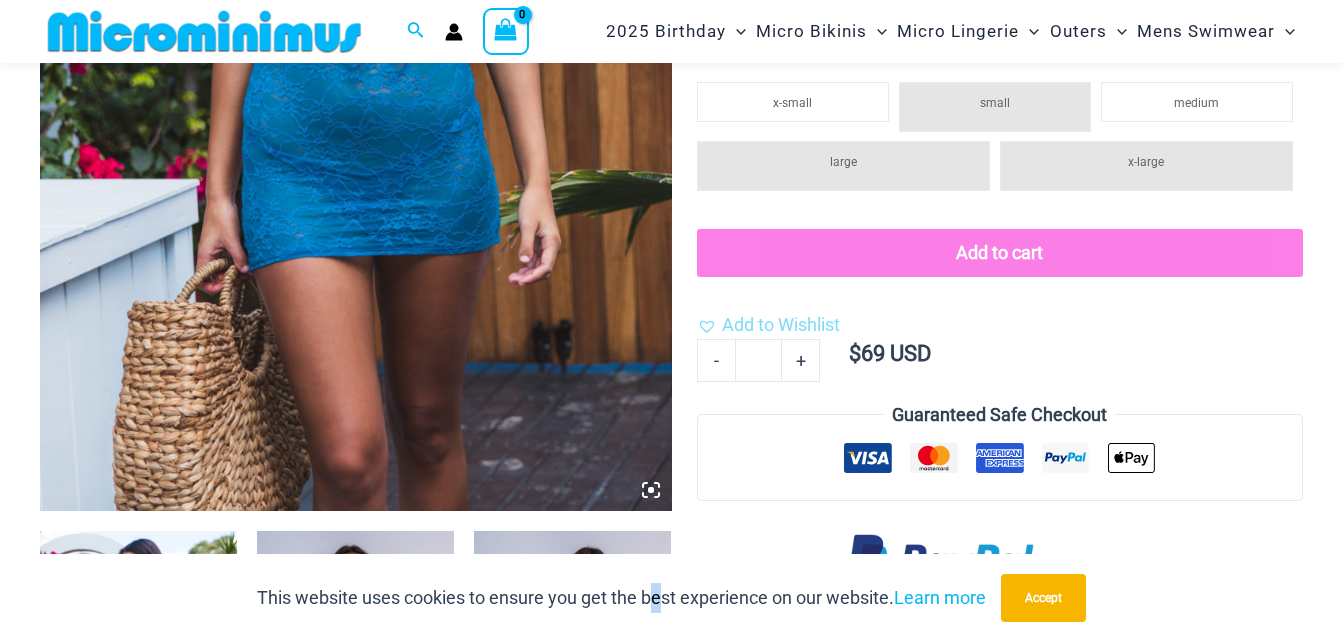 scroll, scrollTop: 582, scrollLeft: 0, axis: vertical 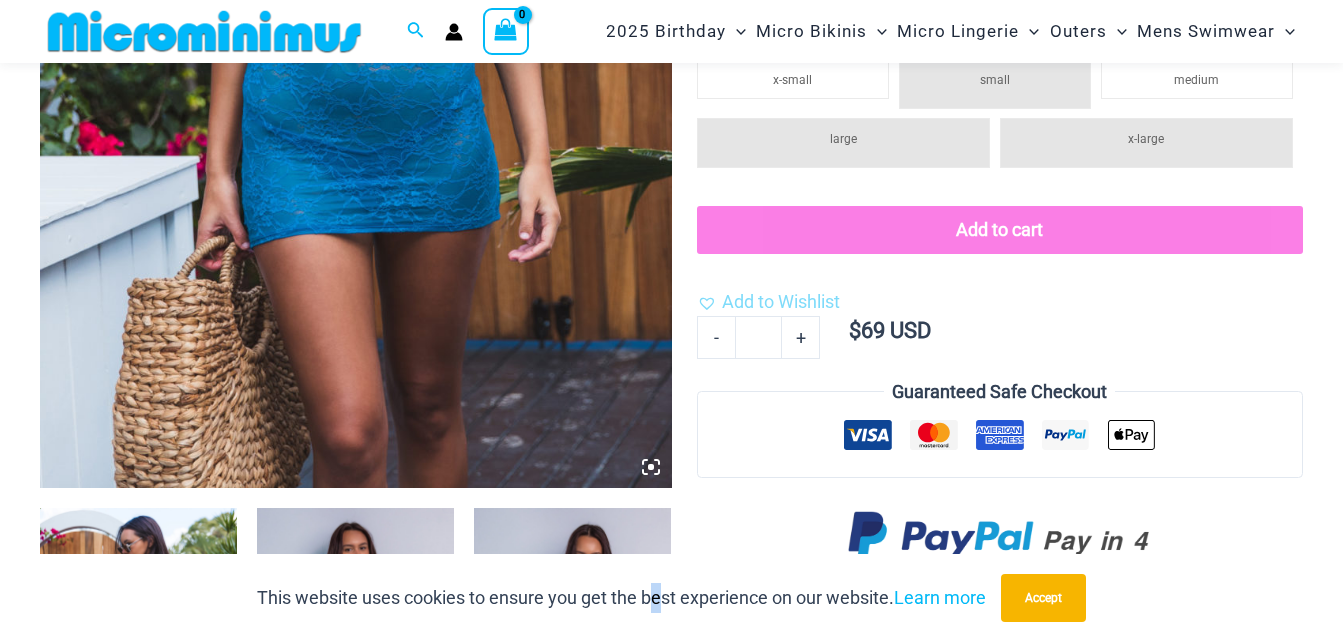 click 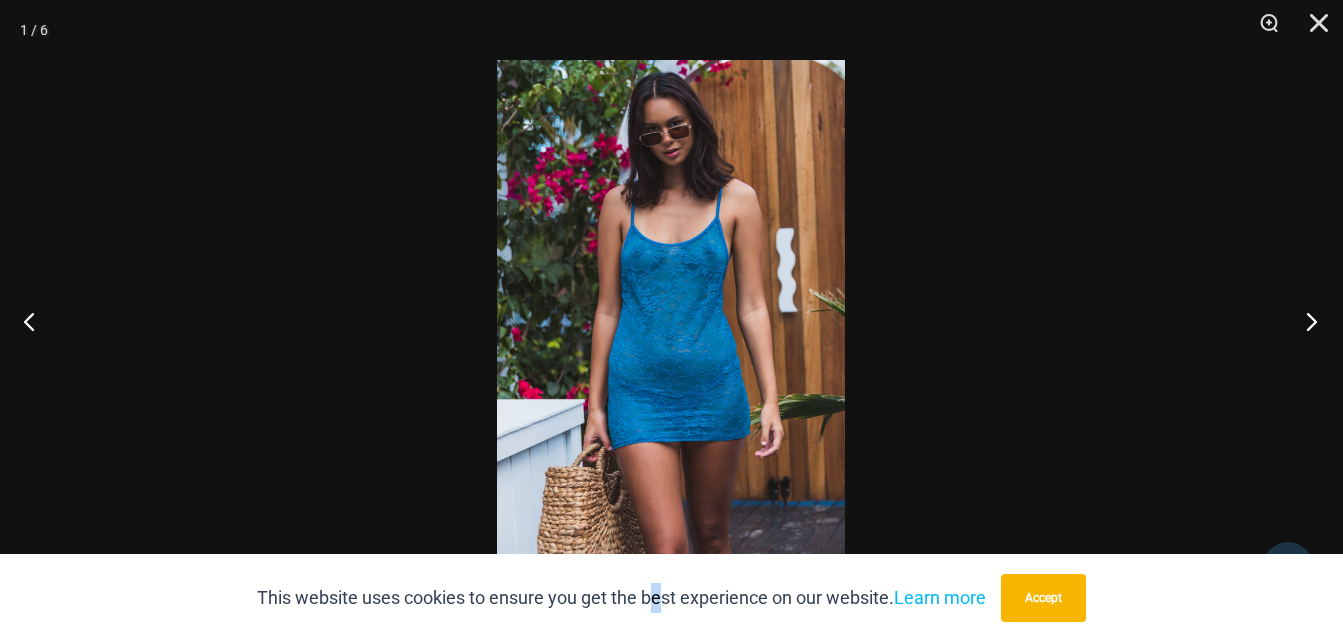 click at bounding box center (1305, 321) 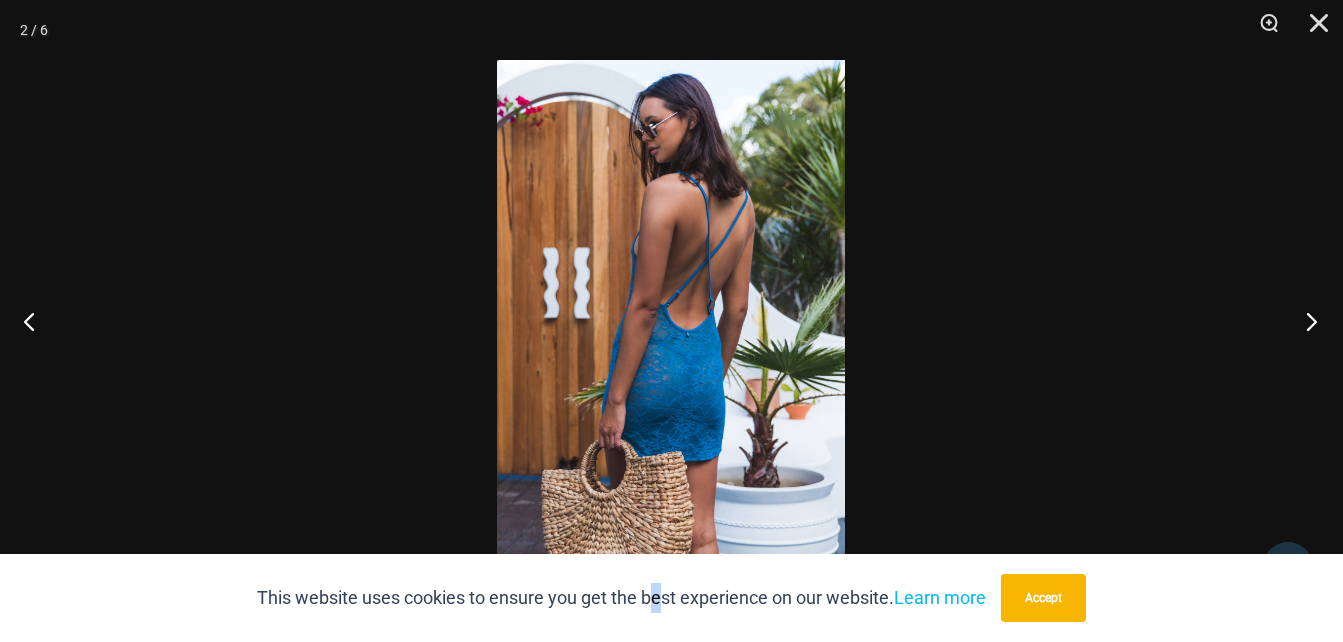 click at bounding box center (1305, 321) 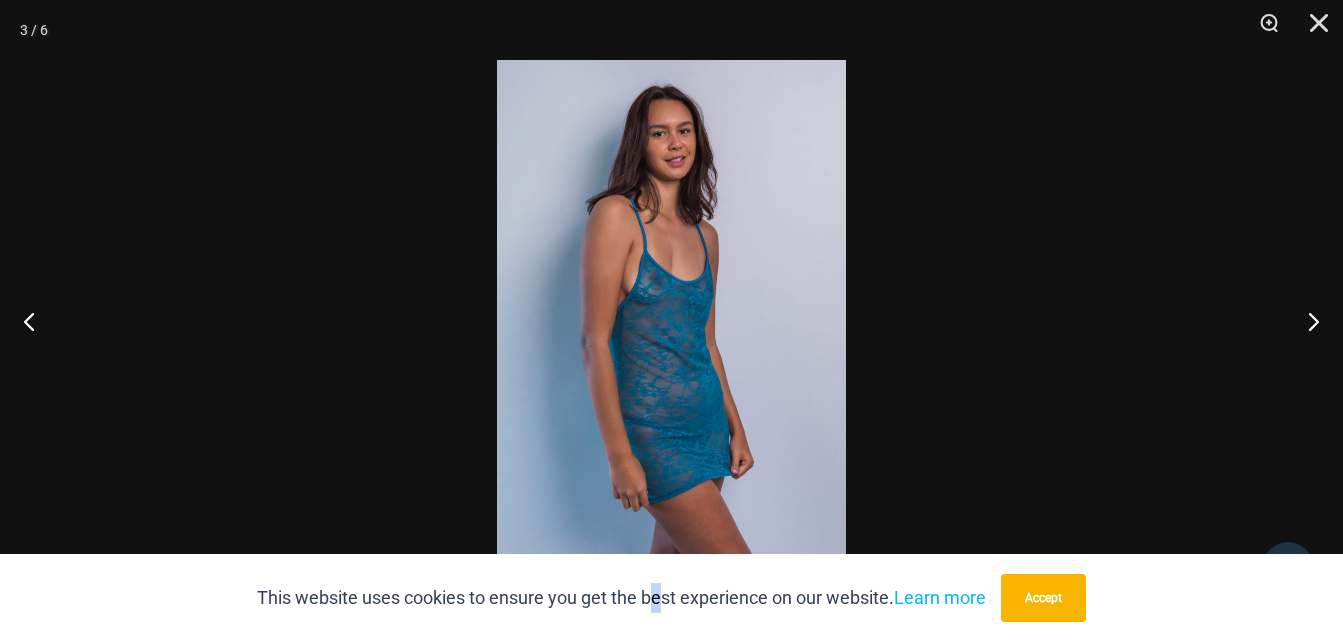 click at bounding box center [671, 321] 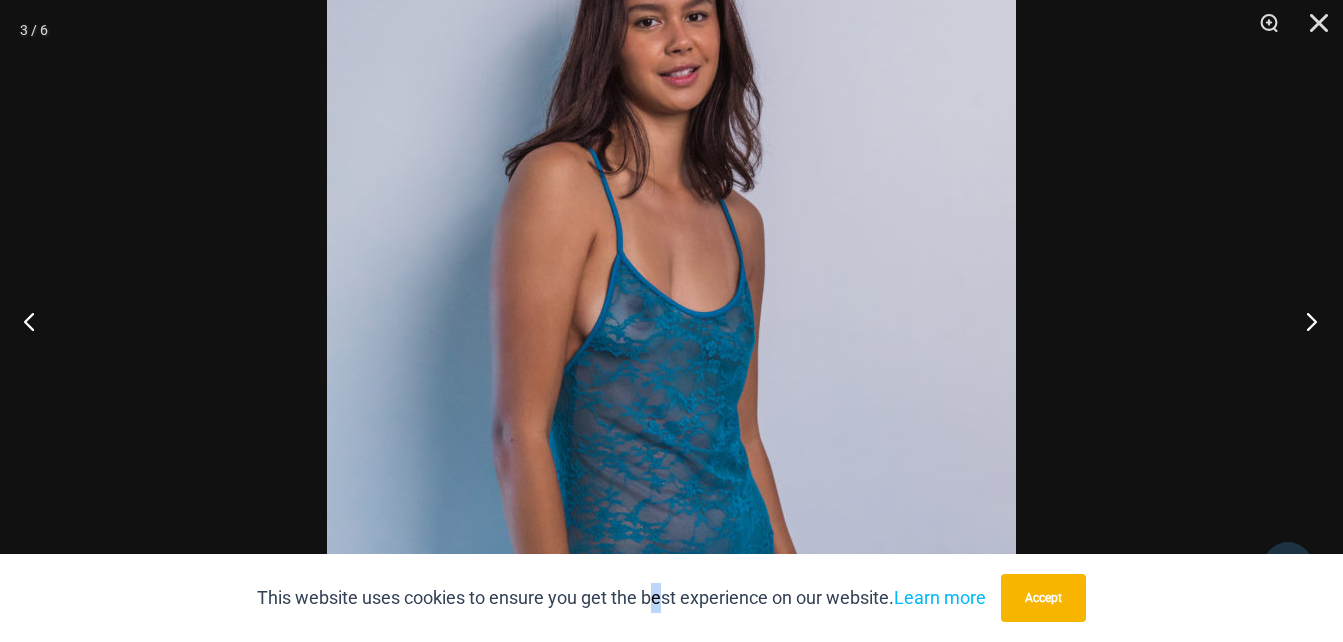 click at bounding box center (1305, 321) 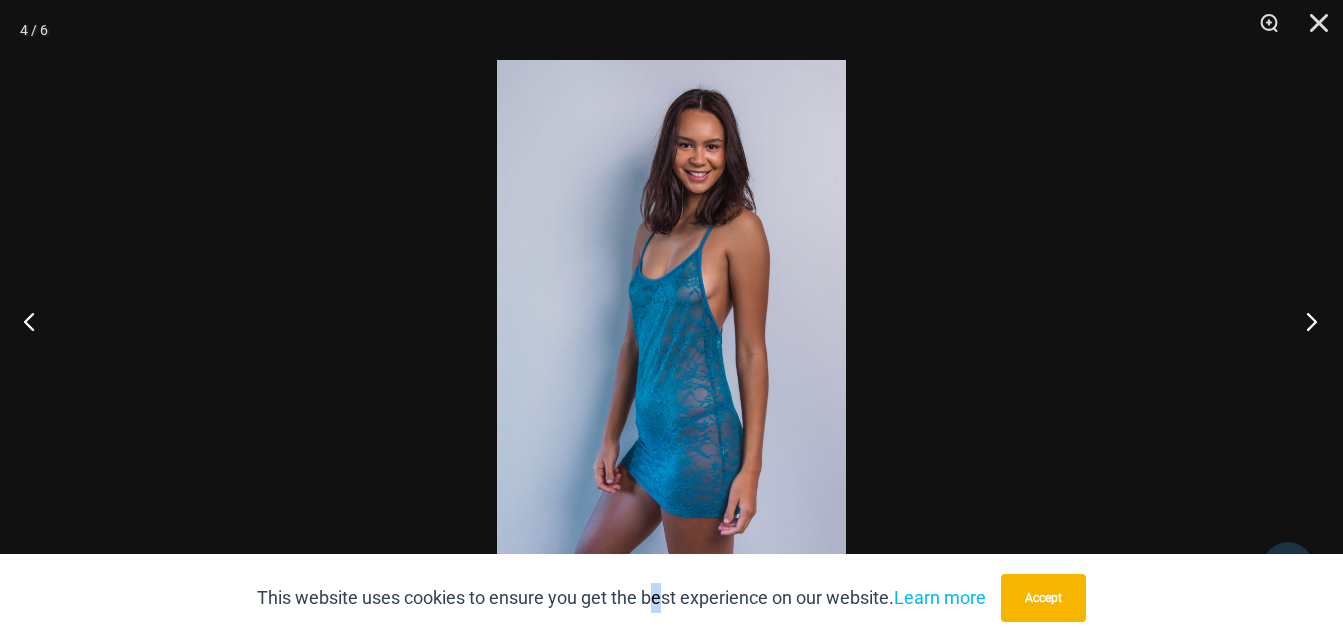 click at bounding box center [1305, 321] 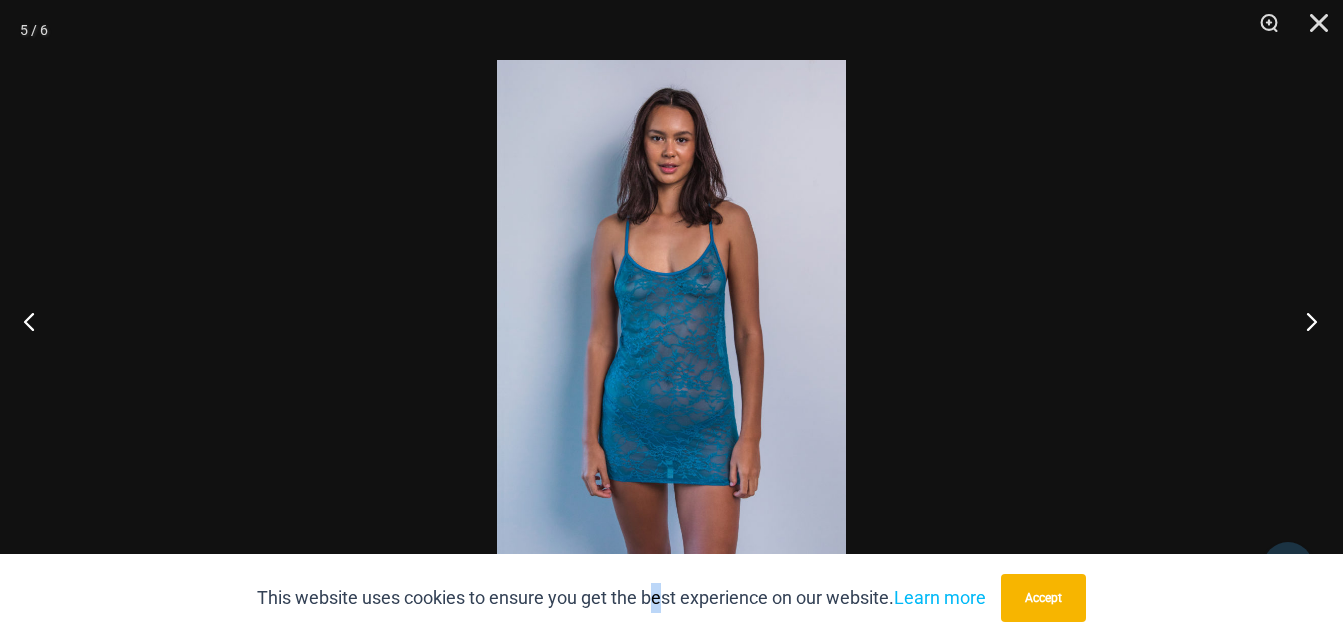click at bounding box center [1305, 321] 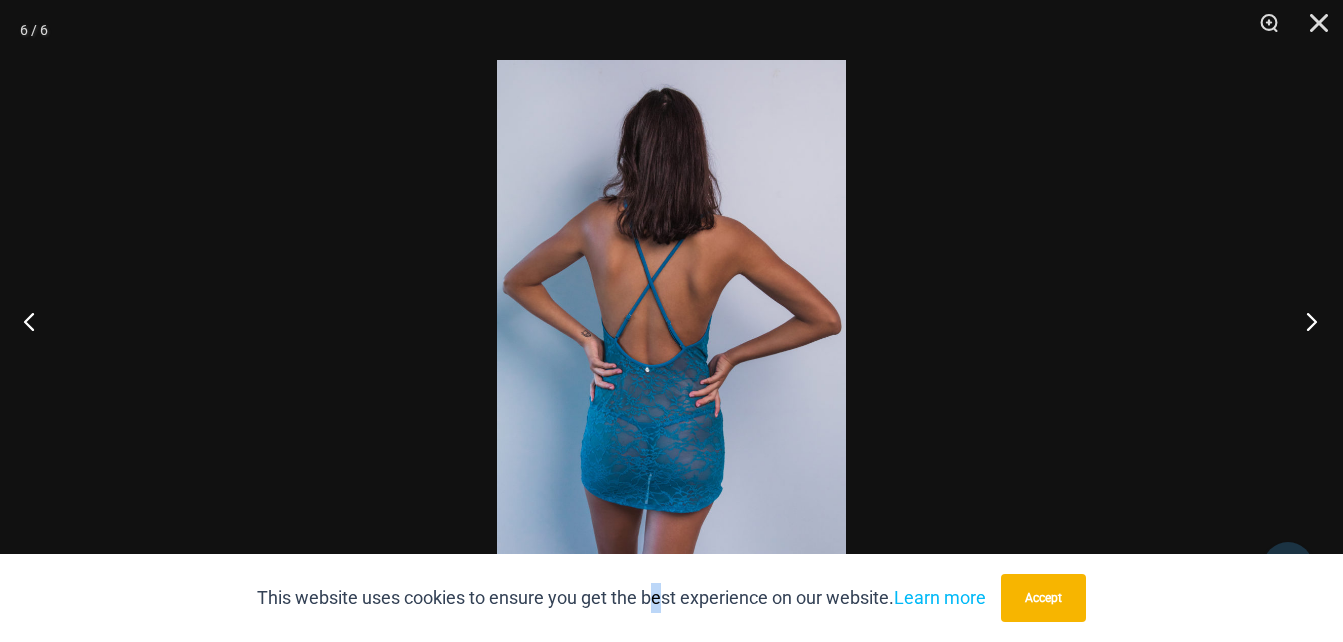 click at bounding box center (1305, 321) 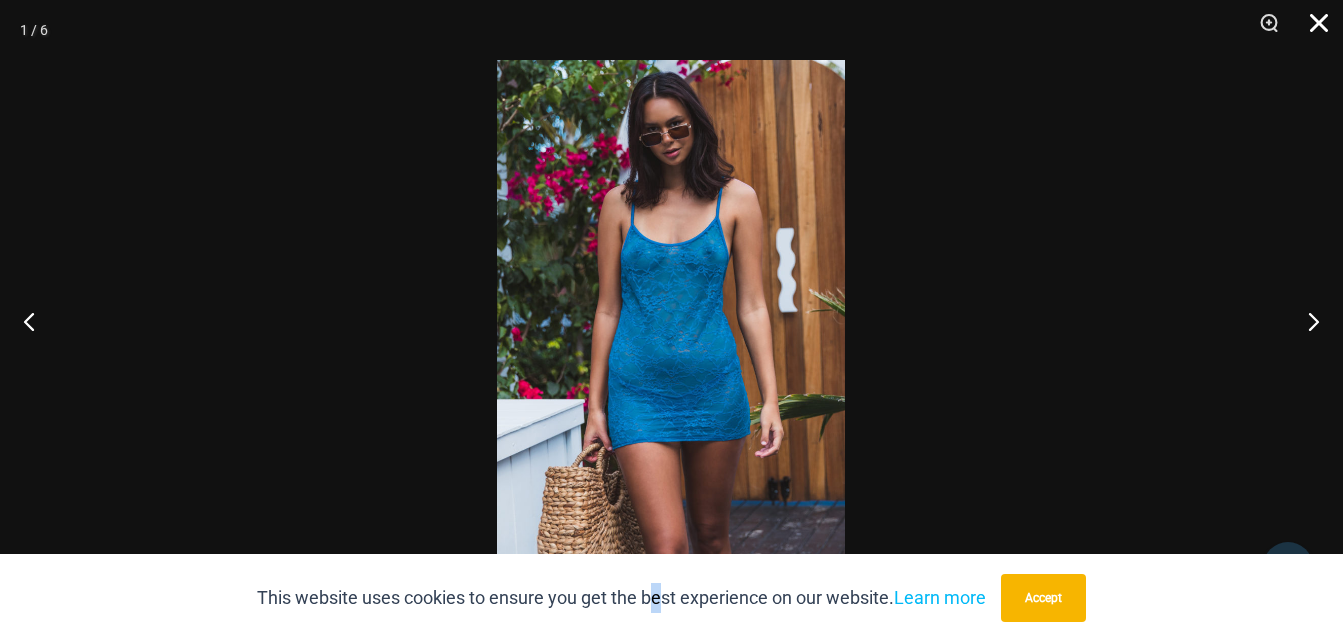 click at bounding box center [1312, 30] 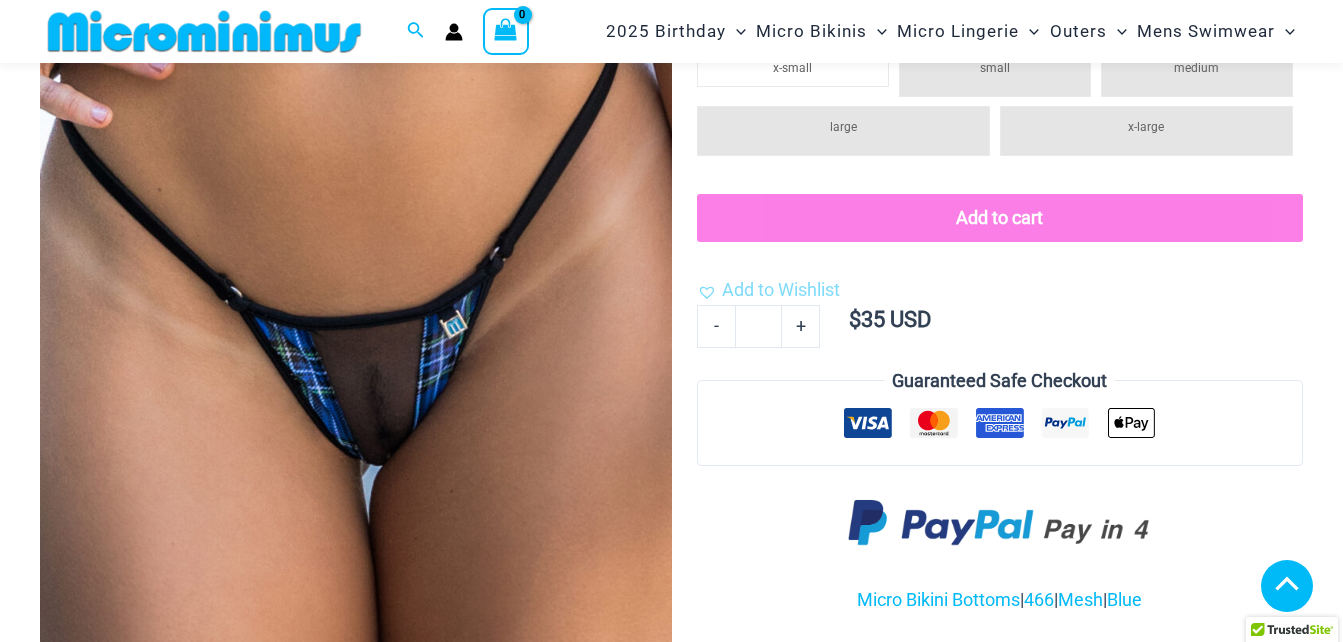 scroll, scrollTop: 1400, scrollLeft: 0, axis: vertical 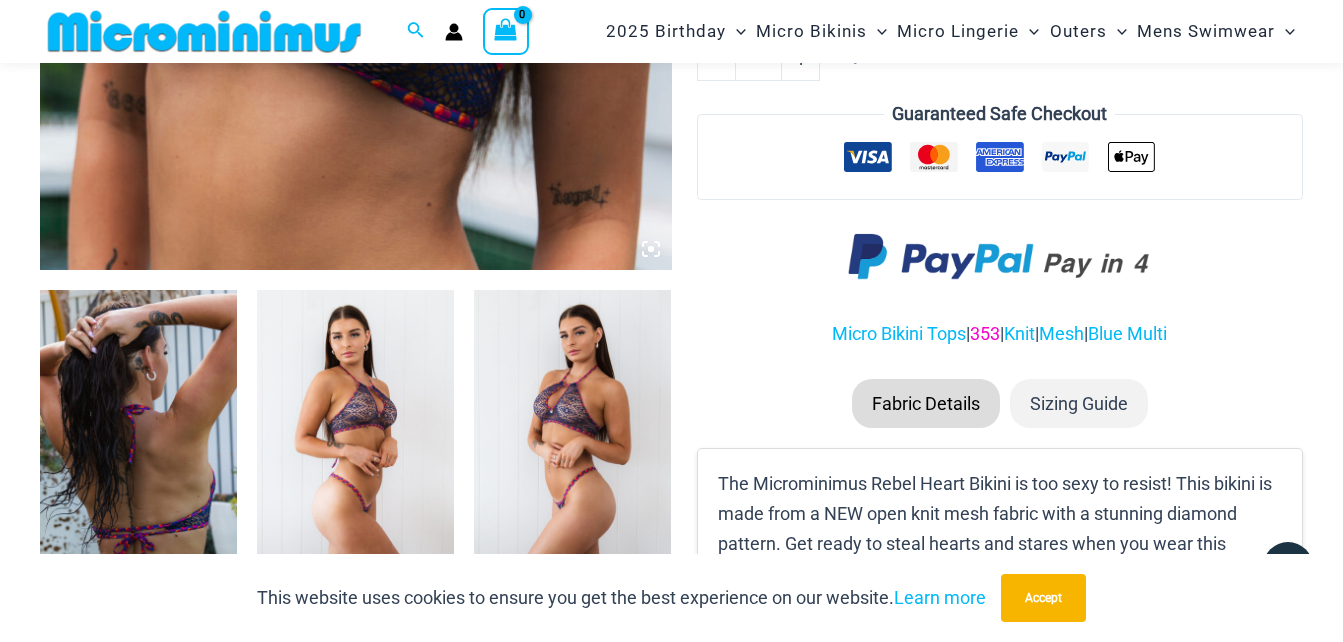 click on "353" 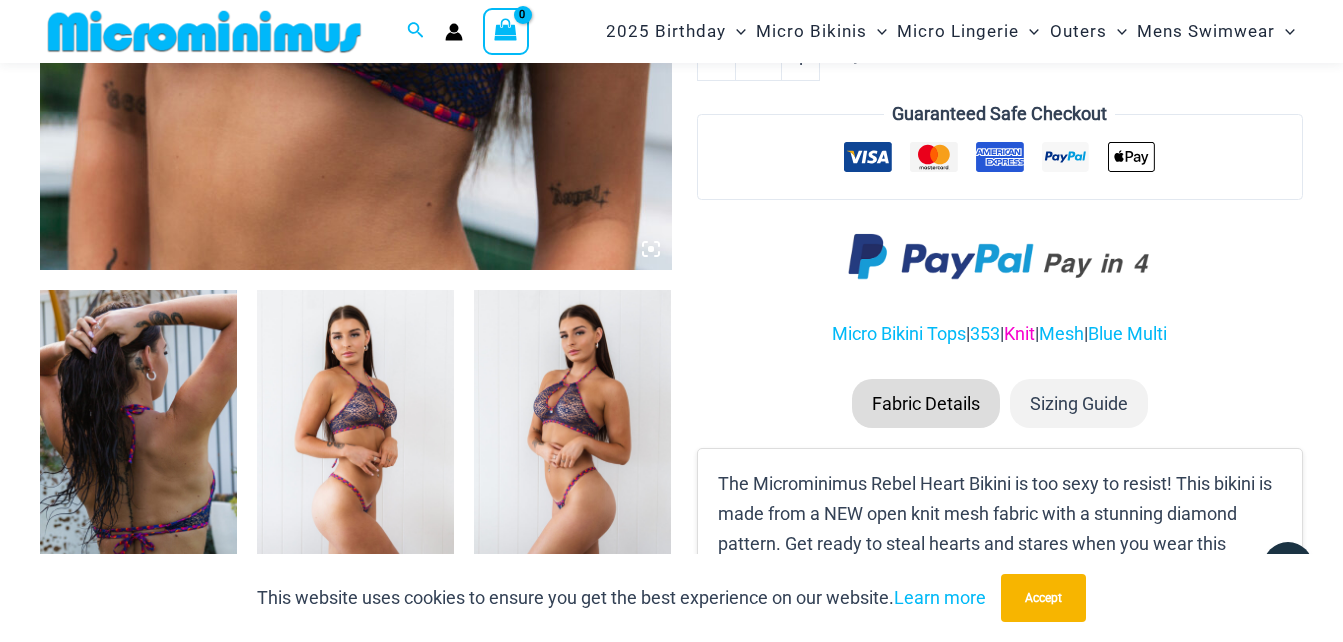 click on "Knit" 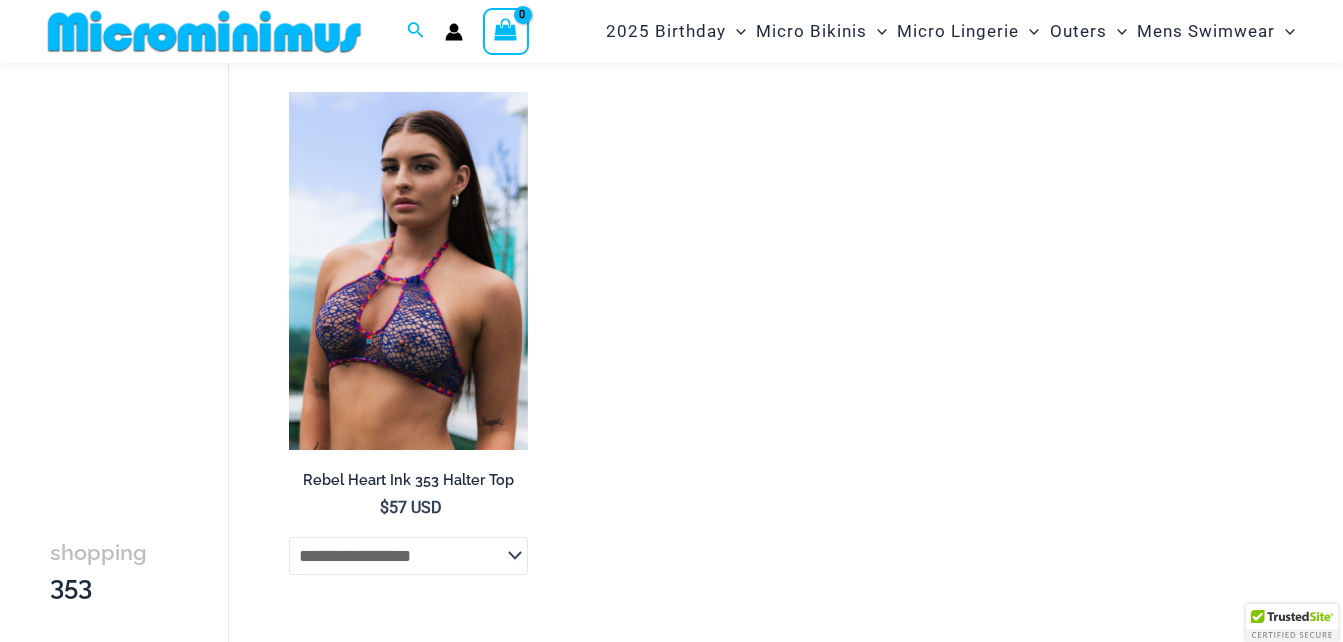 scroll, scrollTop: 385, scrollLeft: 0, axis: vertical 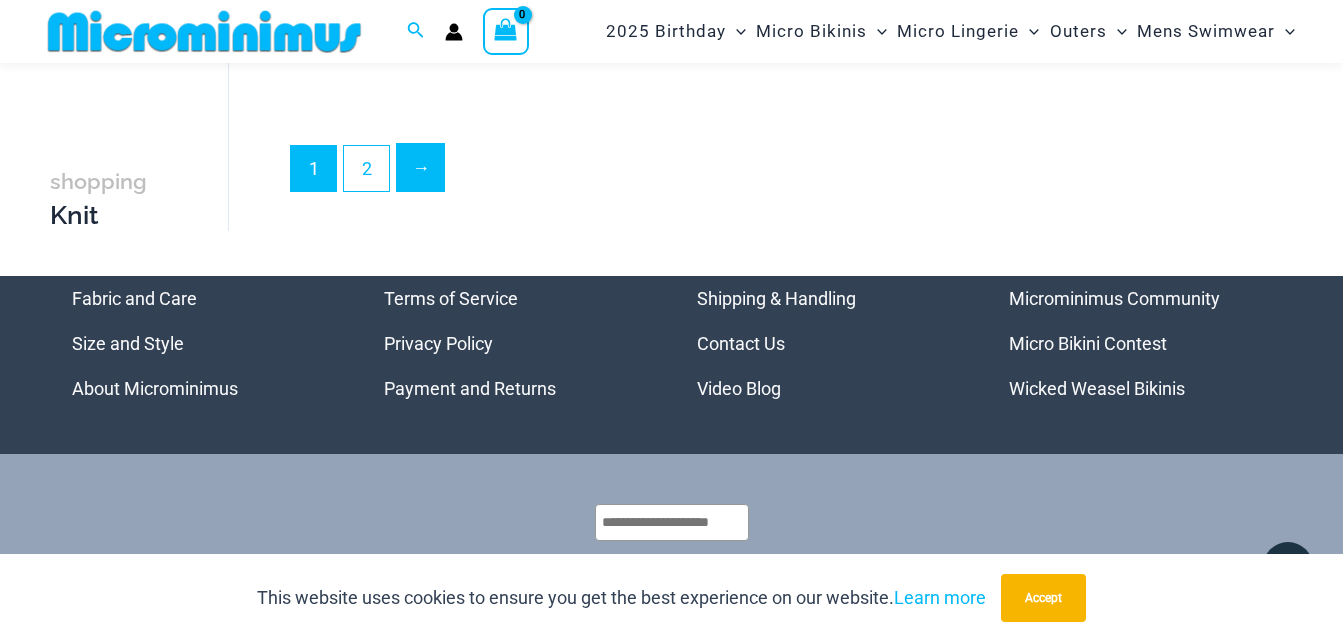 click on "→" at bounding box center [420, 167] 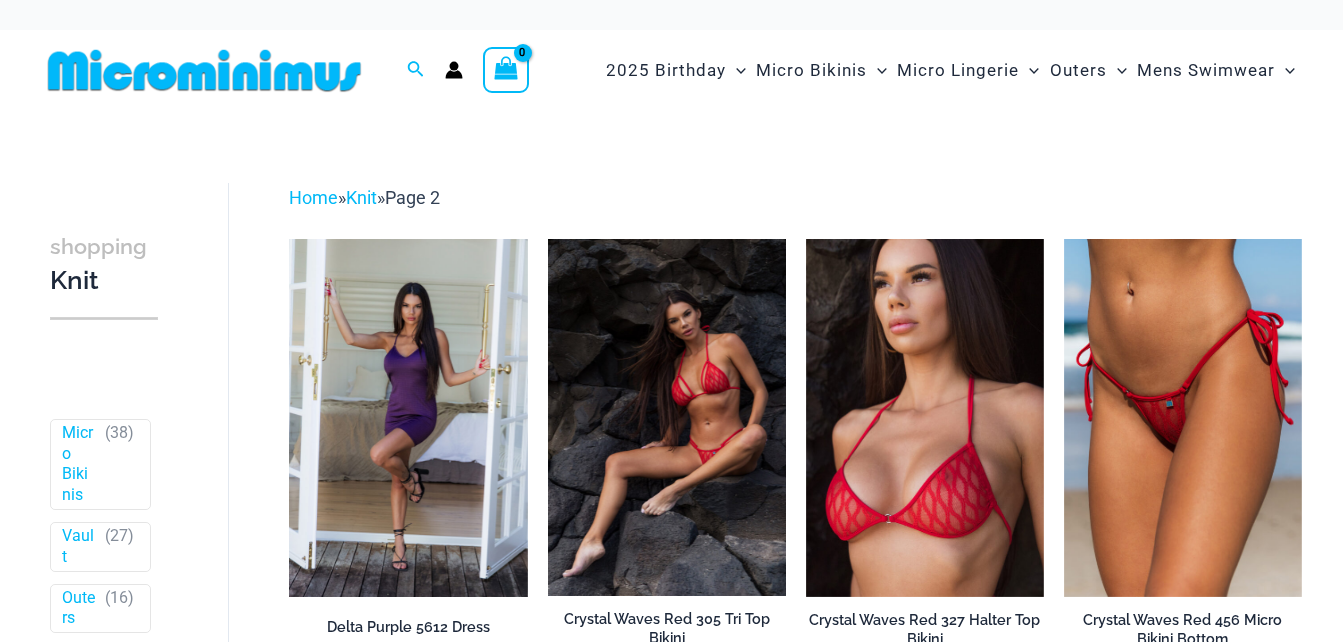 scroll, scrollTop: 0, scrollLeft: 0, axis: both 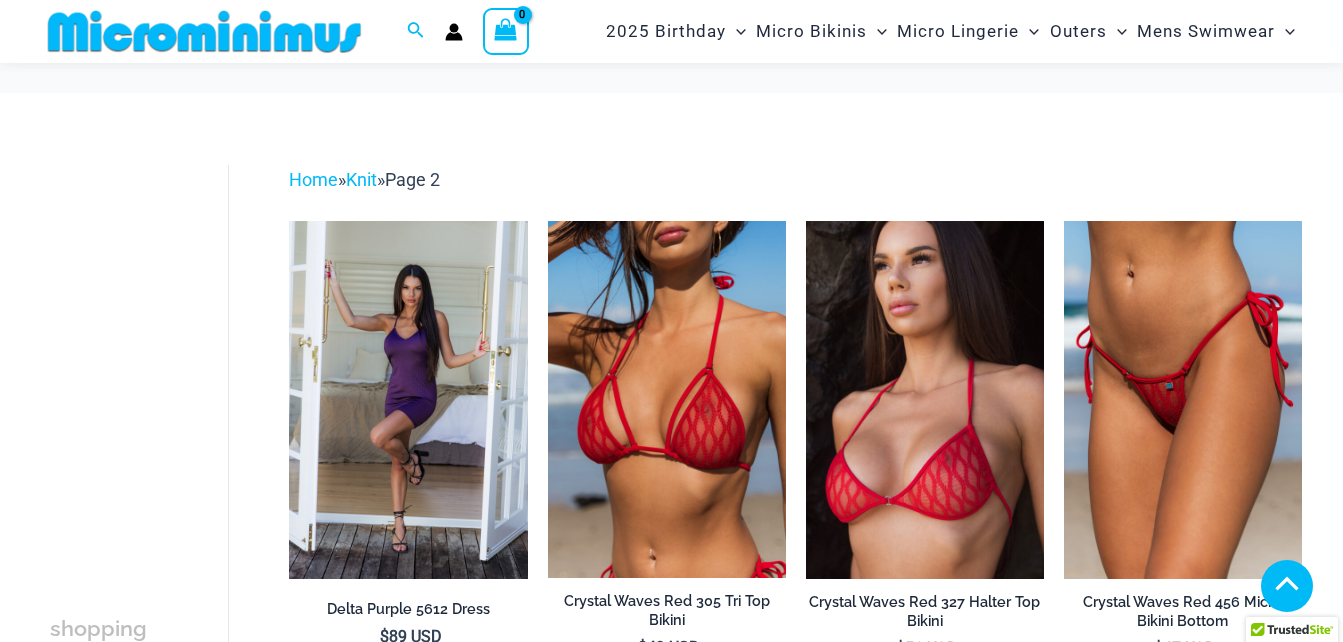 click at bounding box center (1183, 960) 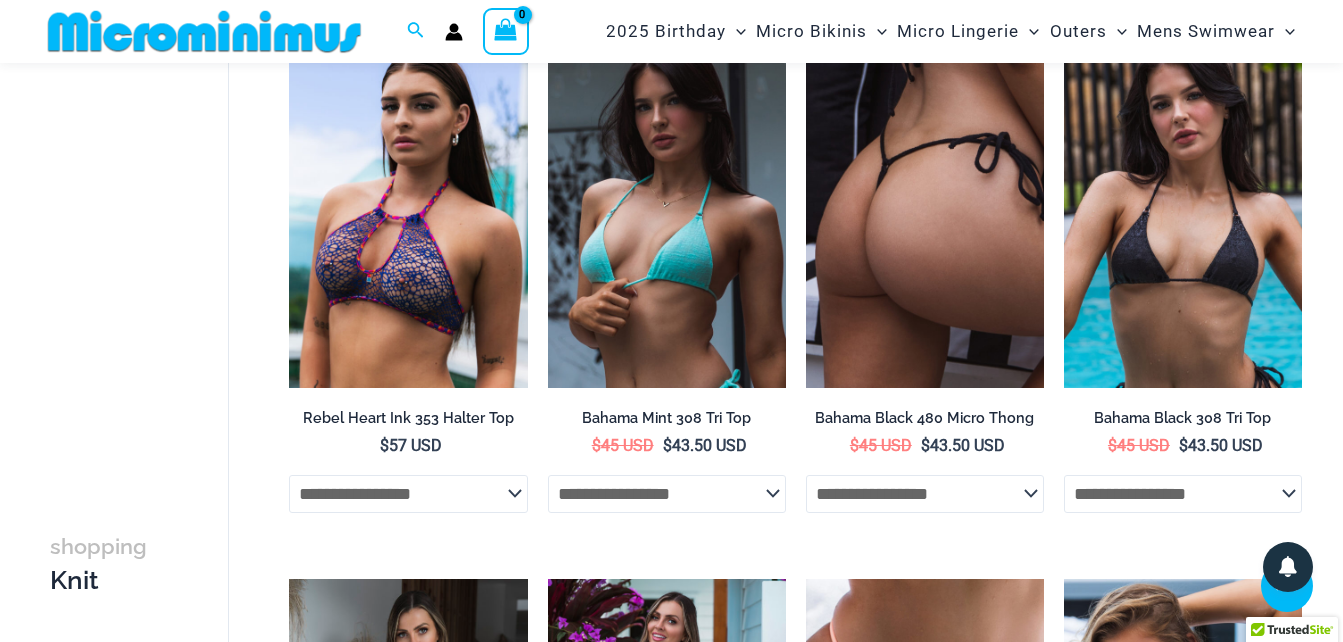 scroll, scrollTop: 2400, scrollLeft: 0, axis: vertical 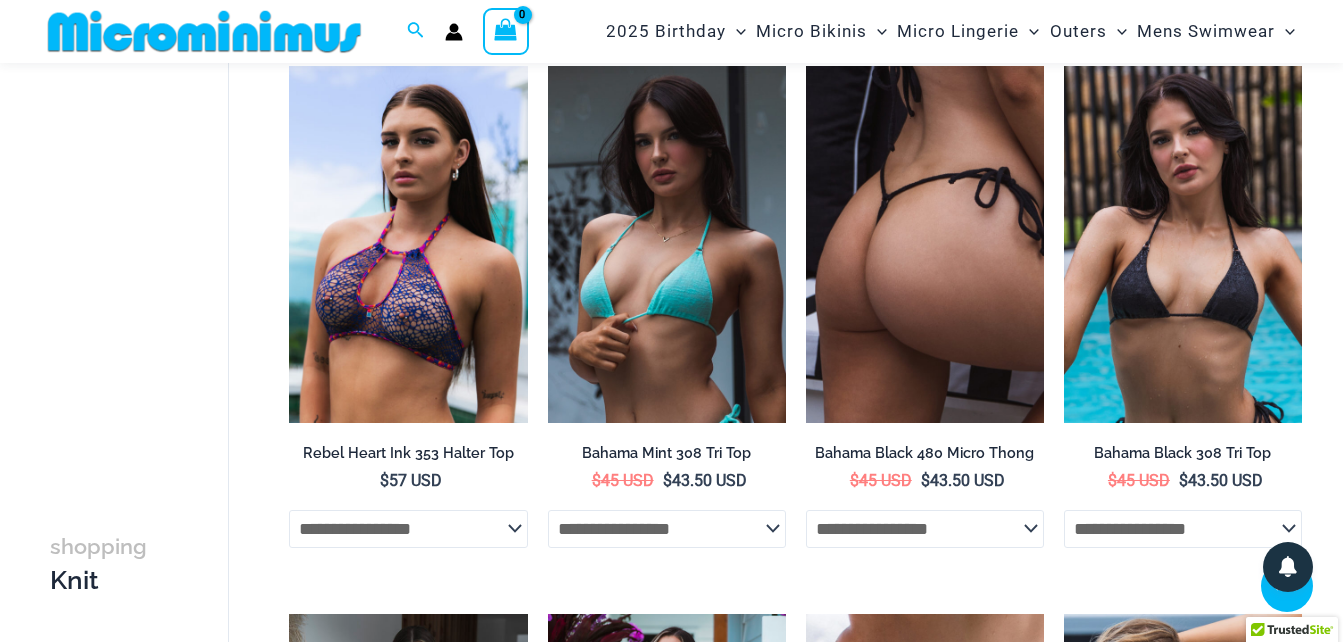 click at bounding box center [925, 244] 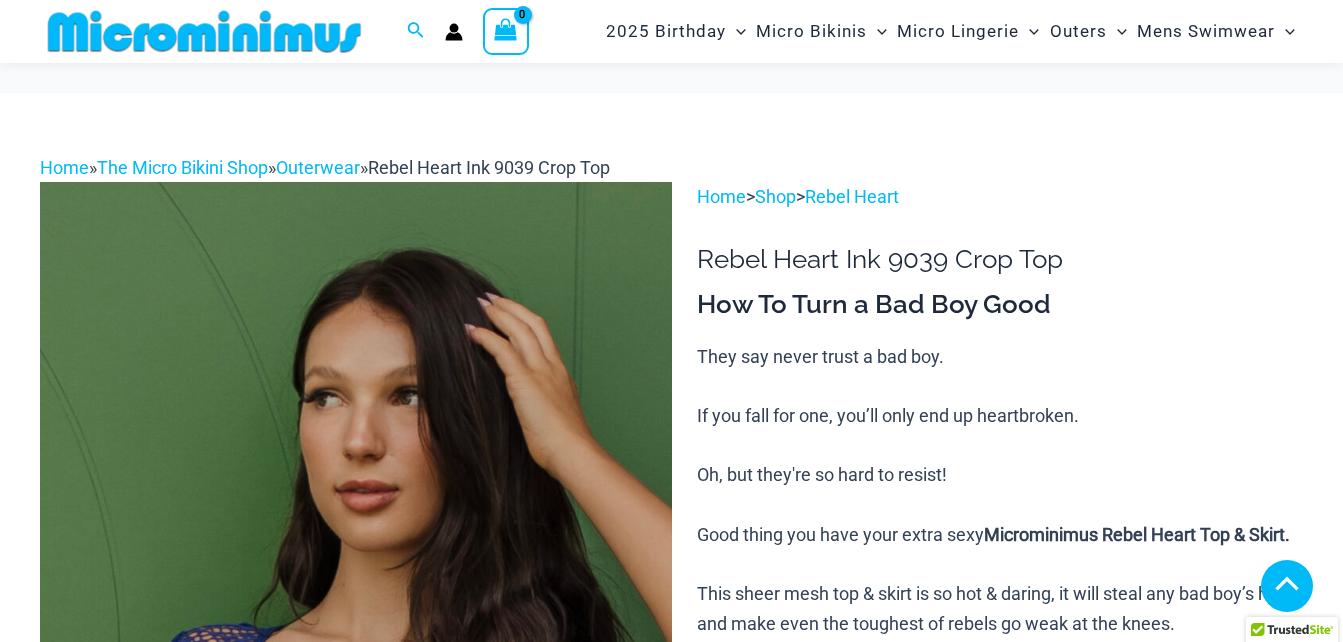 scroll, scrollTop: 482, scrollLeft: 0, axis: vertical 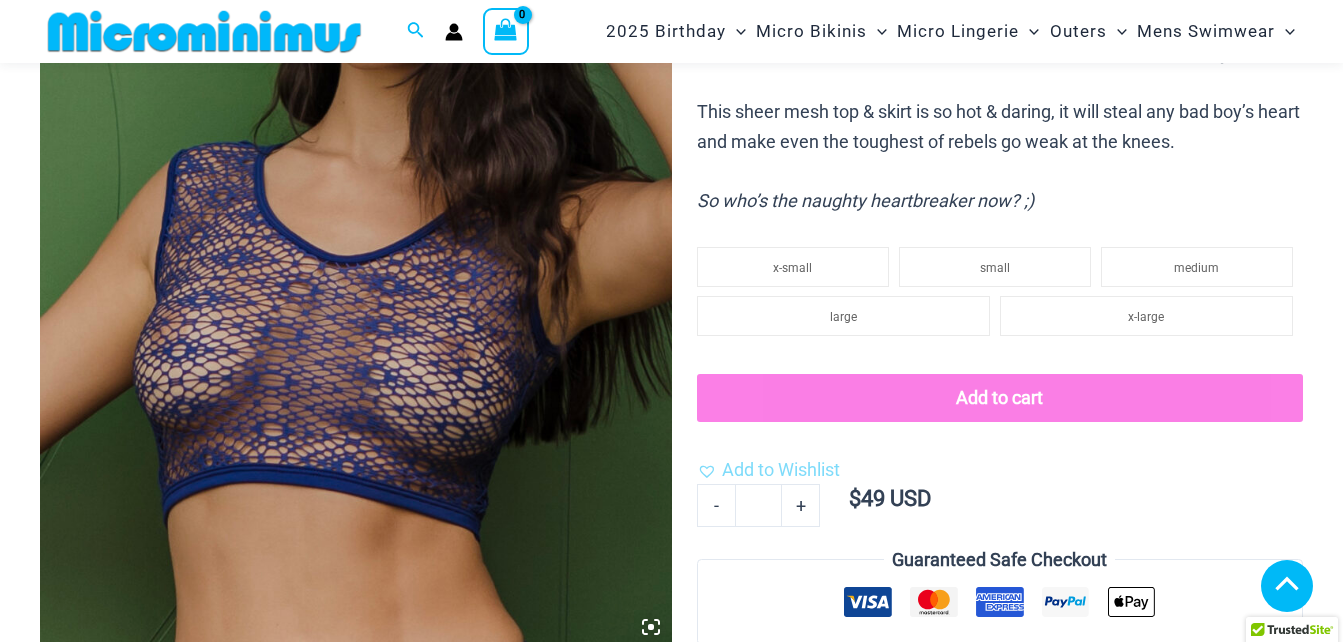 click 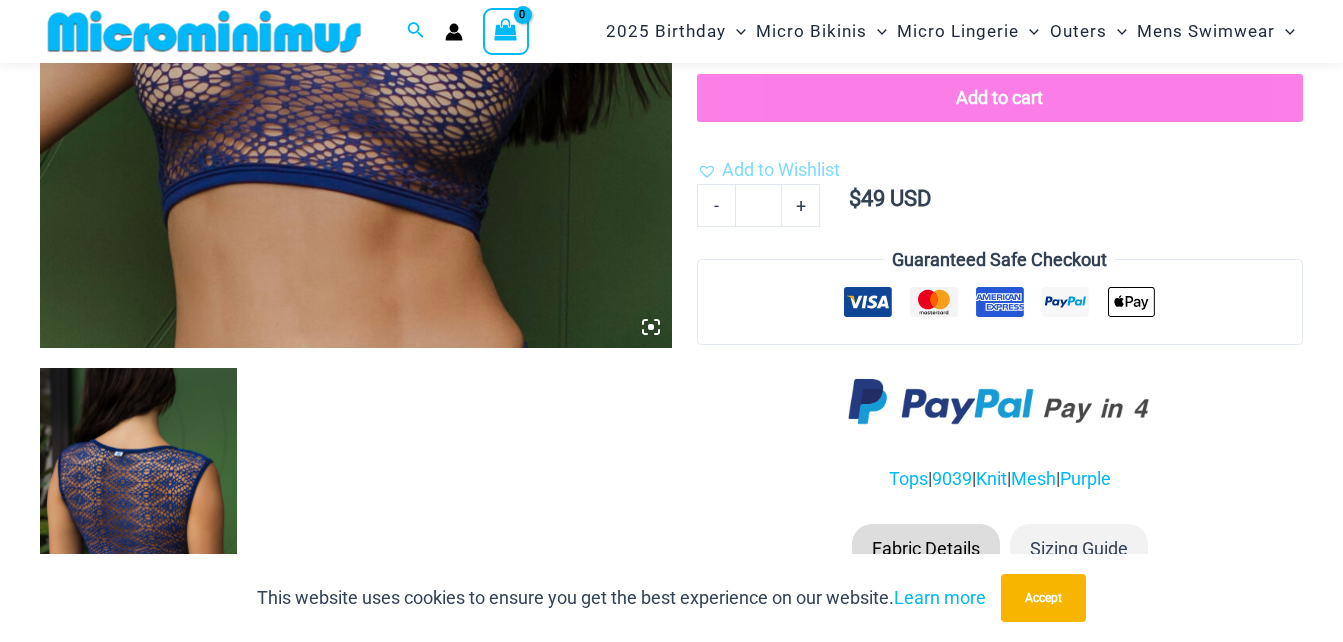 click 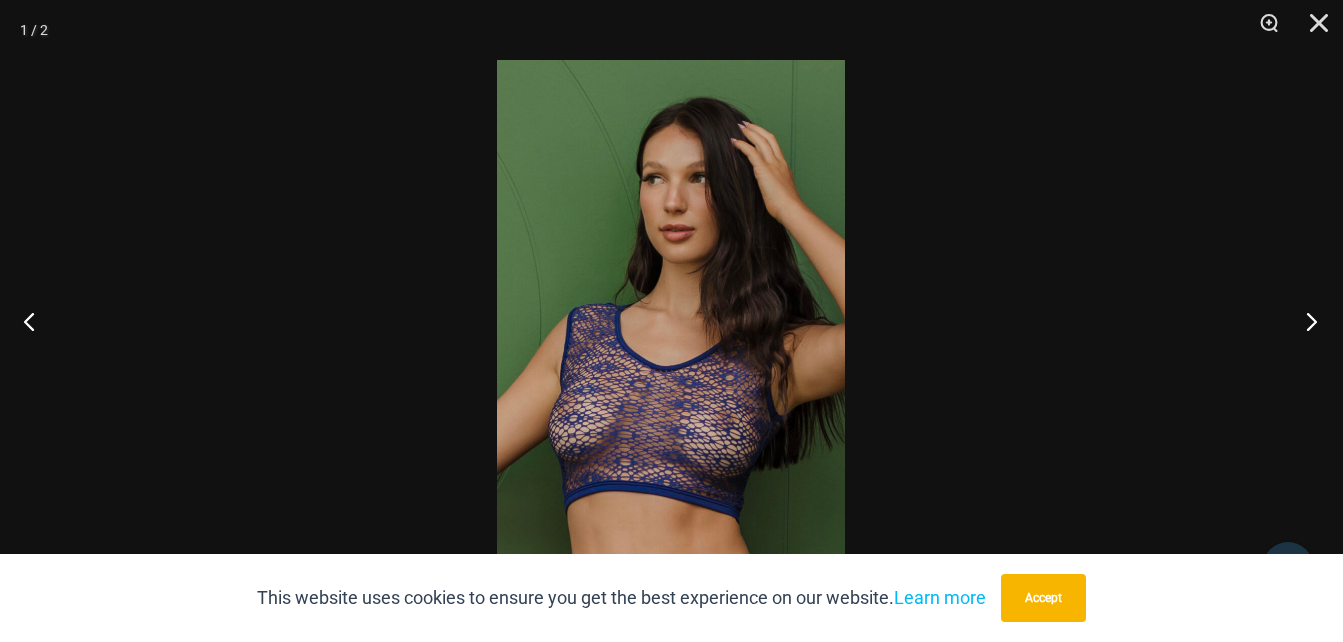 click at bounding box center [1305, 321] 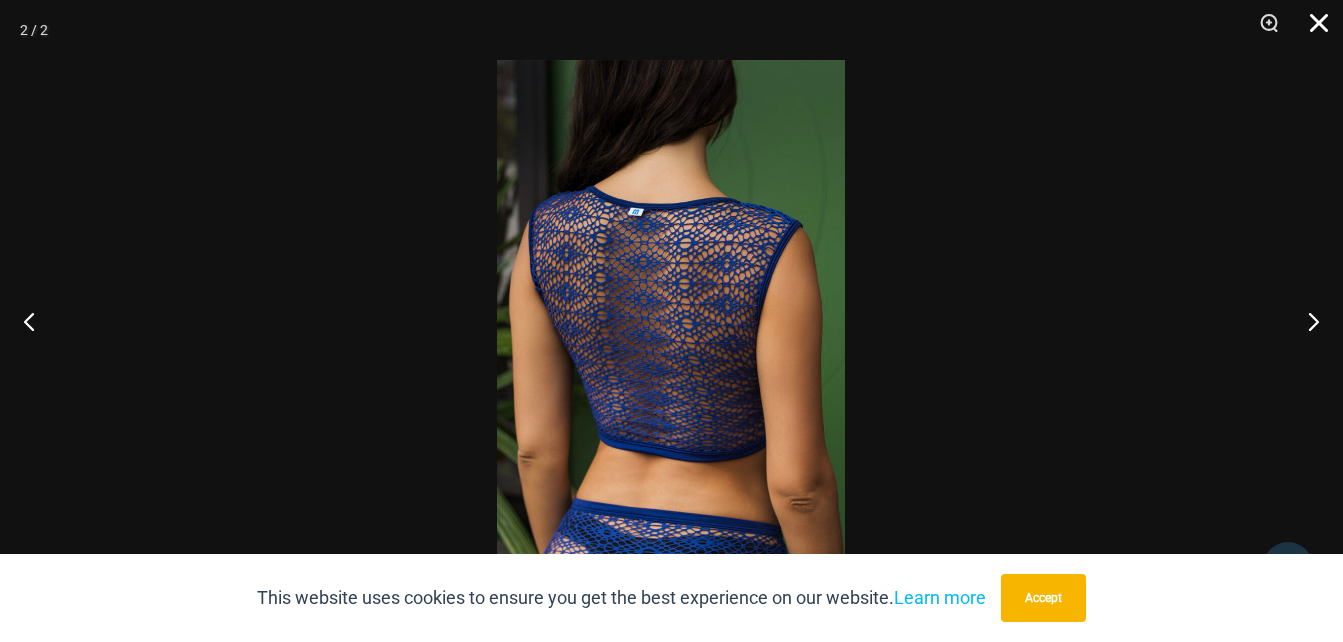 click at bounding box center (1312, 30) 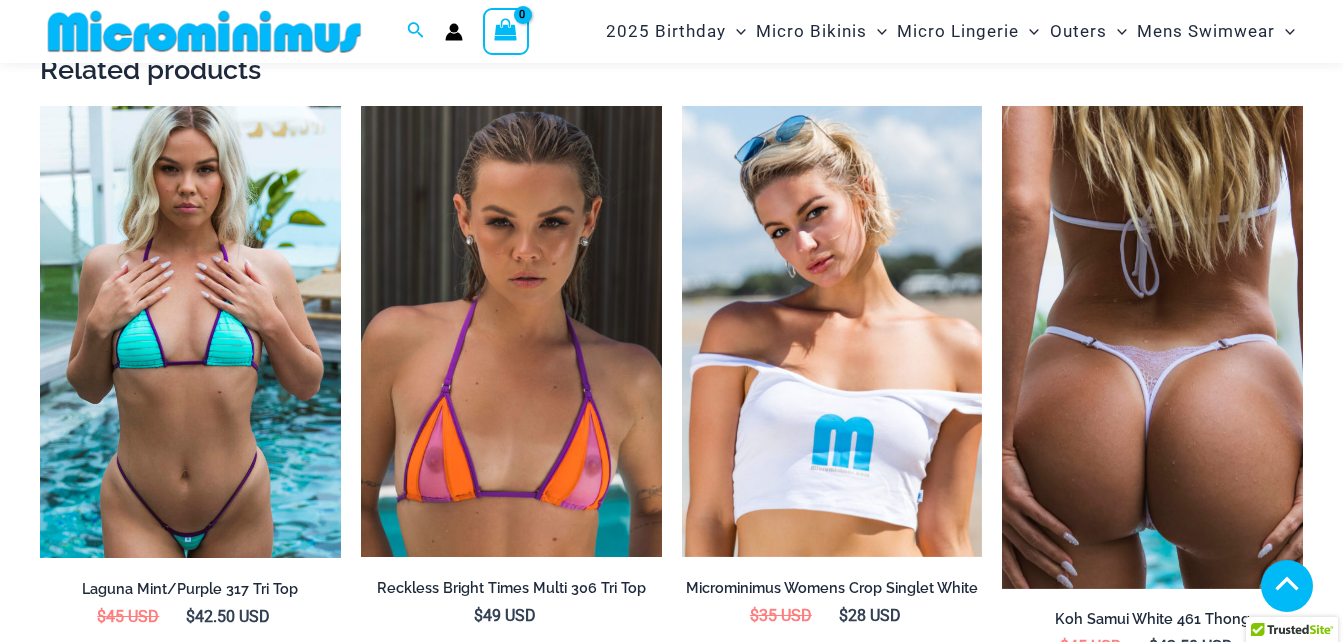 scroll, scrollTop: 2488, scrollLeft: 0, axis: vertical 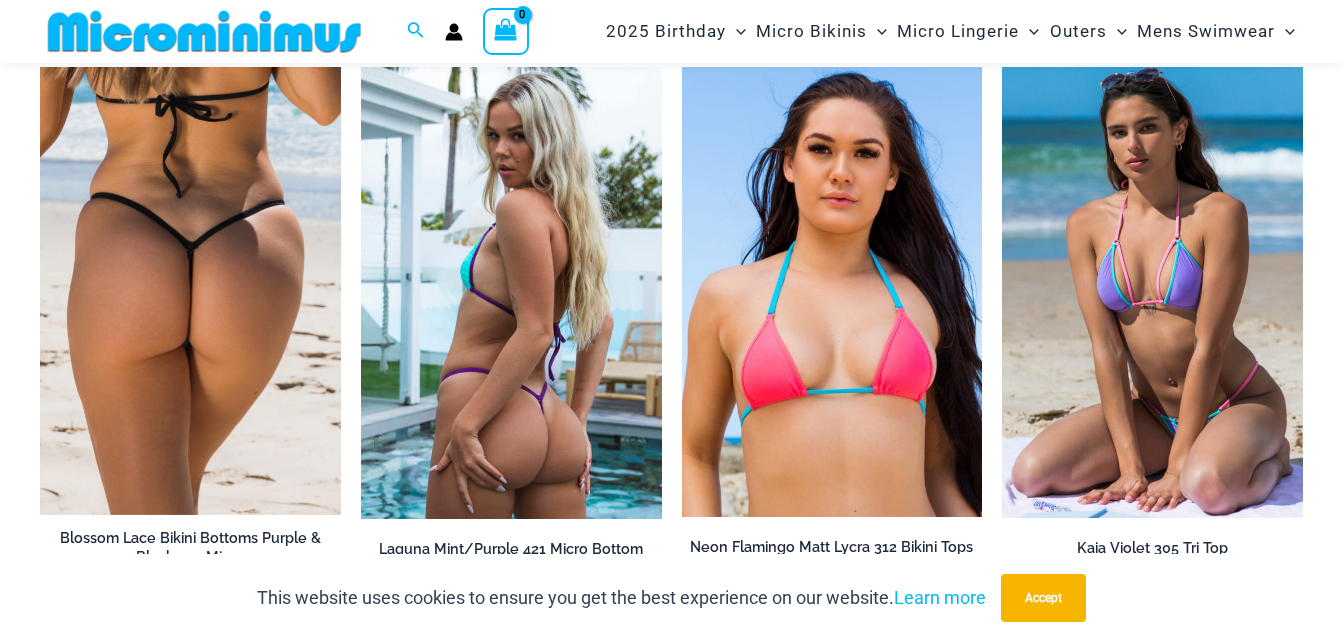 click at bounding box center (1152, 292) 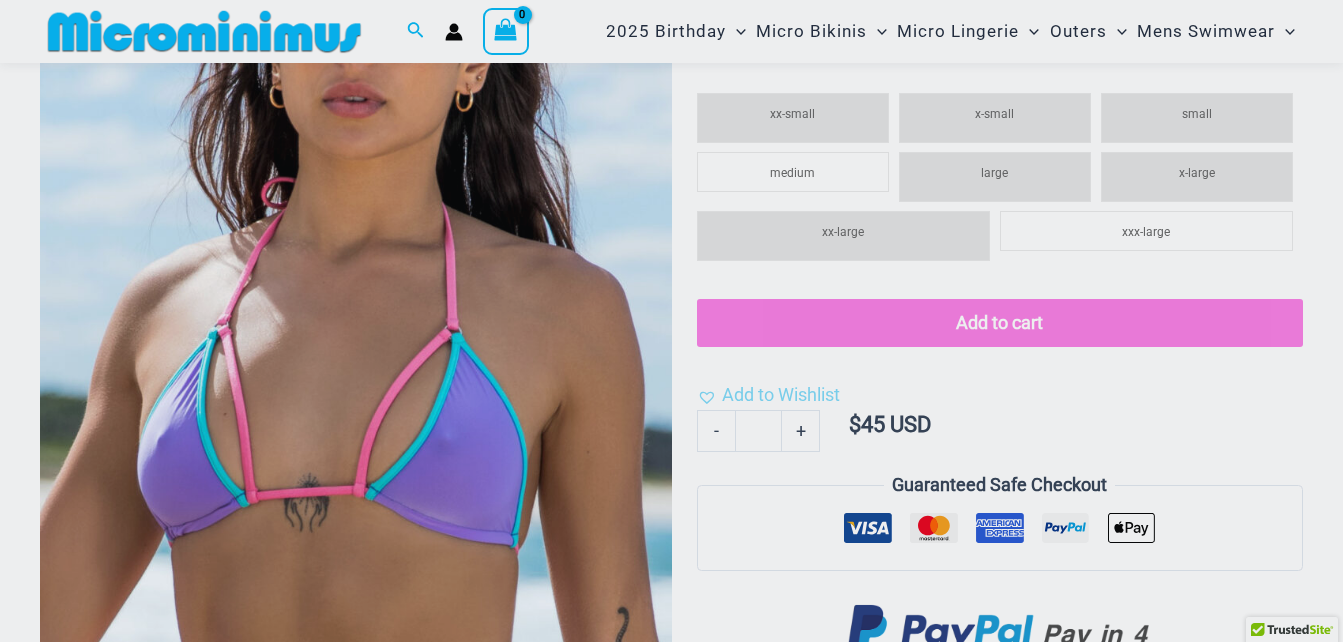 scroll, scrollTop: 282, scrollLeft: 0, axis: vertical 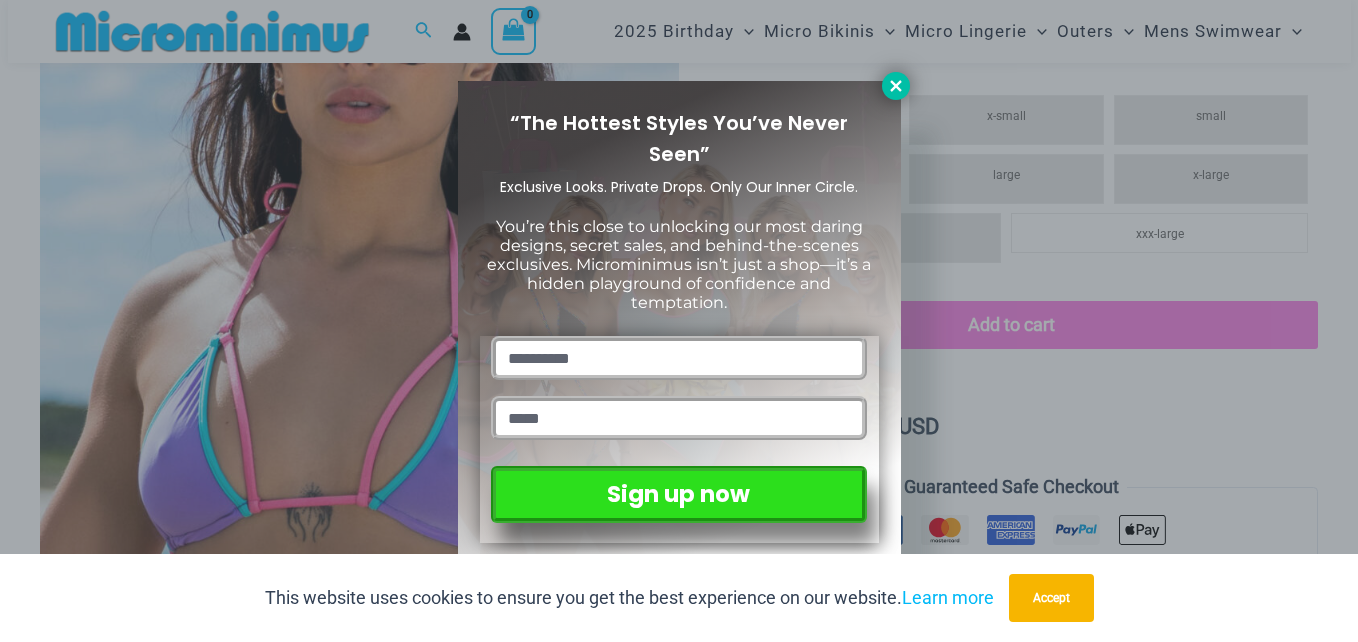 click 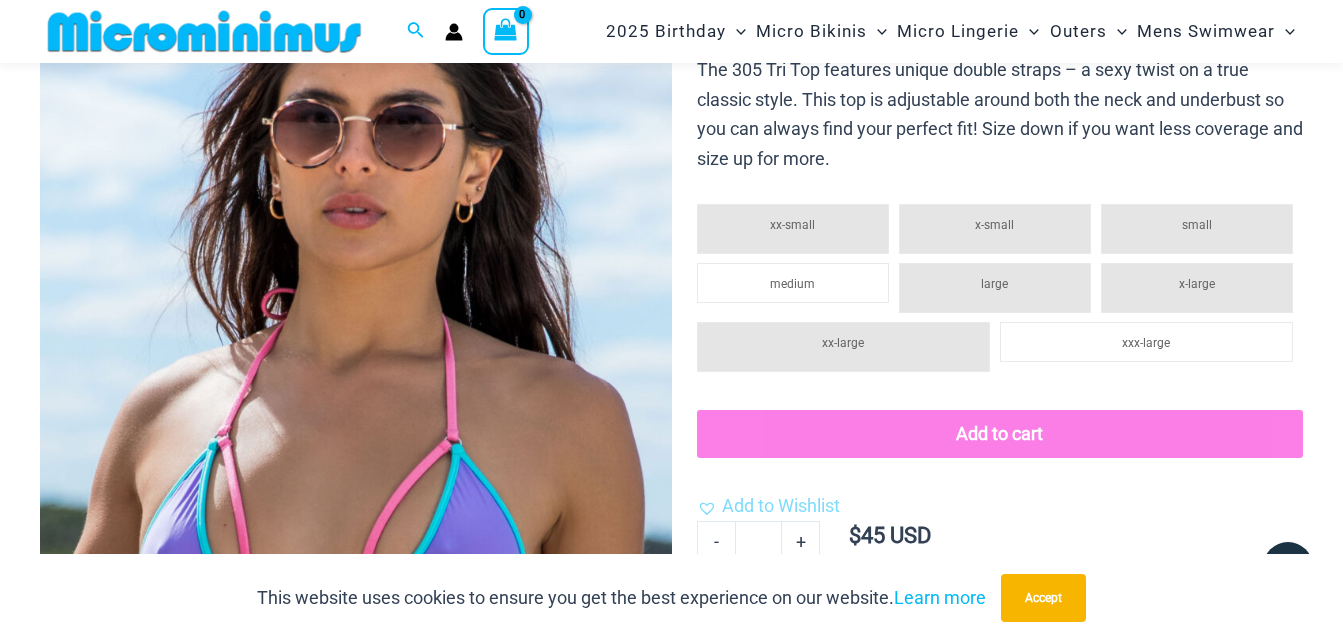 scroll, scrollTop: 0, scrollLeft: 0, axis: both 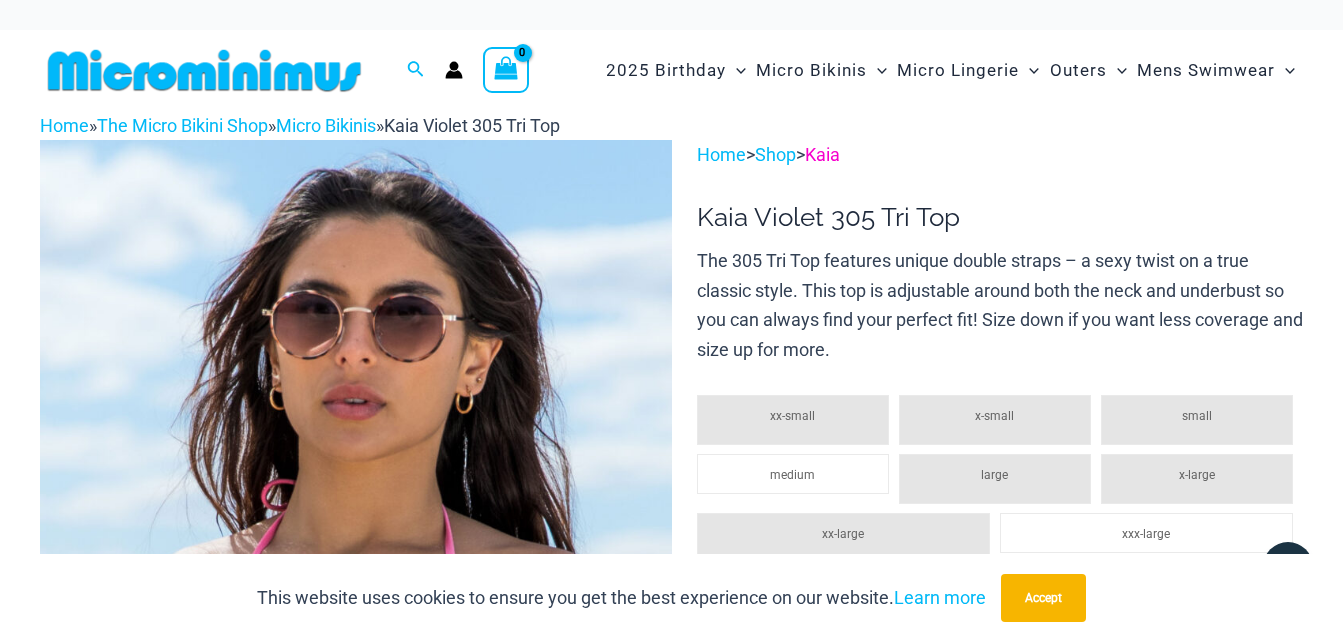 click on "Kaia" at bounding box center [822, 154] 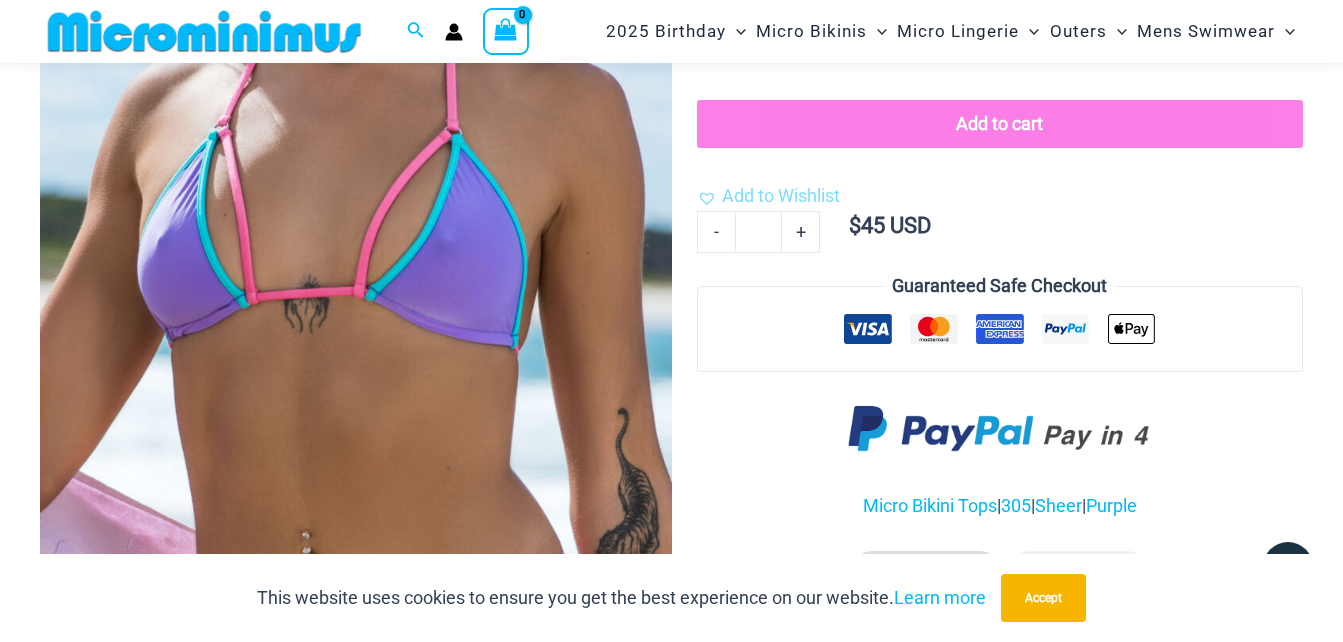 scroll, scrollTop: 683, scrollLeft: 0, axis: vertical 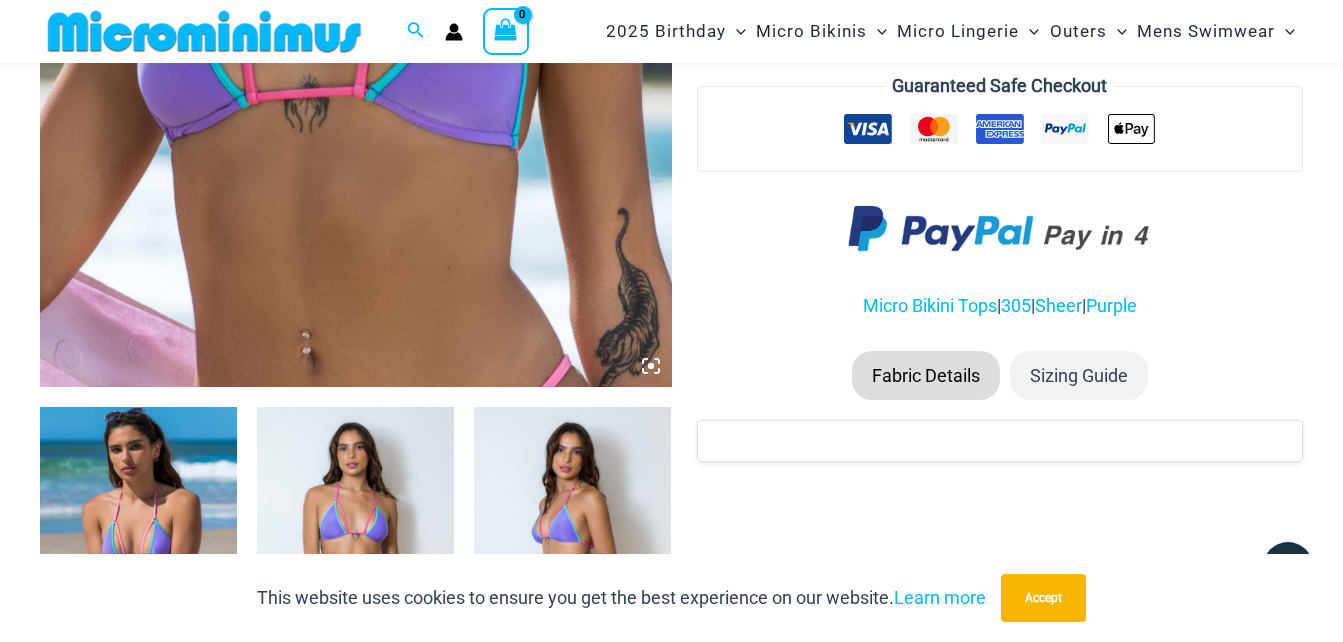 click 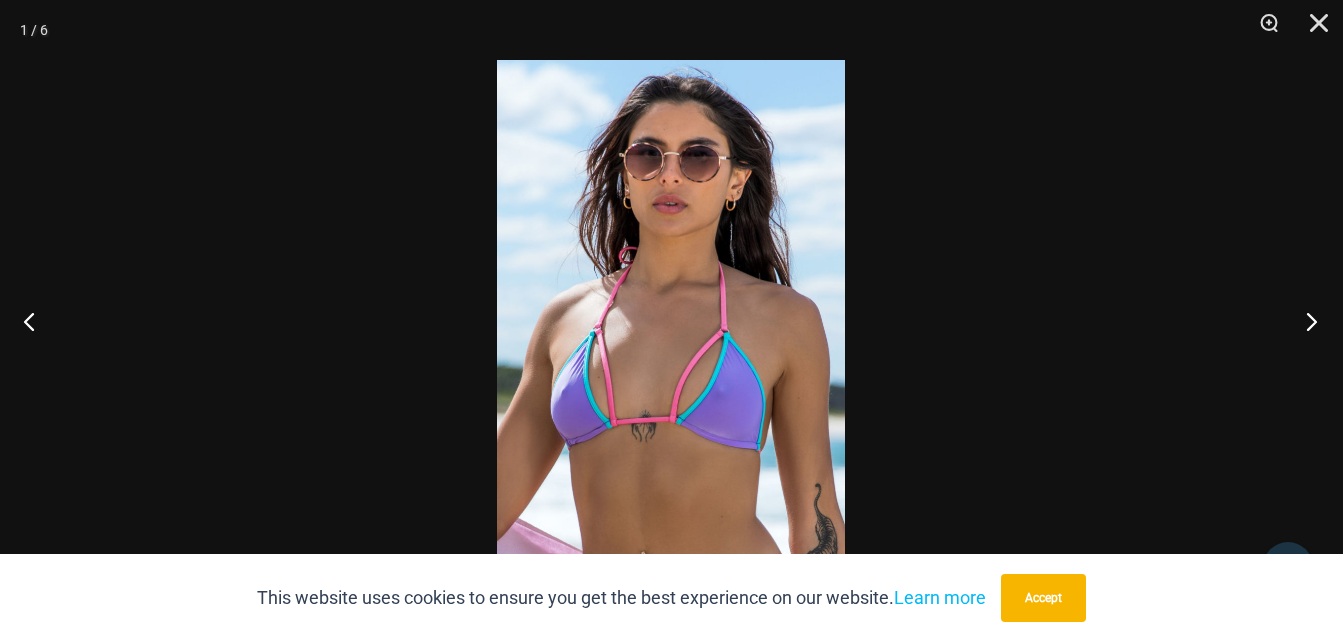 click at bounding box center [1305, 321] 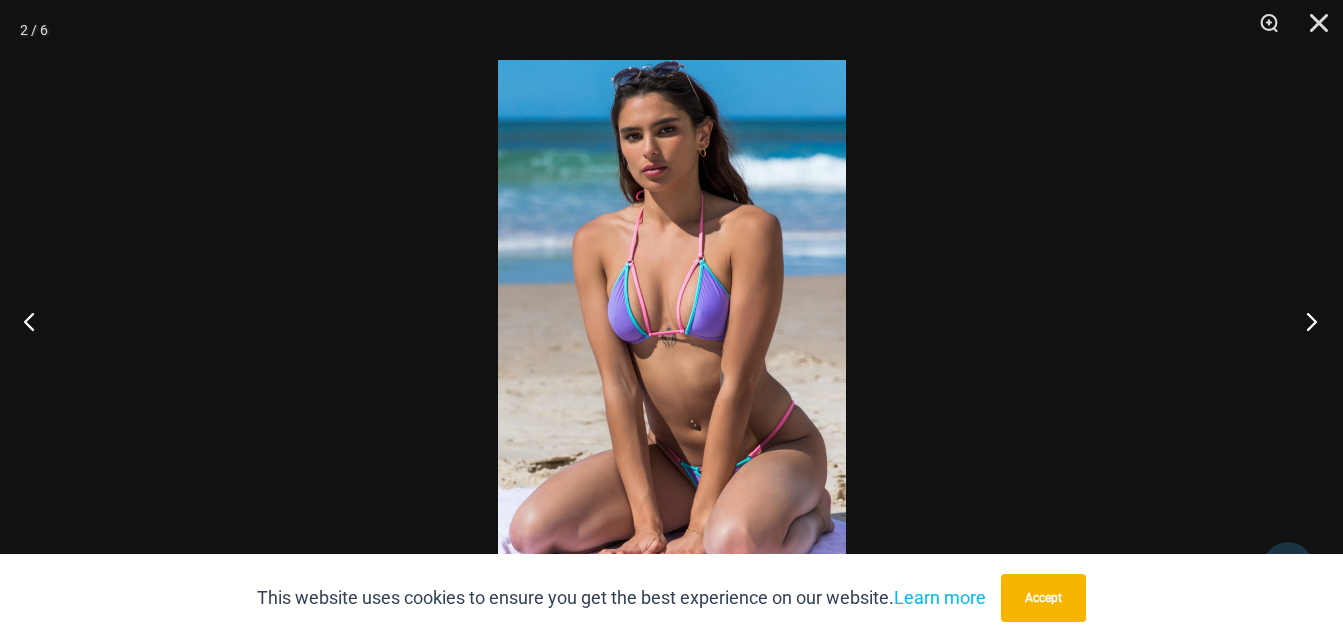 click at bounding box center [1305, 321] 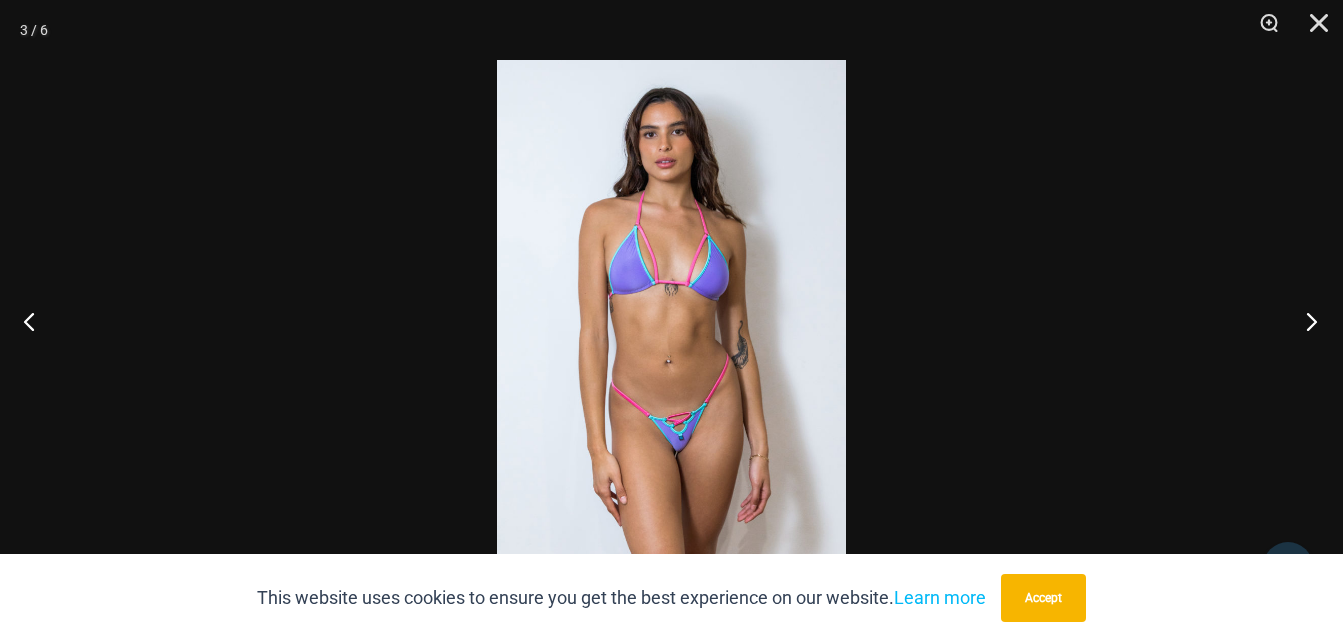 click at bounding box center [1305, 321] 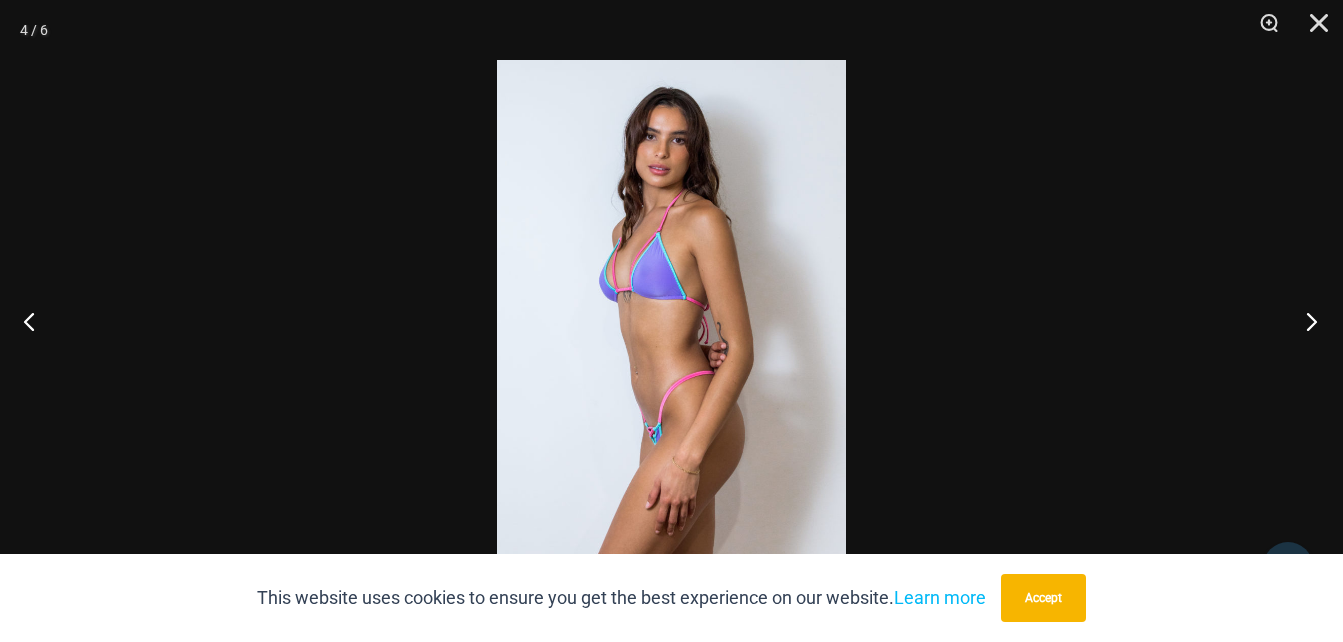 click at bounding box center [1305, 321] 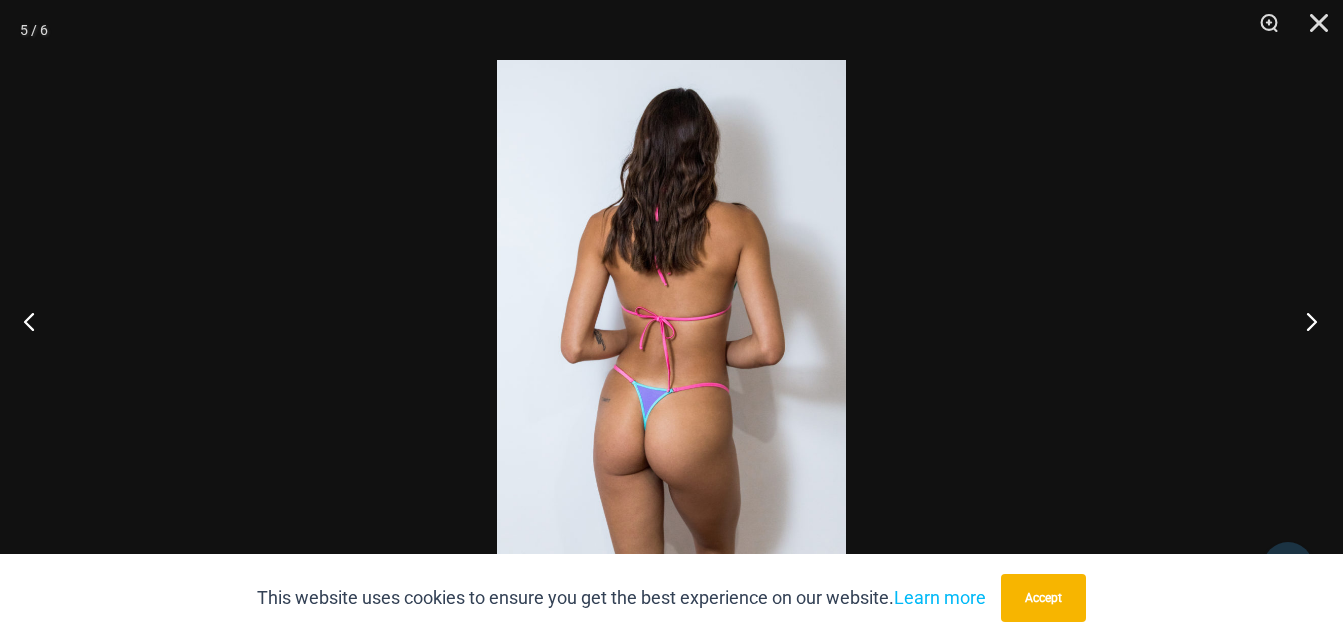 click at bounding box center (1305, 321) 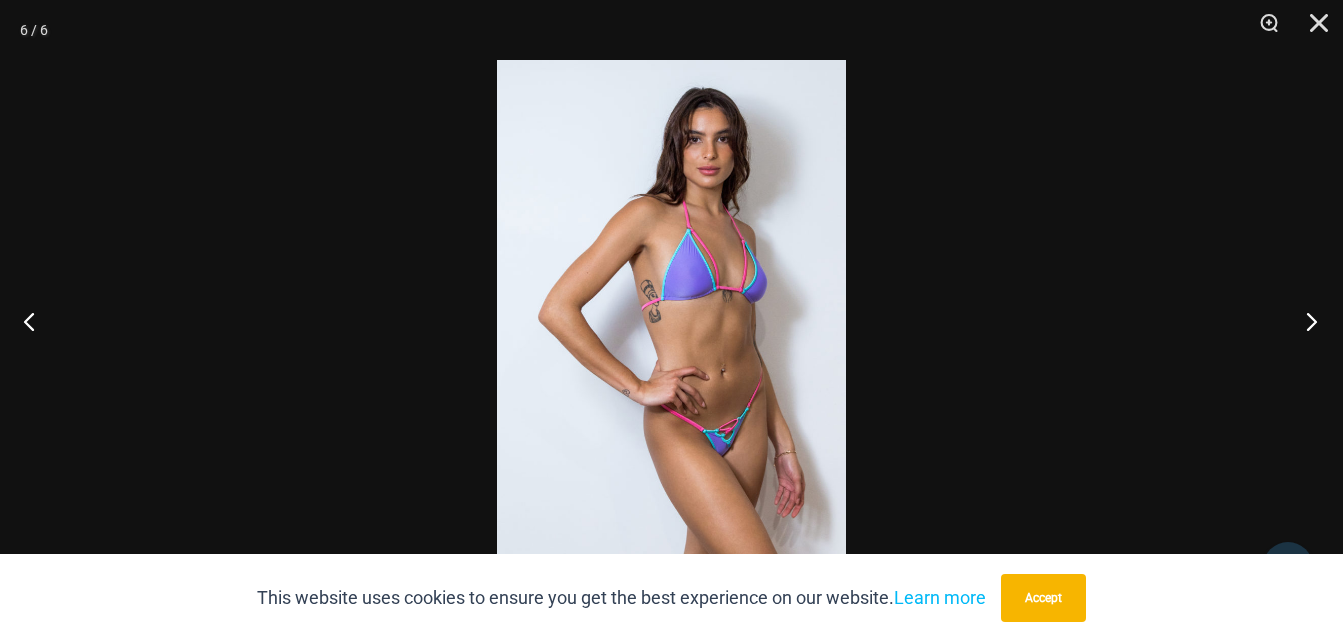 click at bounding box center [1305, 321] 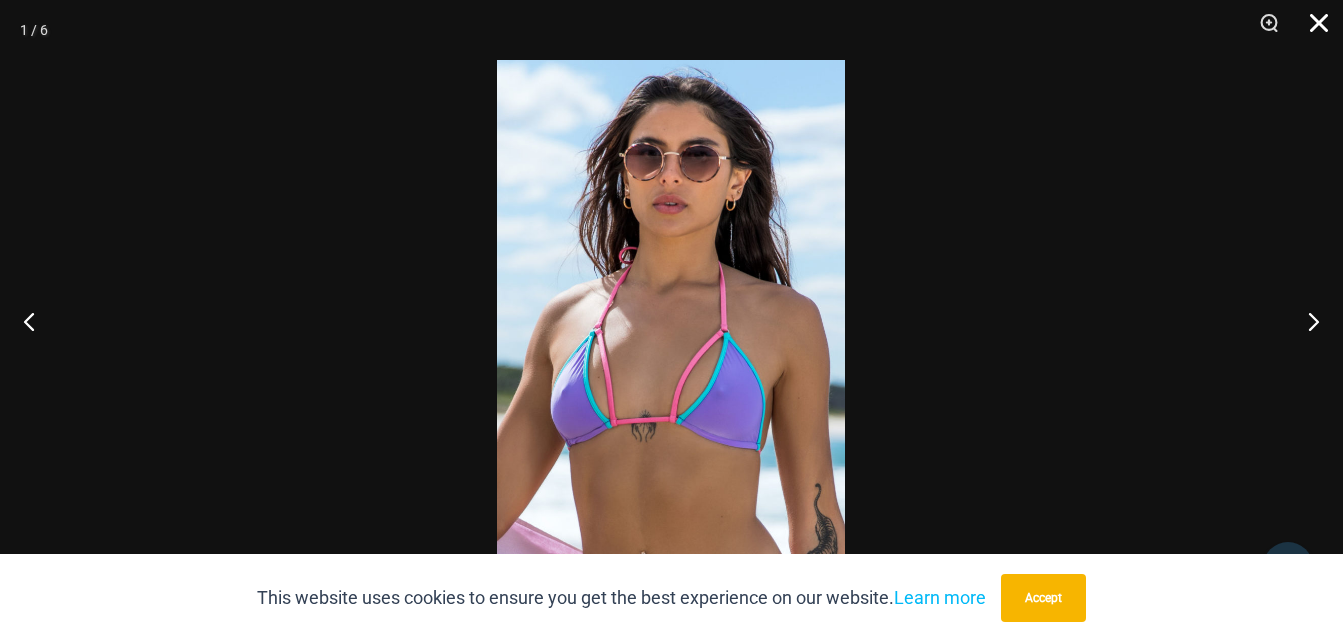 click at bounding box center [1312, 30] 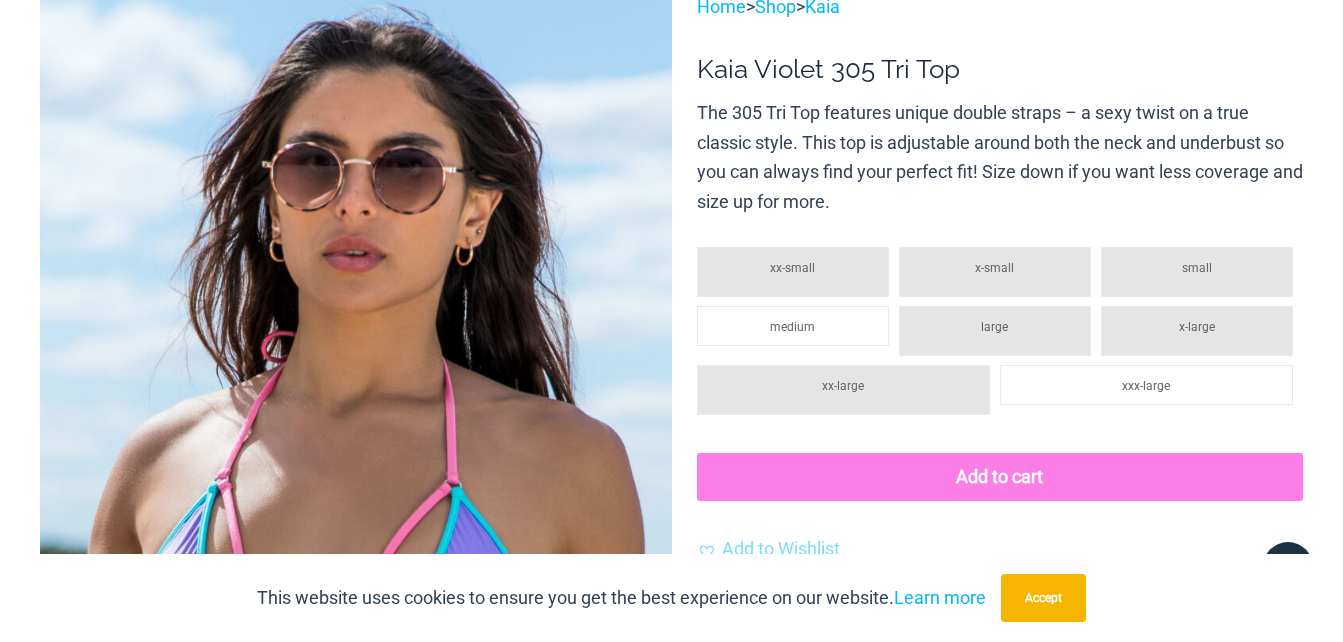 scroll, scrollTop: 0, scrollLeft: 0, axis: both 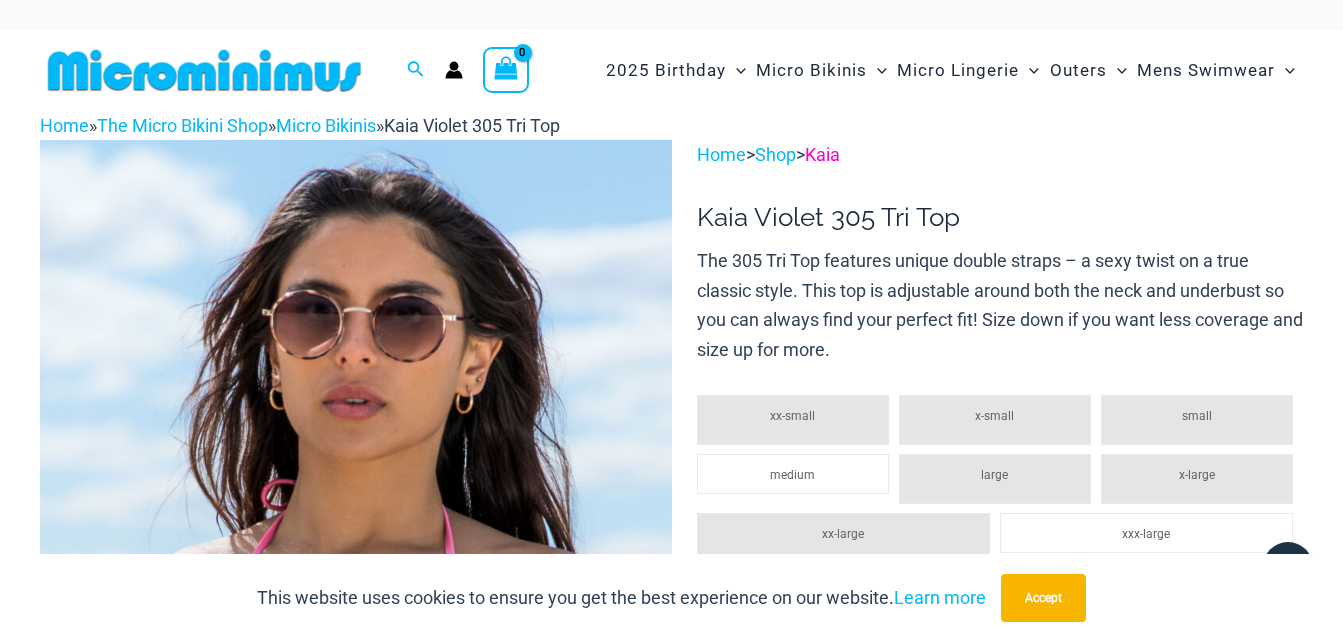 click on "Kaia" at bounding box center (822, 154) 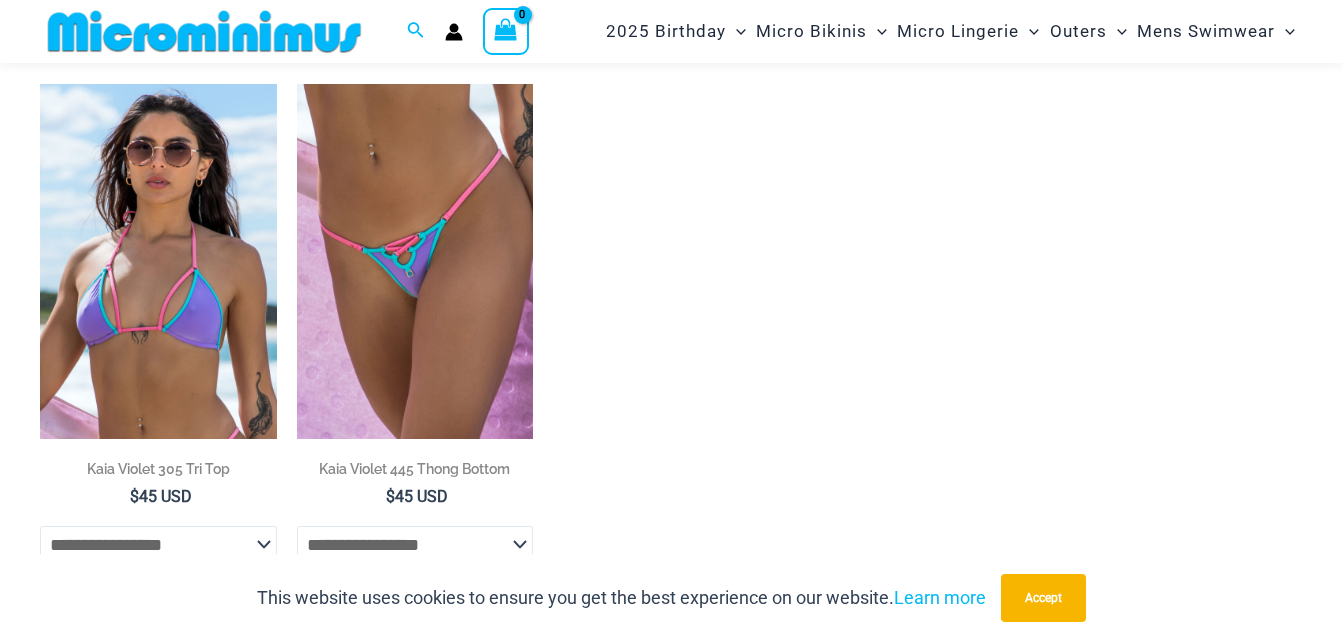 scroll, scrollTop: 894, scrollLeft: 0, axis: vertical 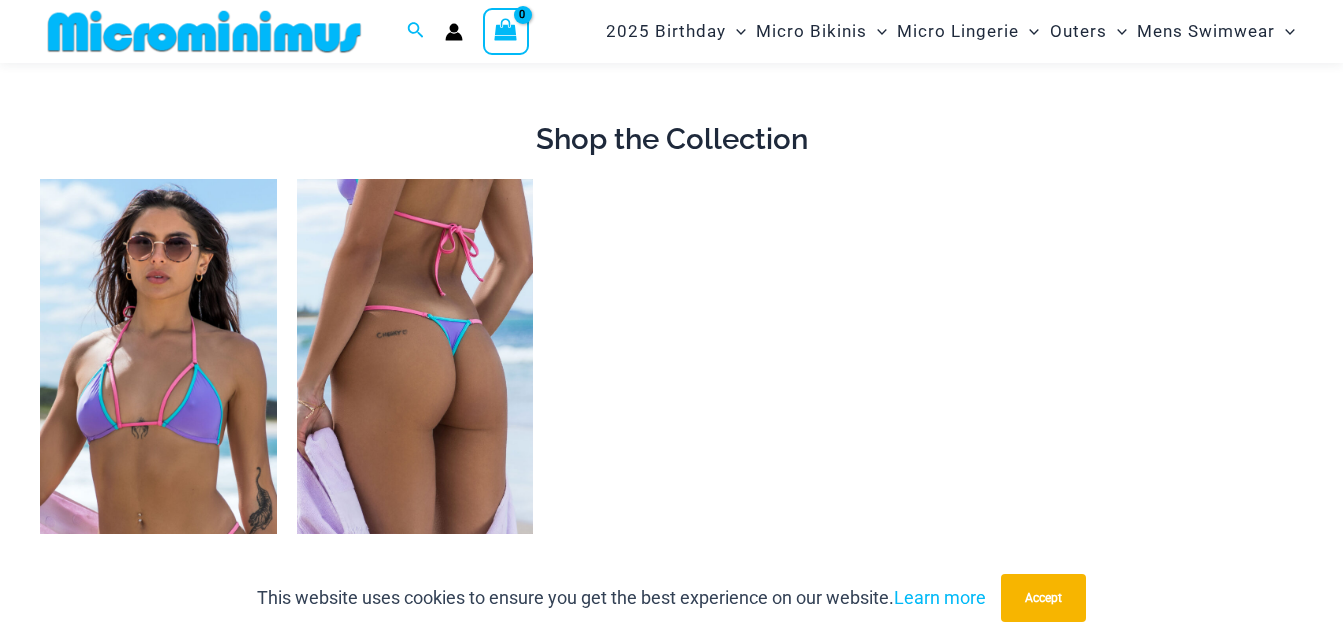 click at bounding box center (415, 356) 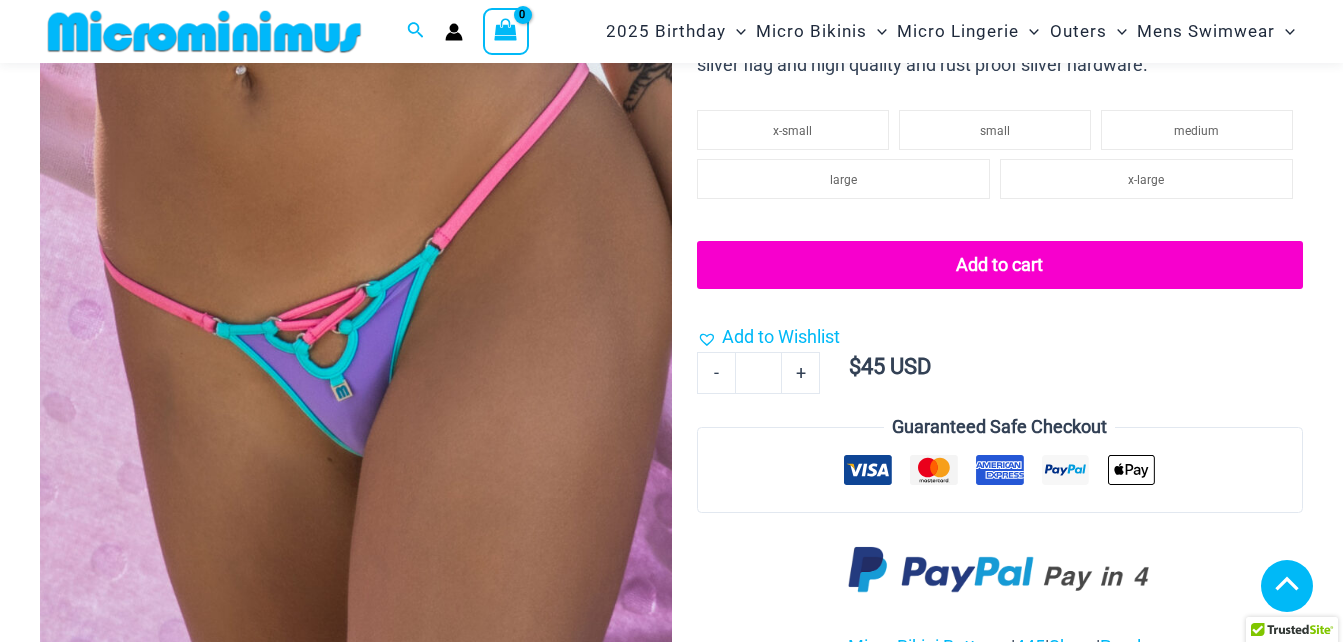 scroll, scrollTop: 882, scrollLeft: 0, axis: vertical 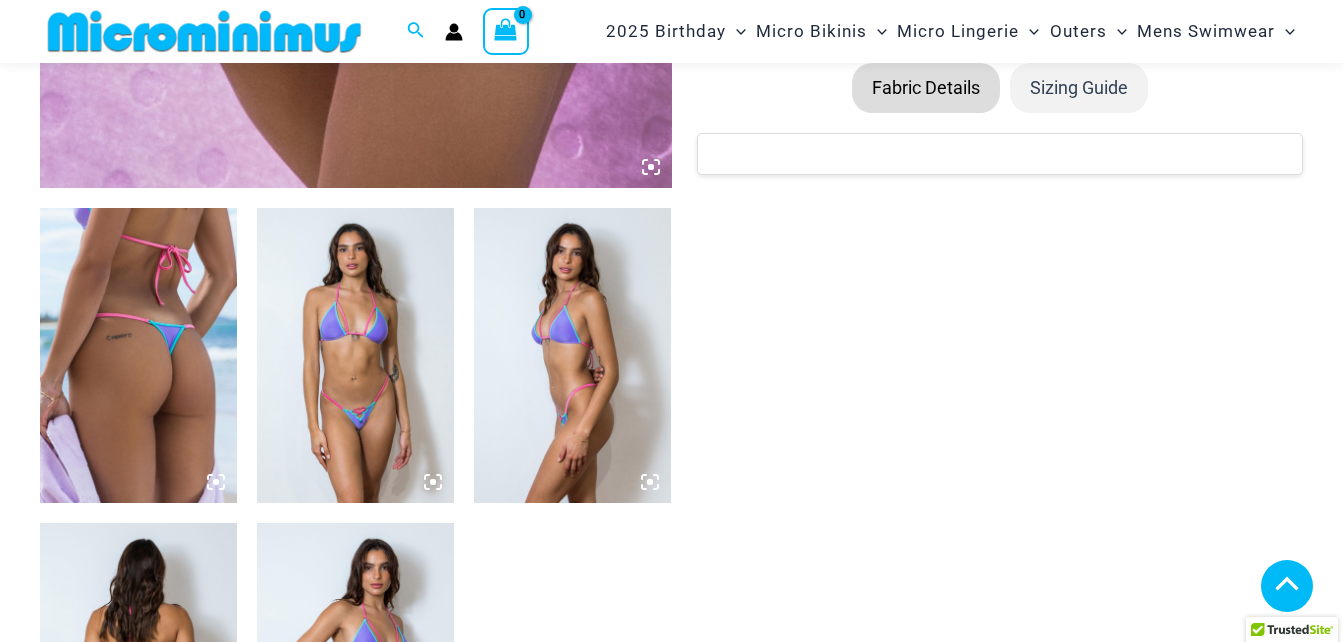 click 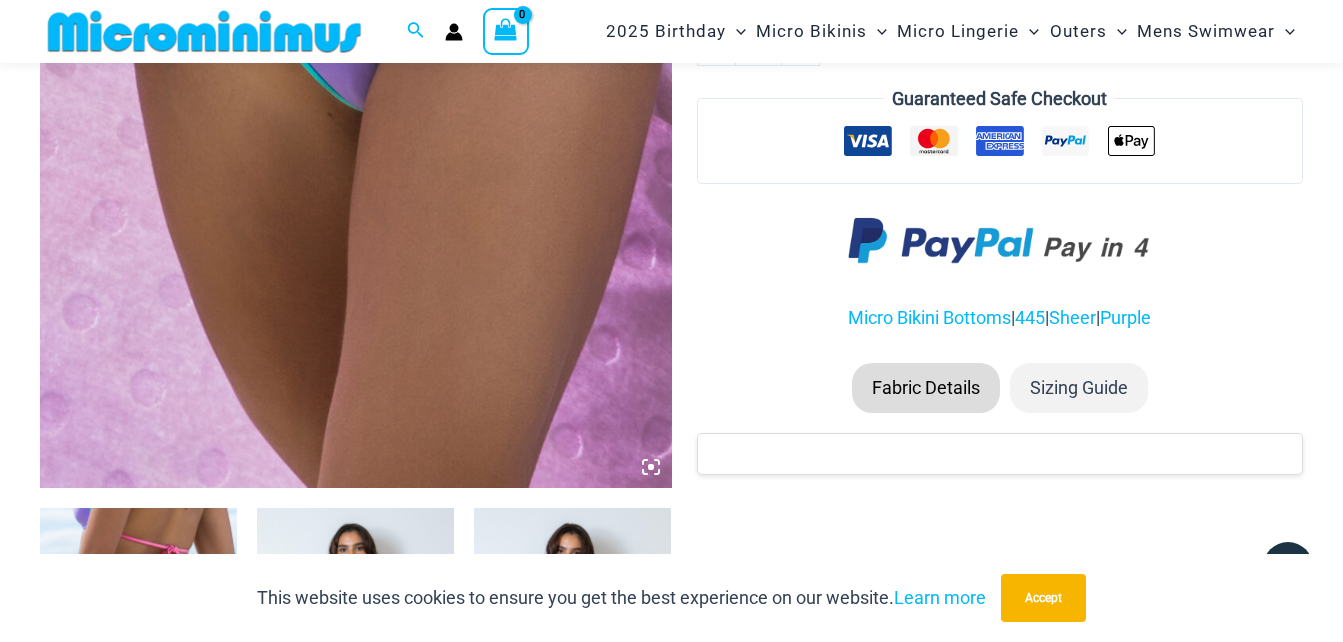 click 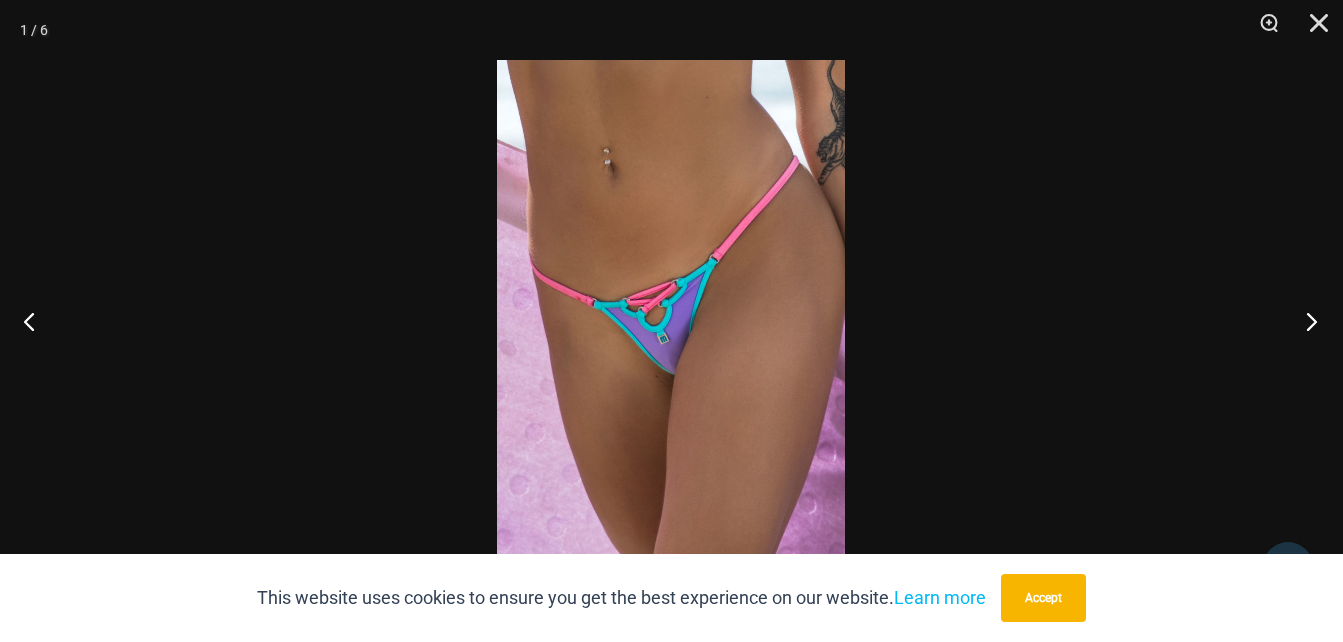 click at bounding box center [1305, 321] 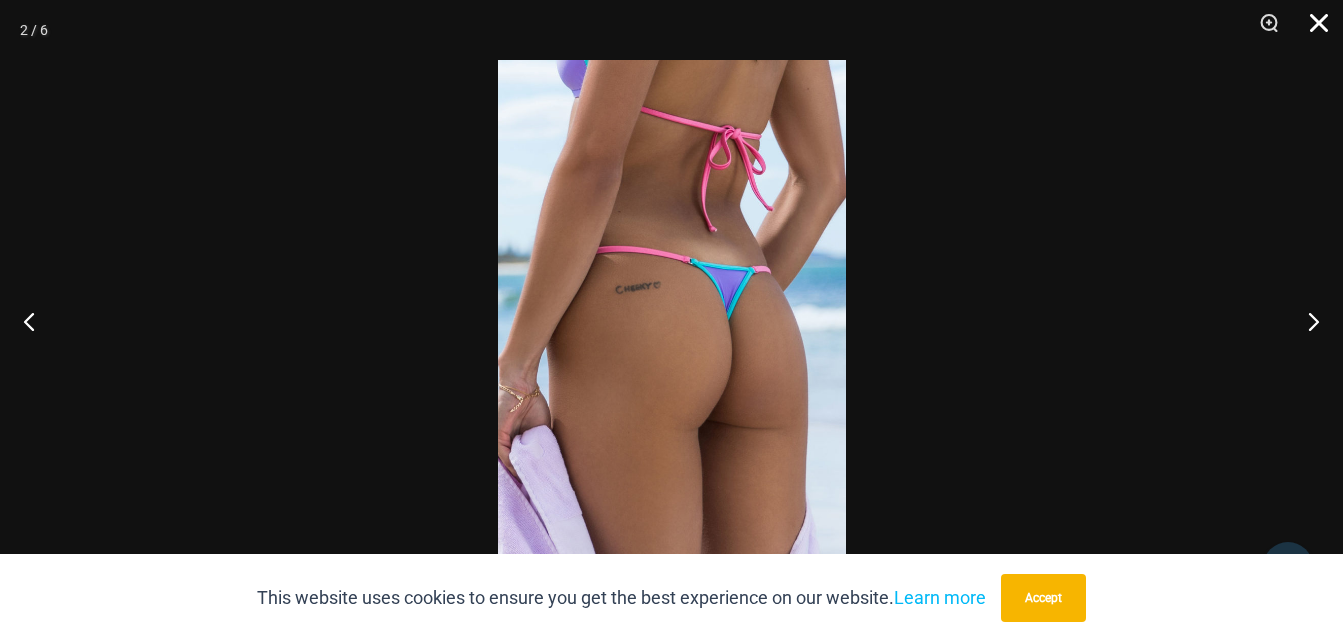 click at bounding box center [1312, 30] 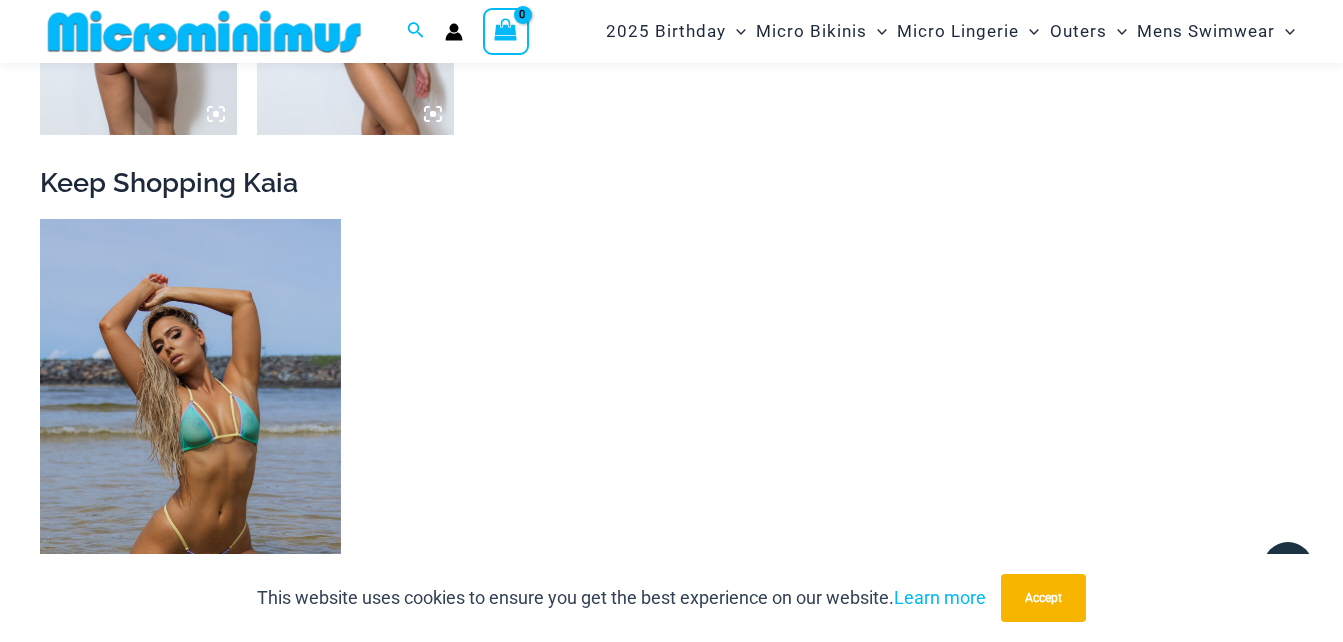scroll, scrollTop: 1682, scrollLeft: 0, axis: vertical 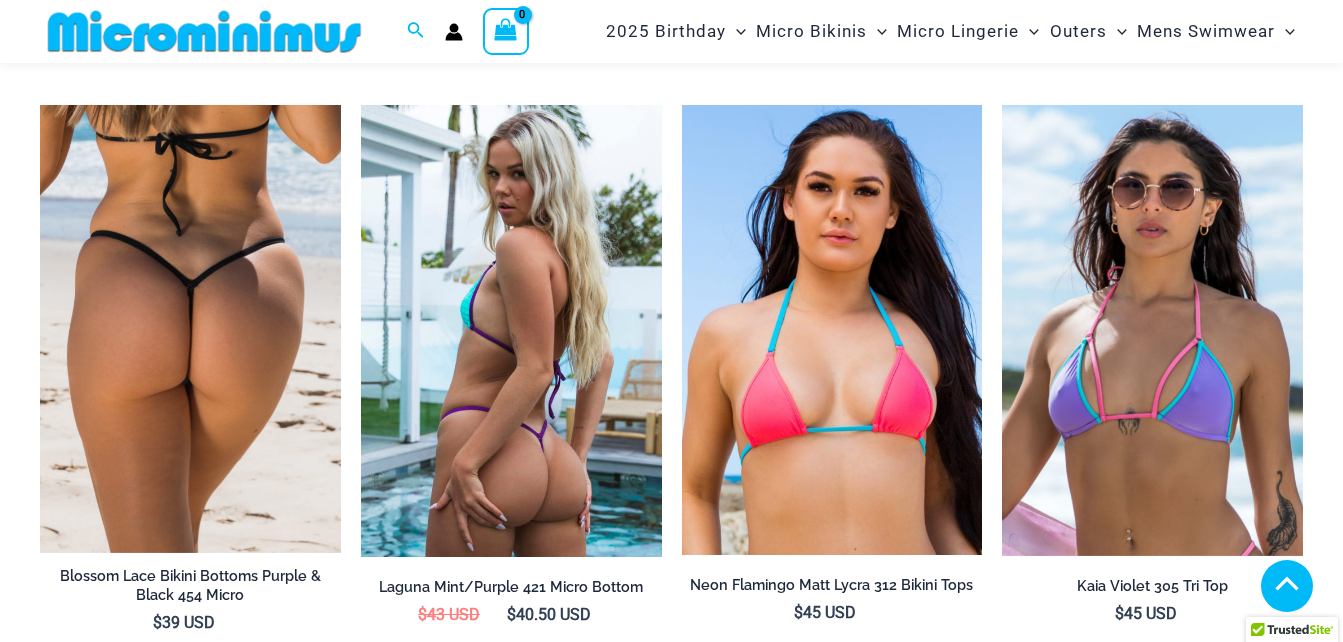 click at bounding box center [511, 1624] 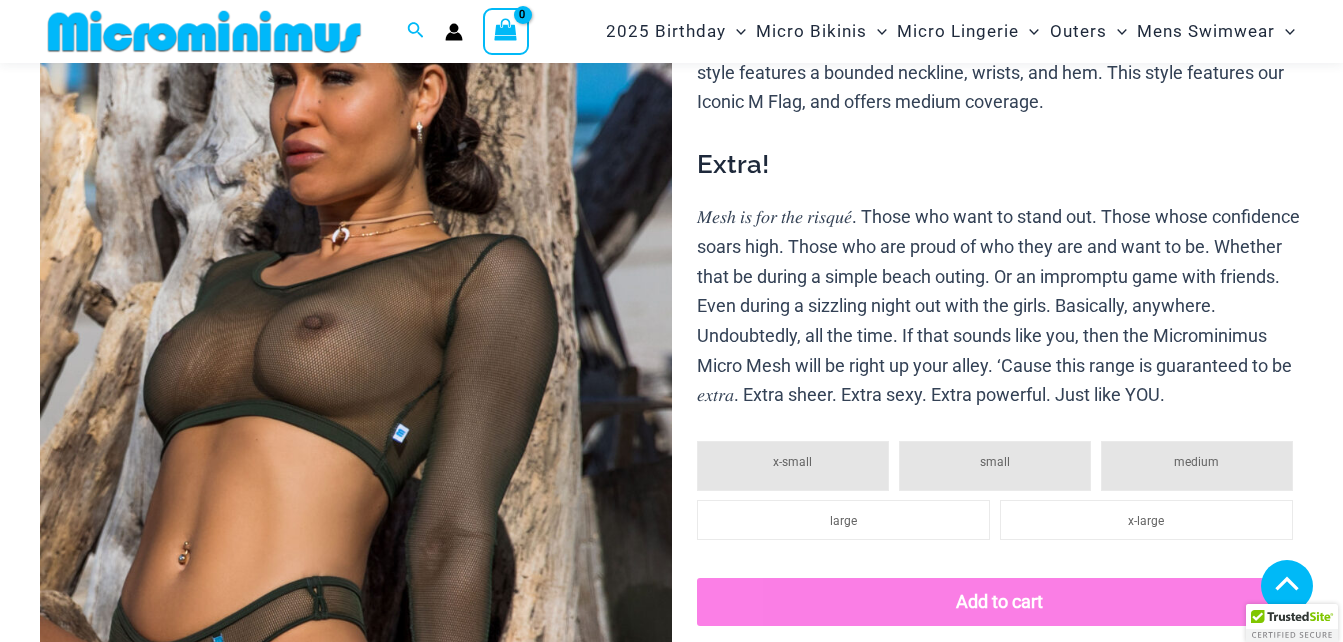 scroll, scrollTop: 809, scrollLeft: 0, axis: vertical 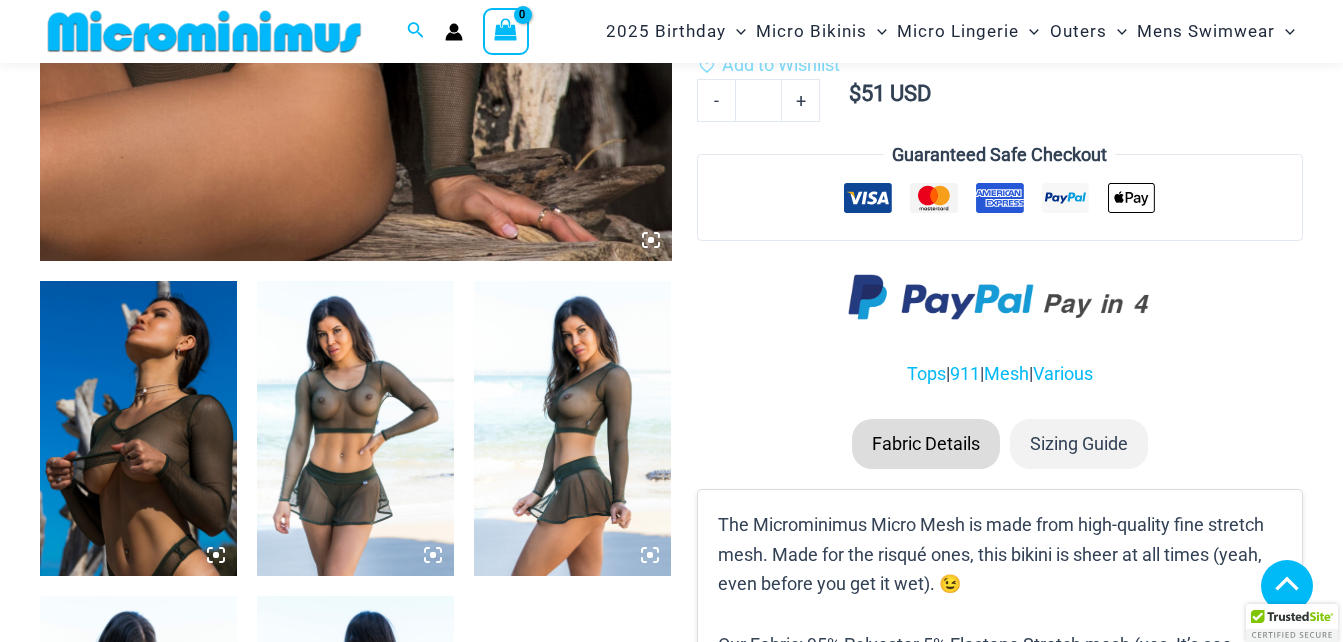 click 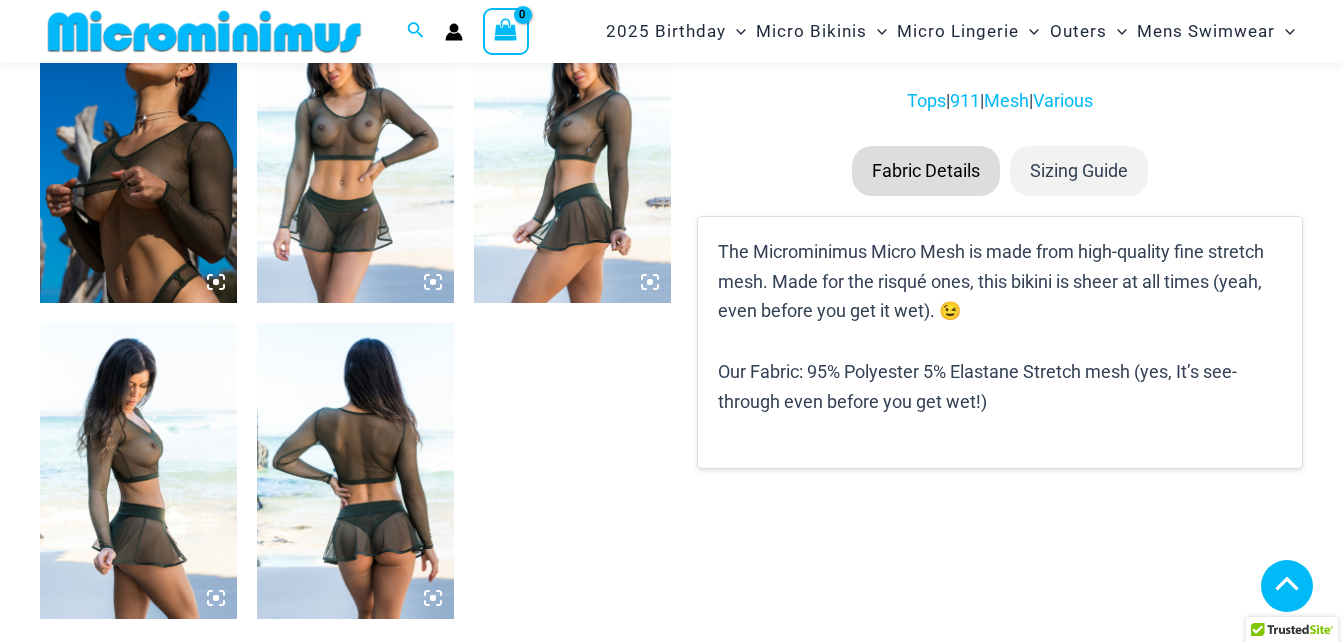 click 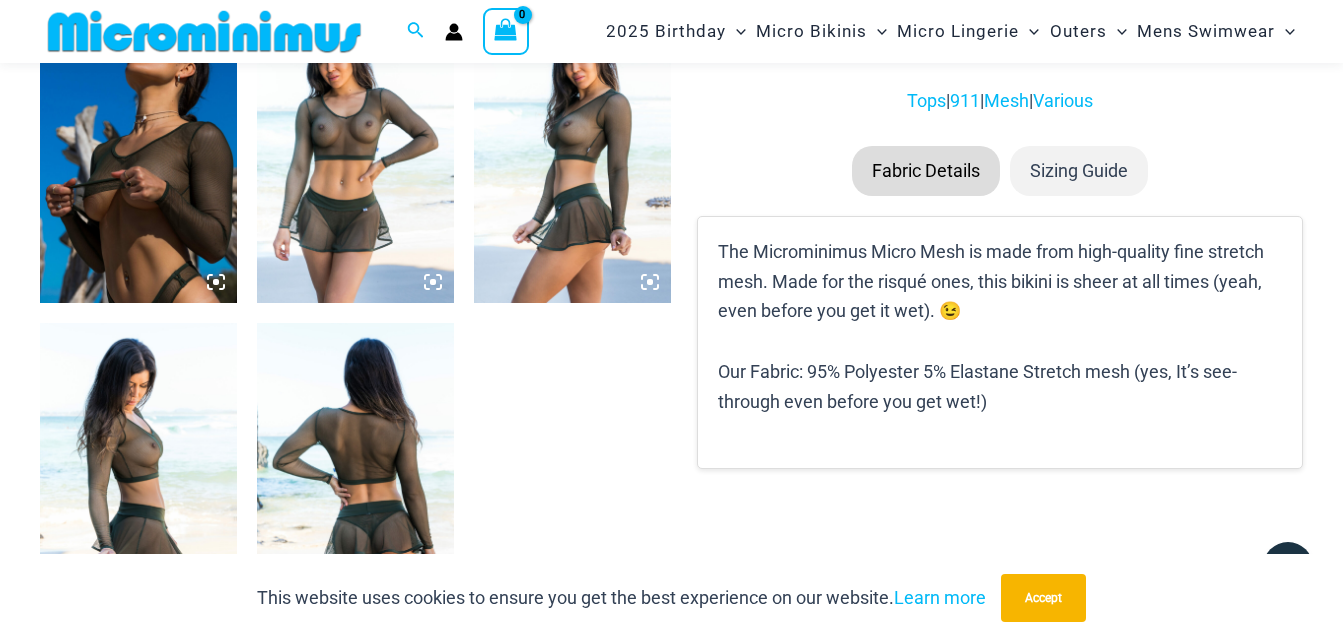 click 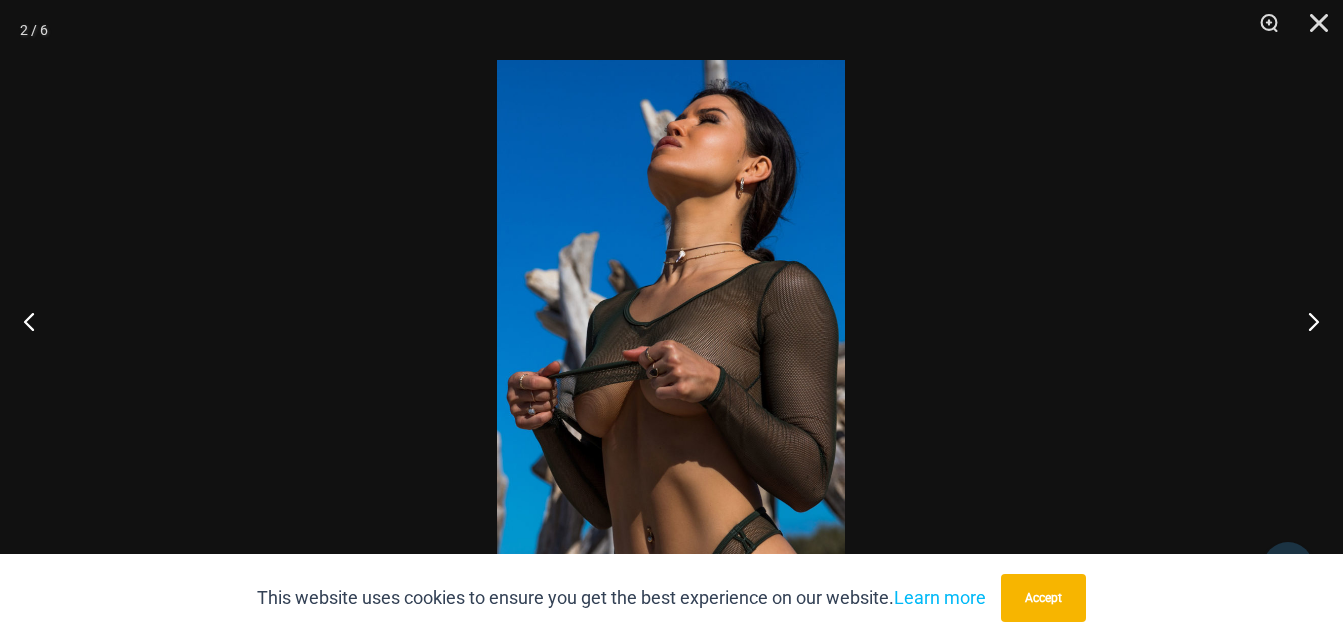 click at bounding box center [671, 321] 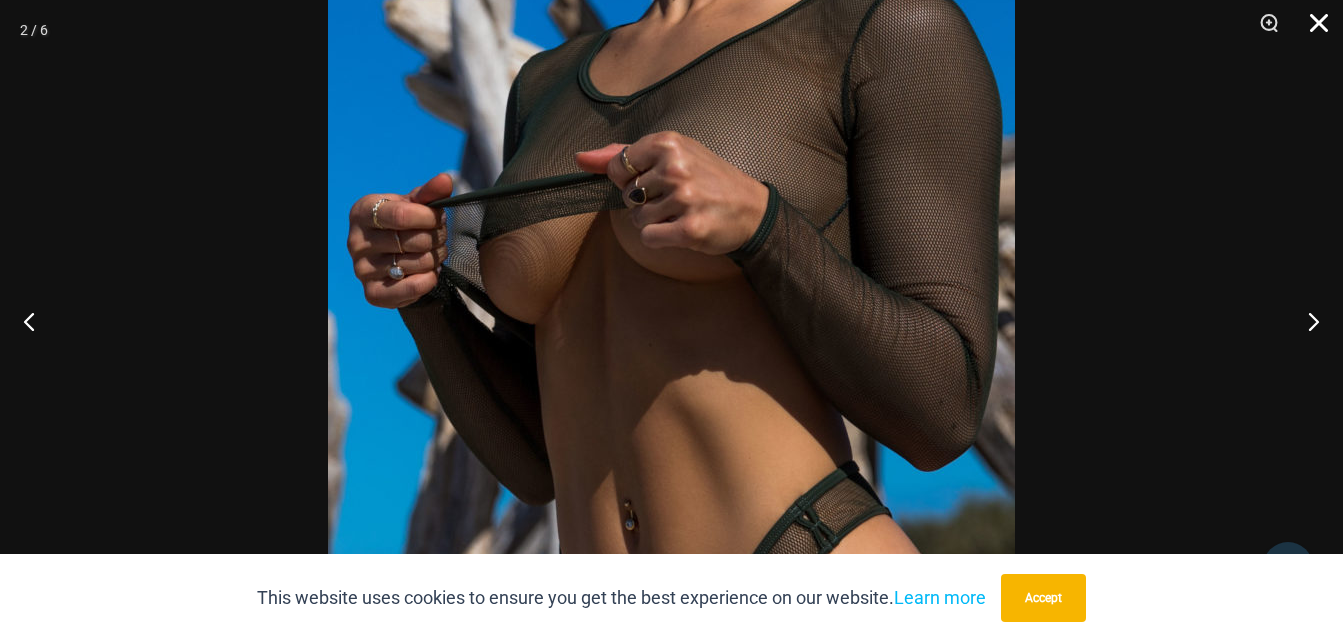click at bounding box center (1312, 30) 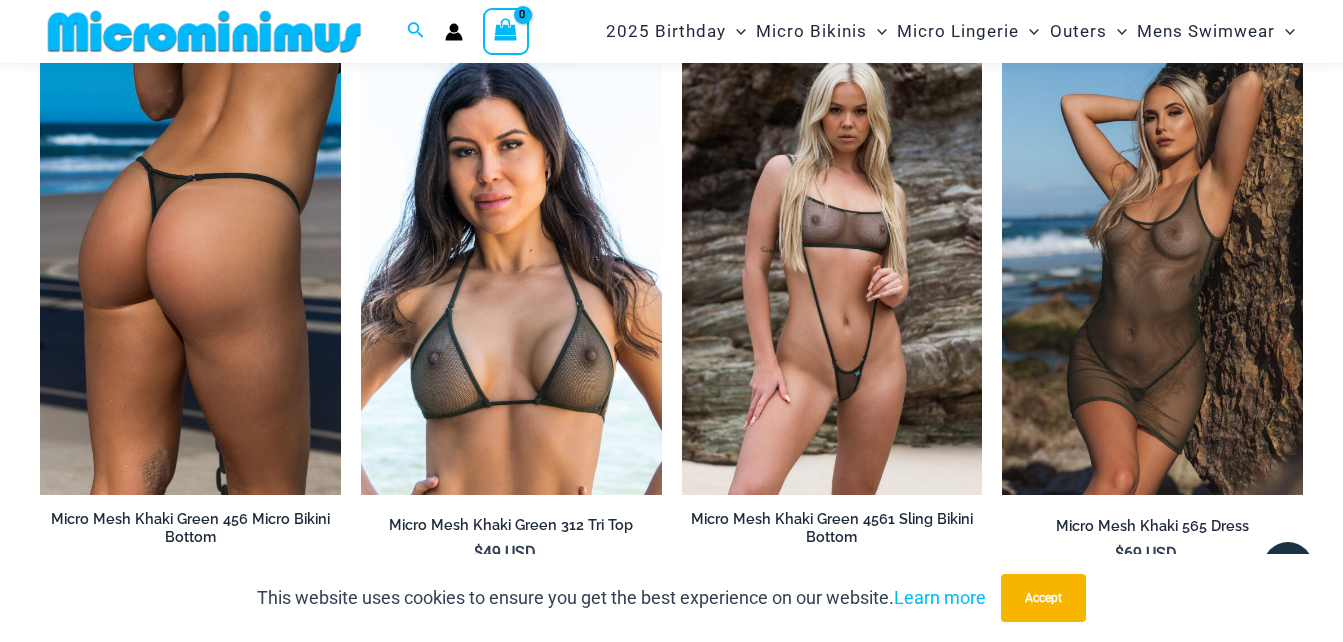 scroll, scrollTop: 1782, scrollLeft: 0, axis: vertical 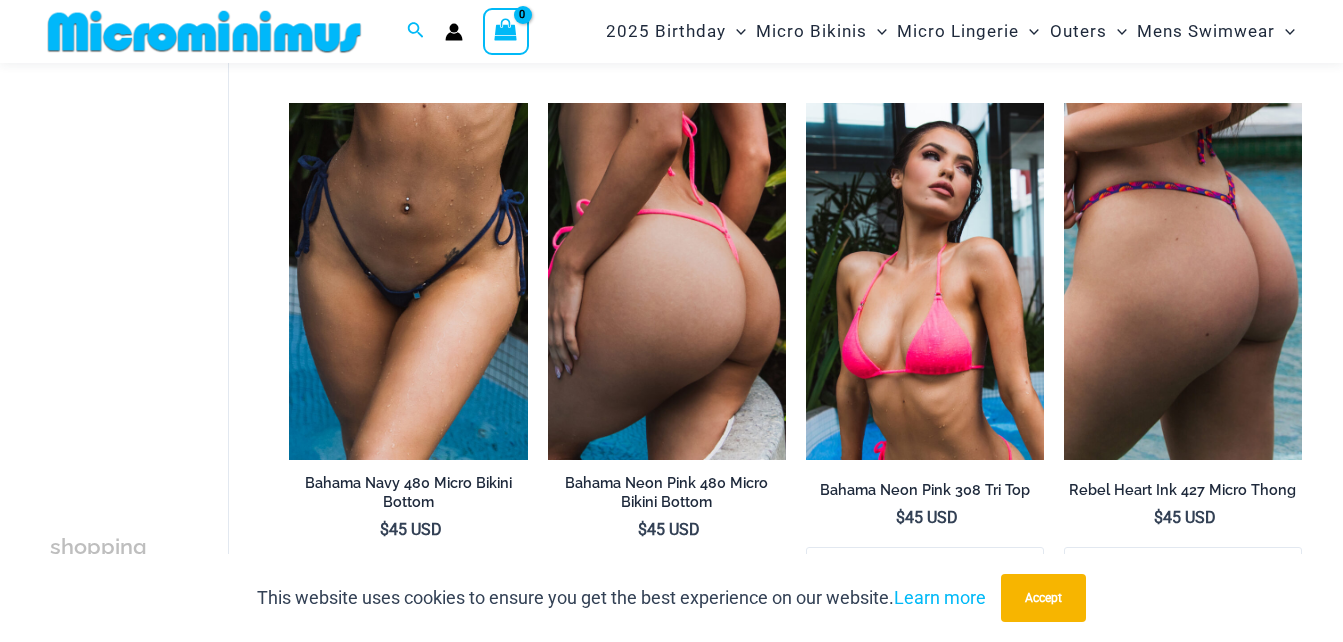 click at bounding box center [408, 281] 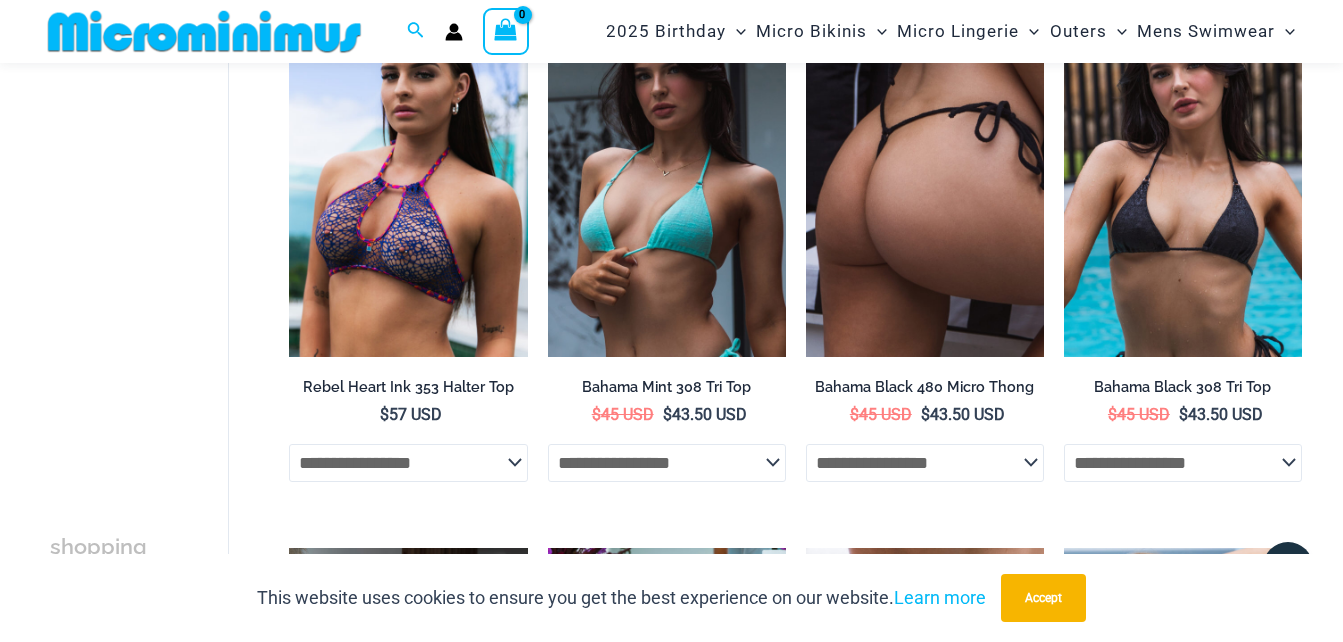 scroll, scrollTop: 2402, scrollLeft: 0, axis: vertical 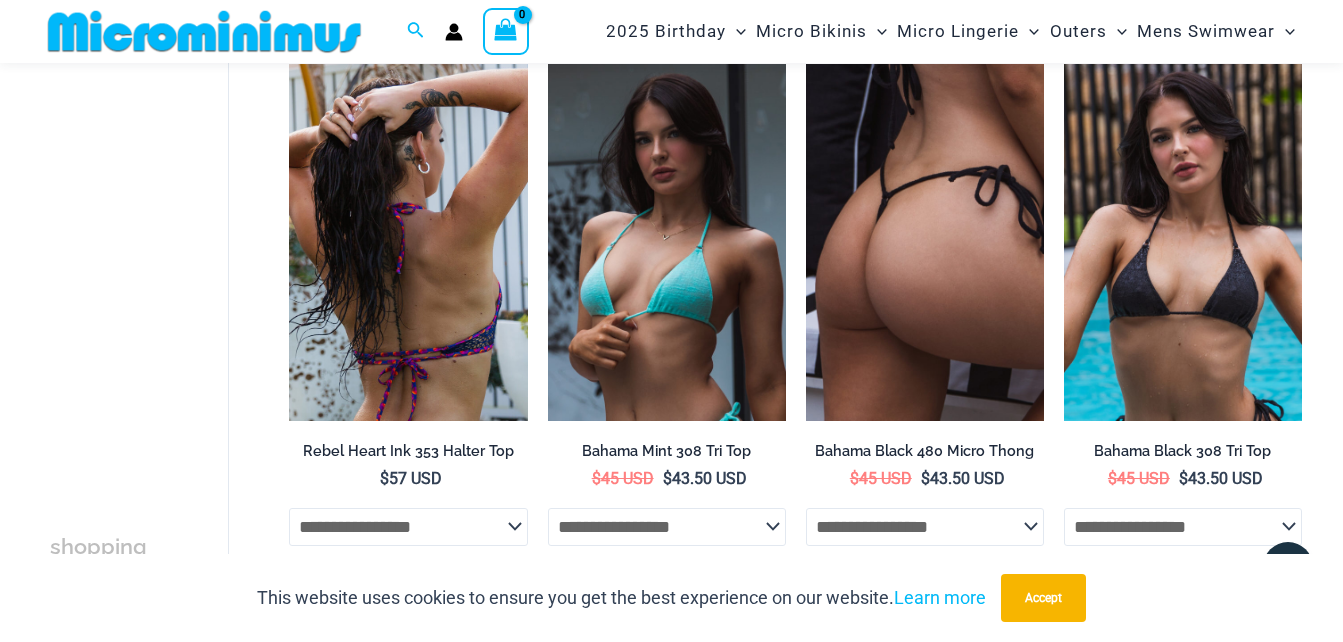 click at bounding box center [408, 242] 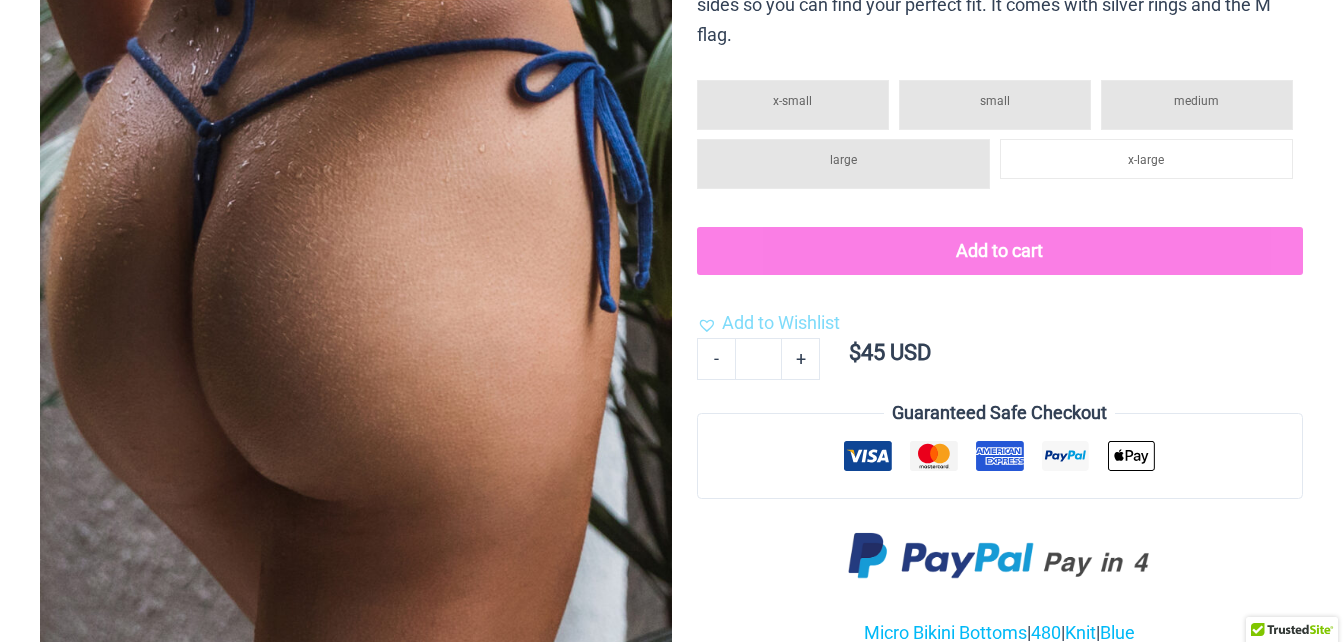 scroll, scrollTop: 0, scrollLeft: 0, axis: both 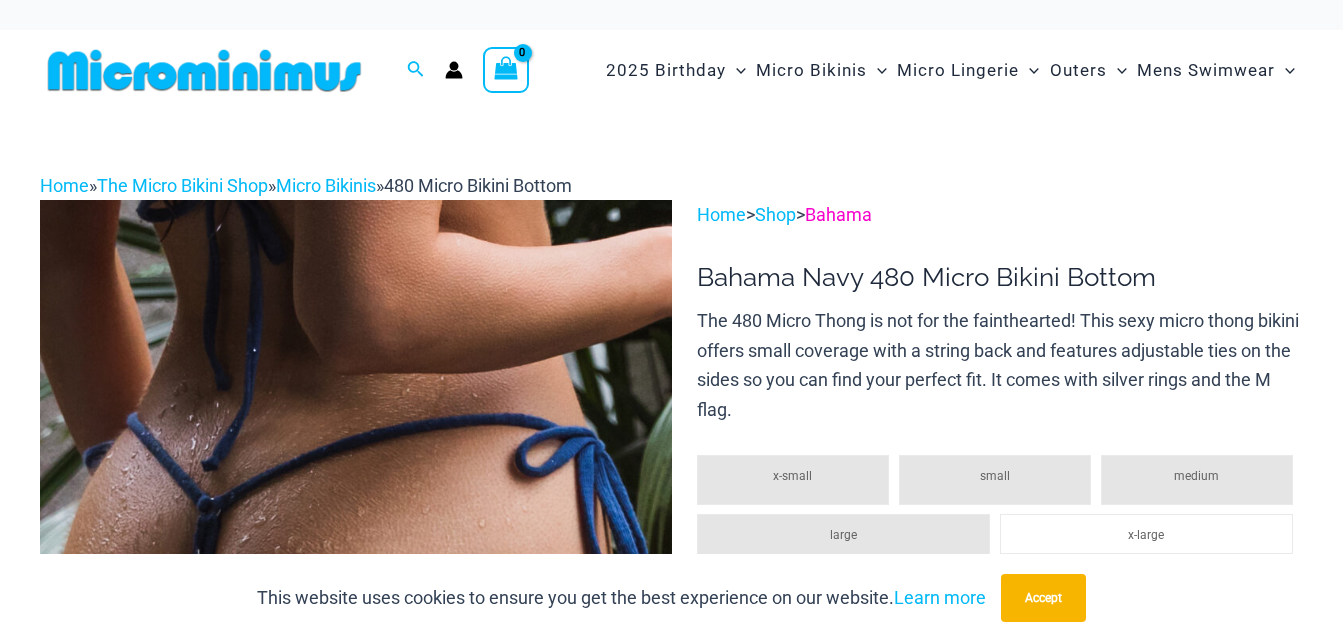 click on "Bahama" at bounding box center [838, 214] 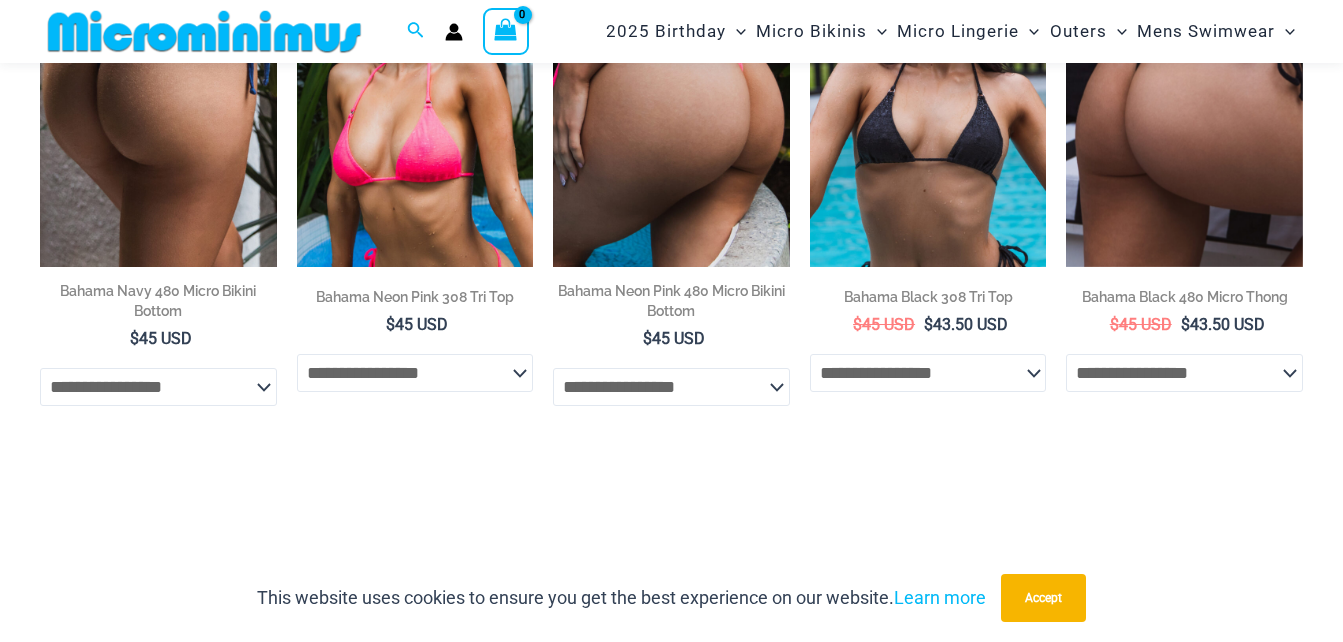 scroll, scrollTop: 285, scrollLeft: 0, axis: vertical 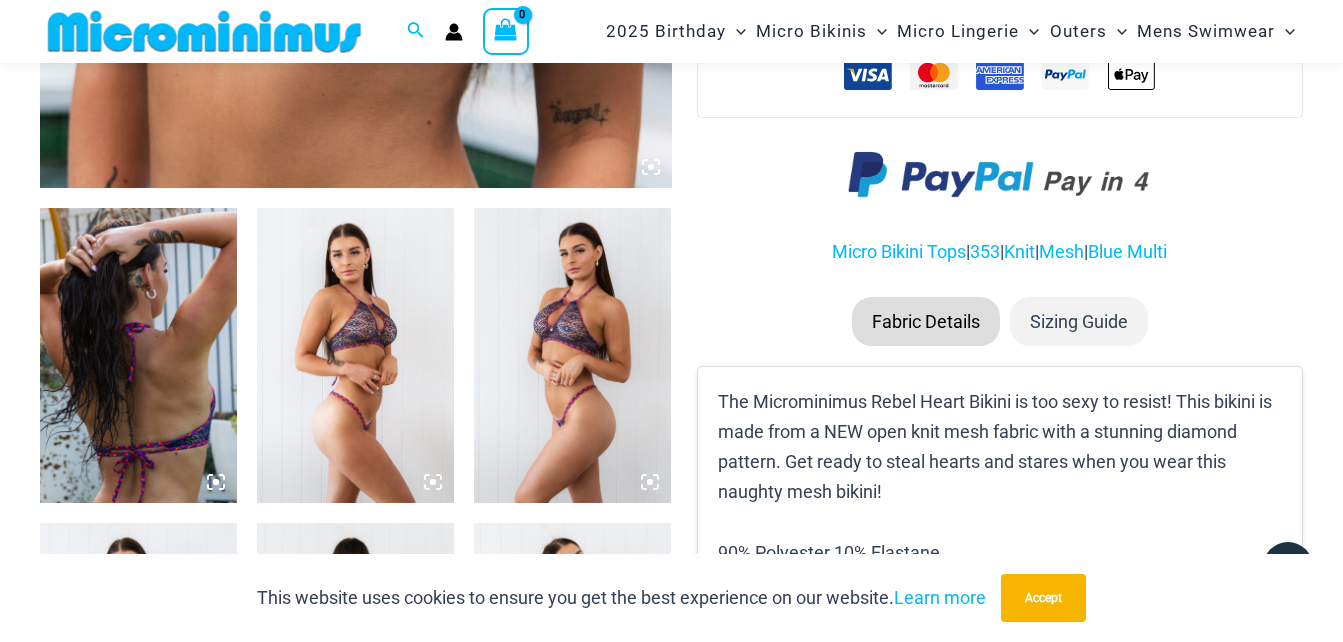click 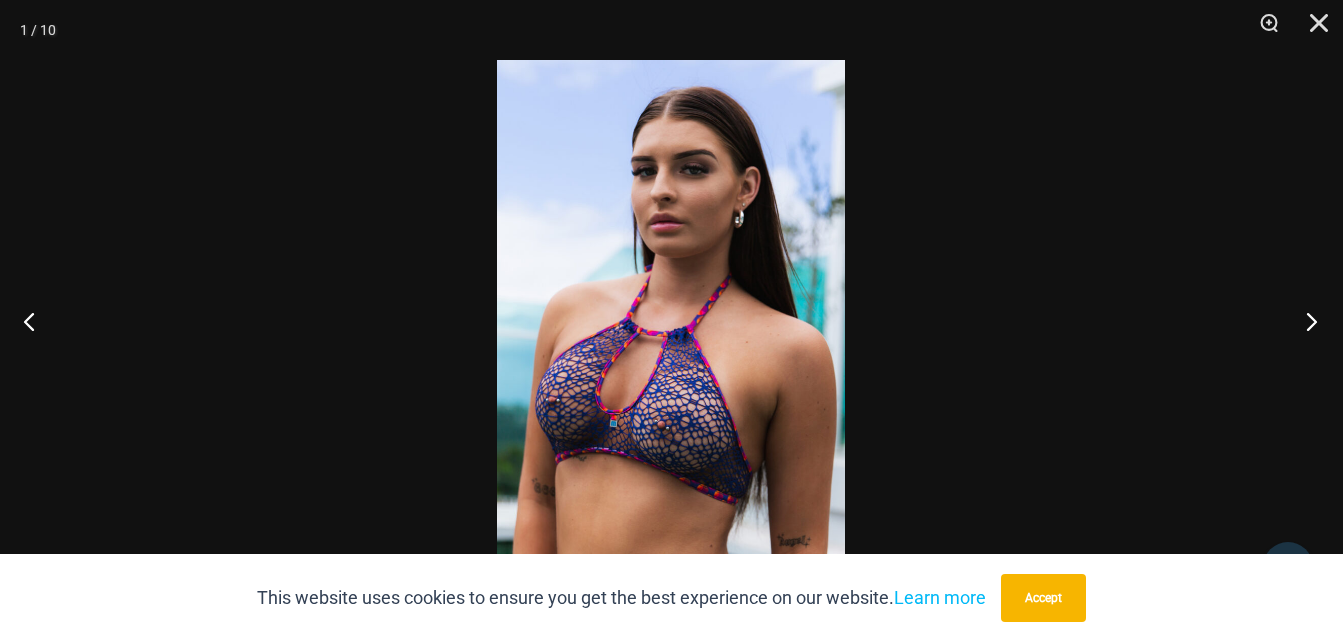 click at bounding box center [1305, 321] 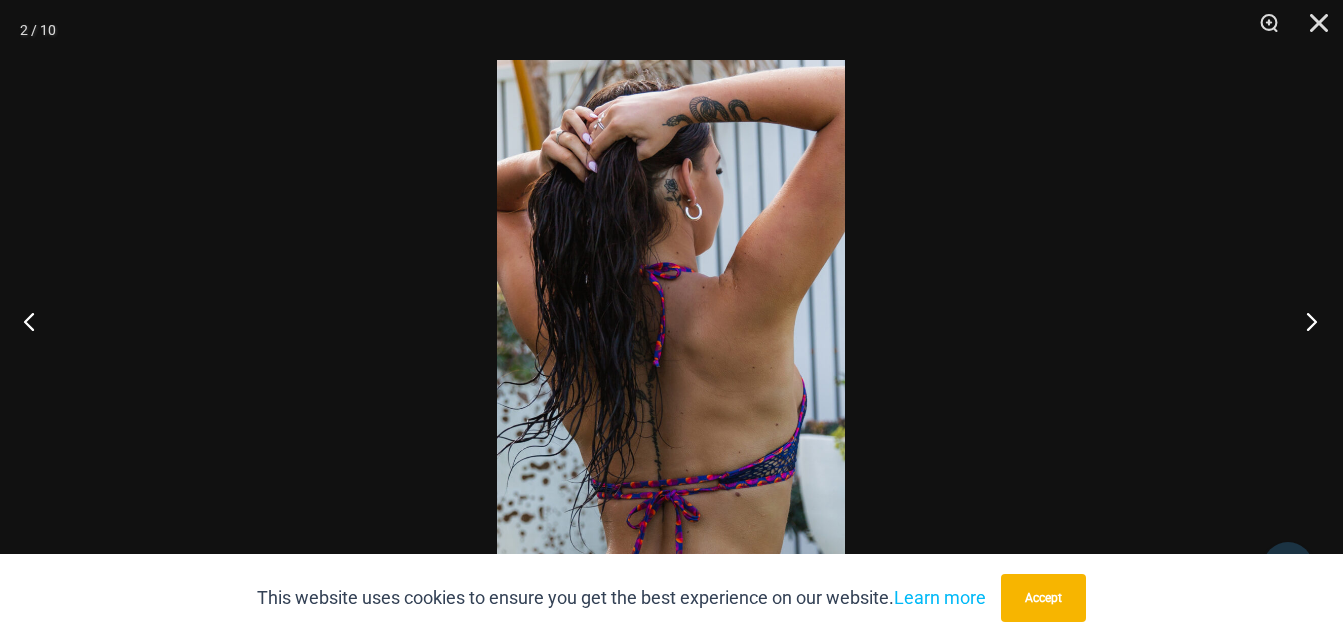 click at bounding box center [1305, 321] 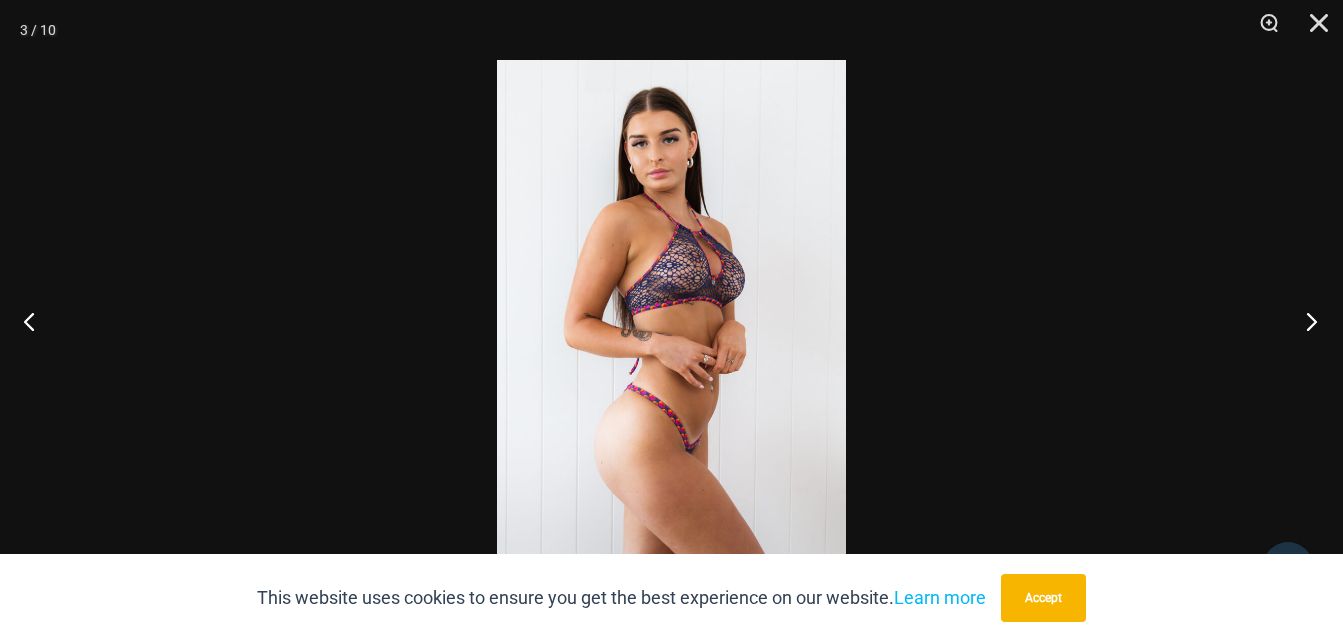 click at bounding box center [1305, 321] 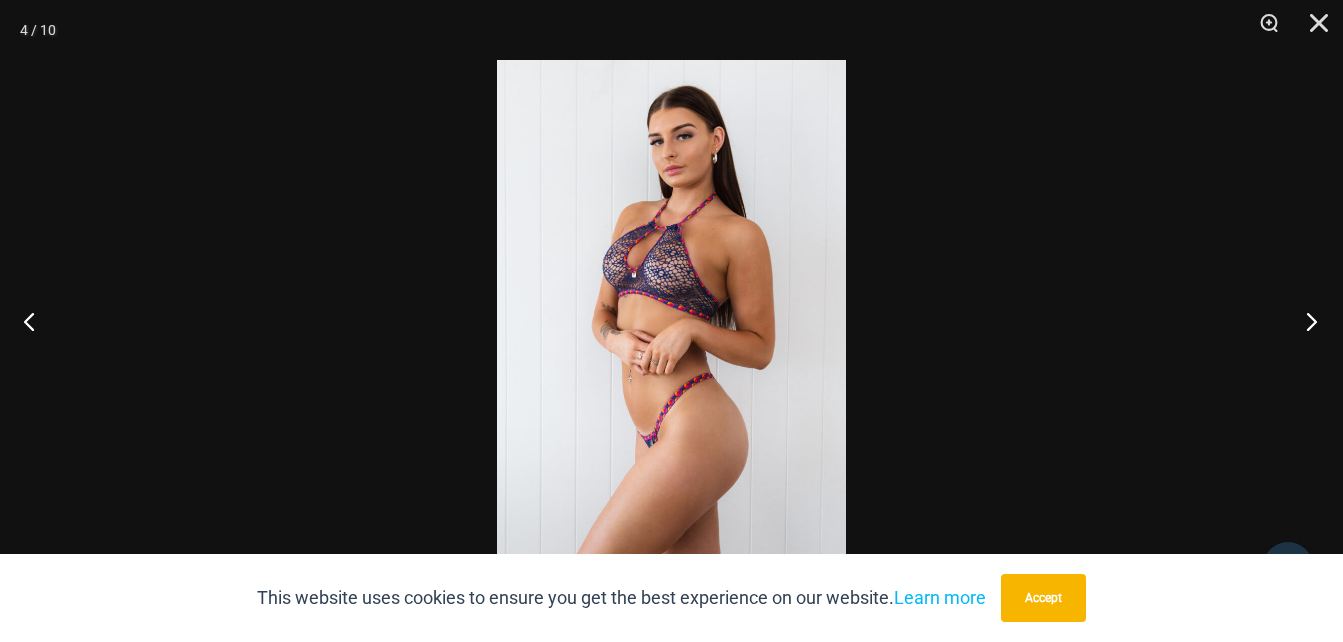 click at bounding box center [1305, 321] 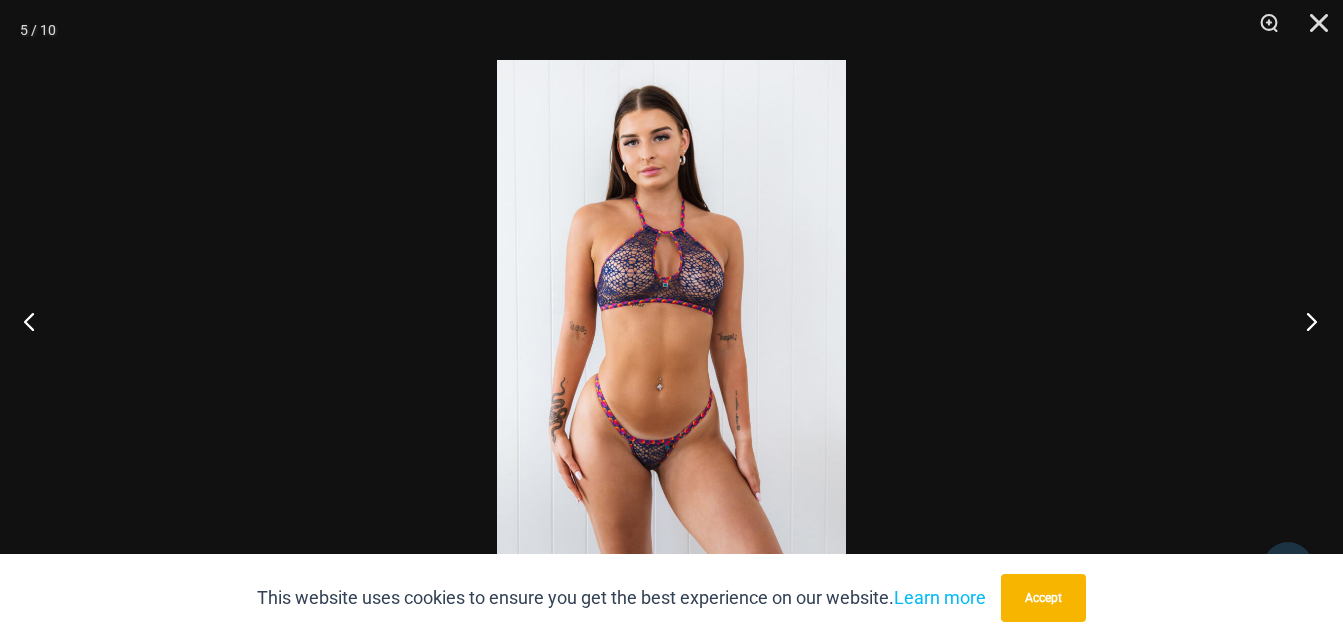 click at bounding box center (1305, 321) 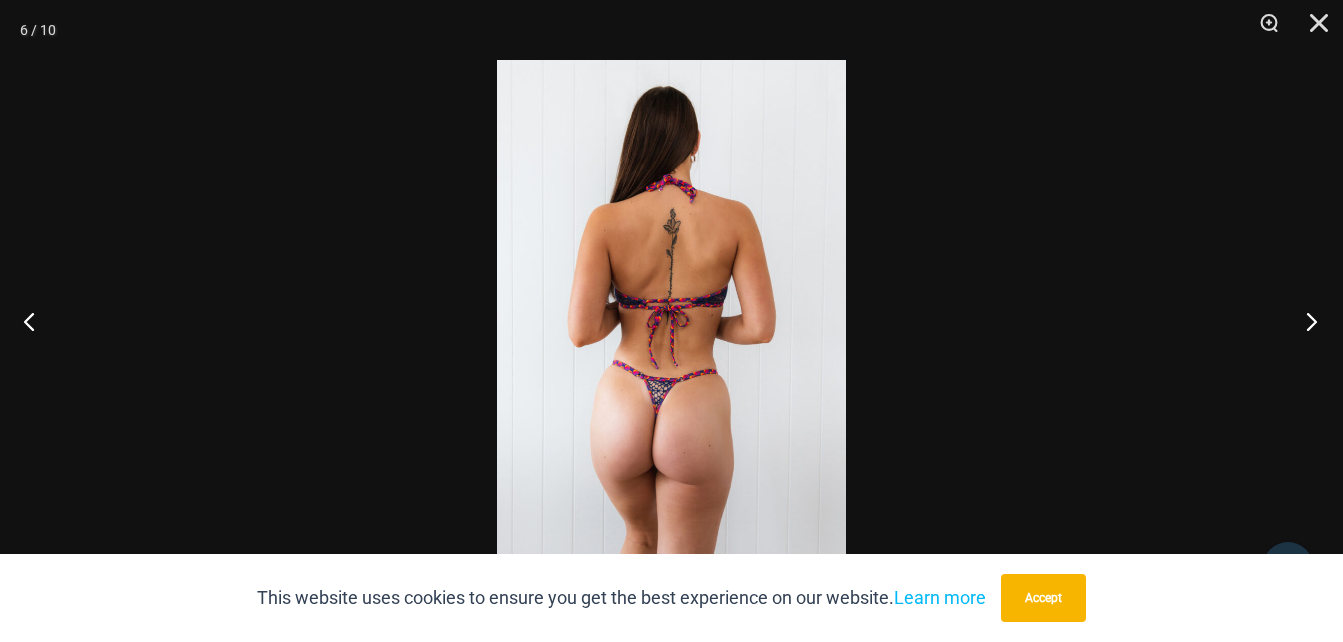 click at bounding box center (1305, 321) 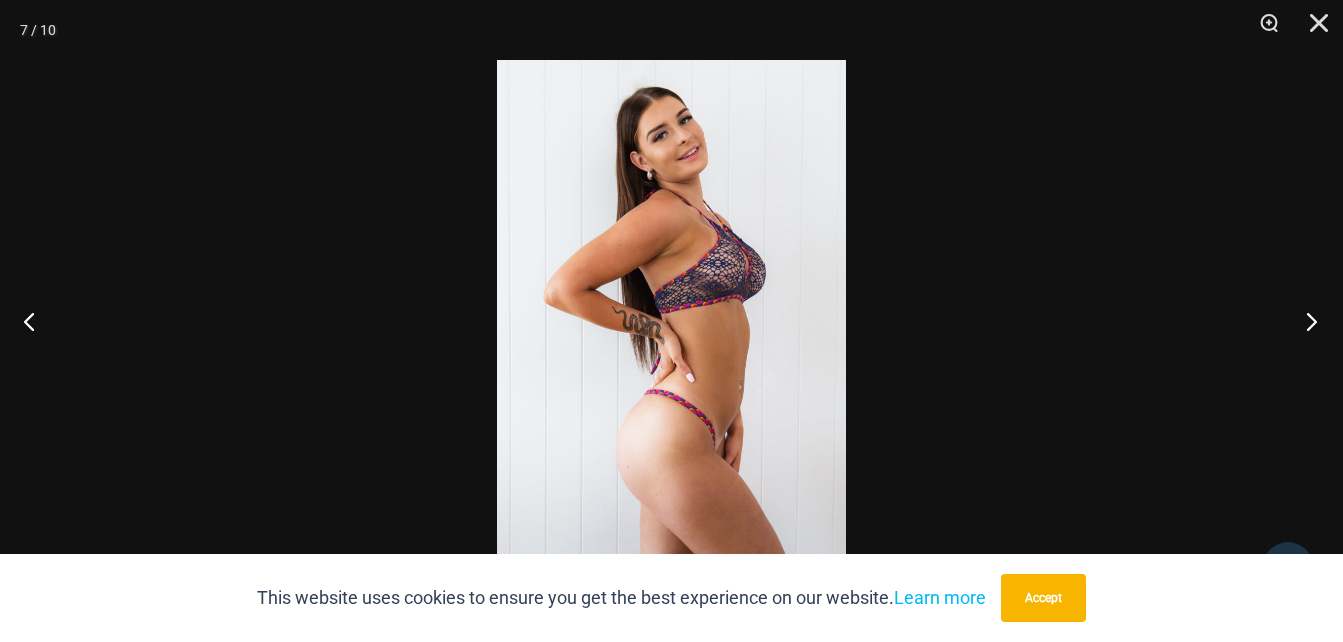 click at bounding box center [1305, 321] 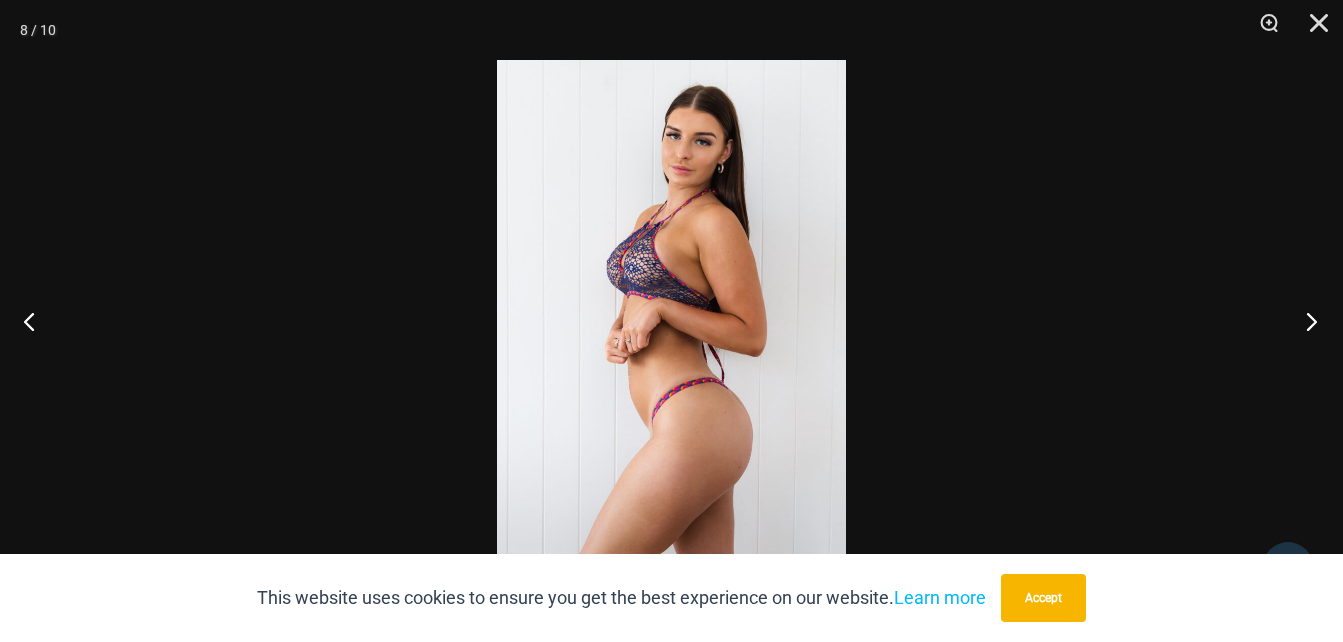 click at bounding box center [1305, 321] 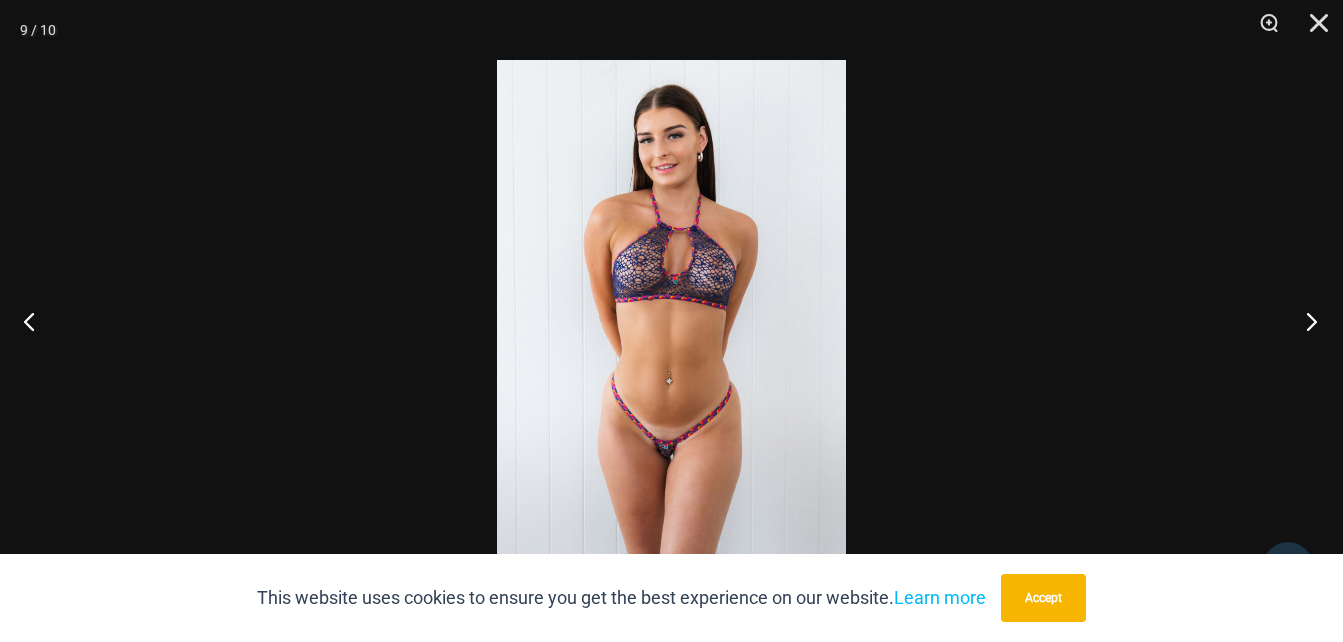 click at bounding box center [1305, 321] 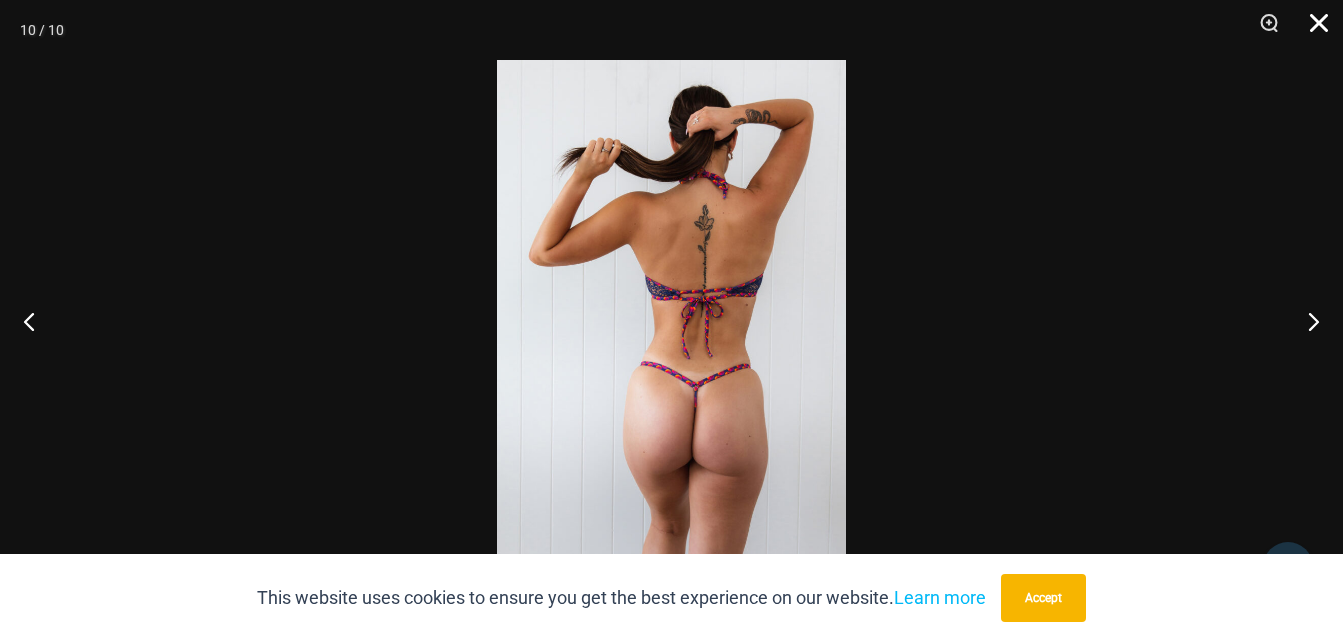 click at bounding box center (1312, 30) 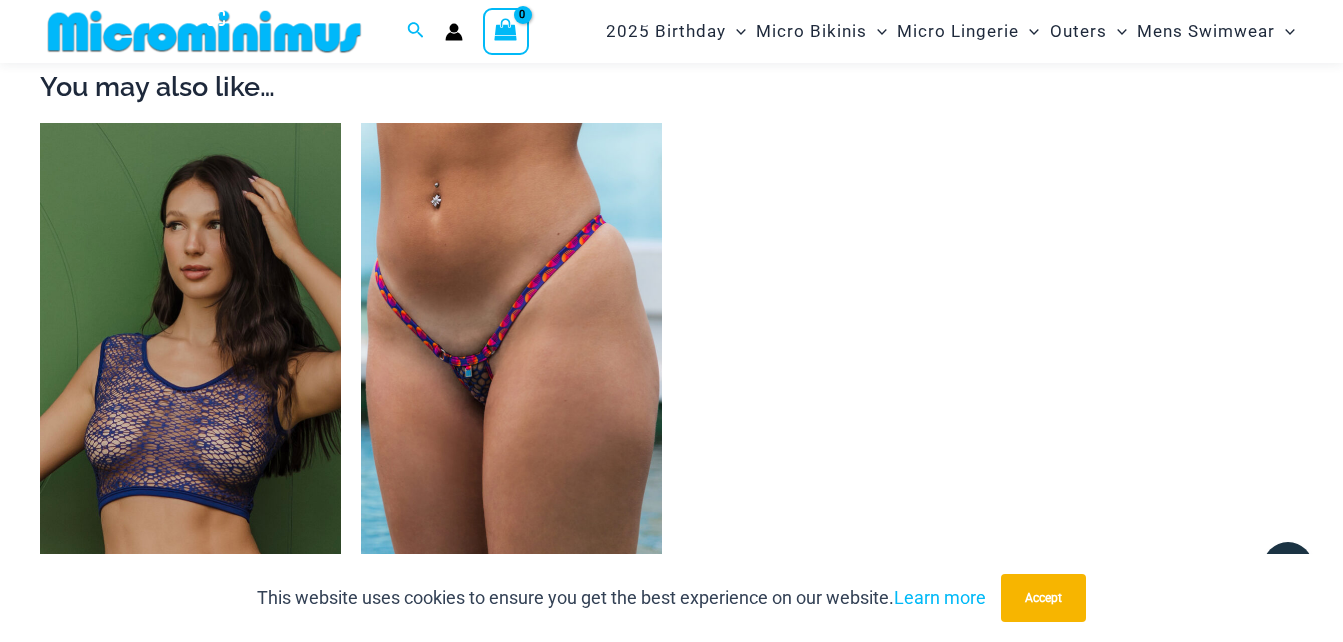 scroll, scrollTop: 1982, scrollLeft: 0, axis: vertical 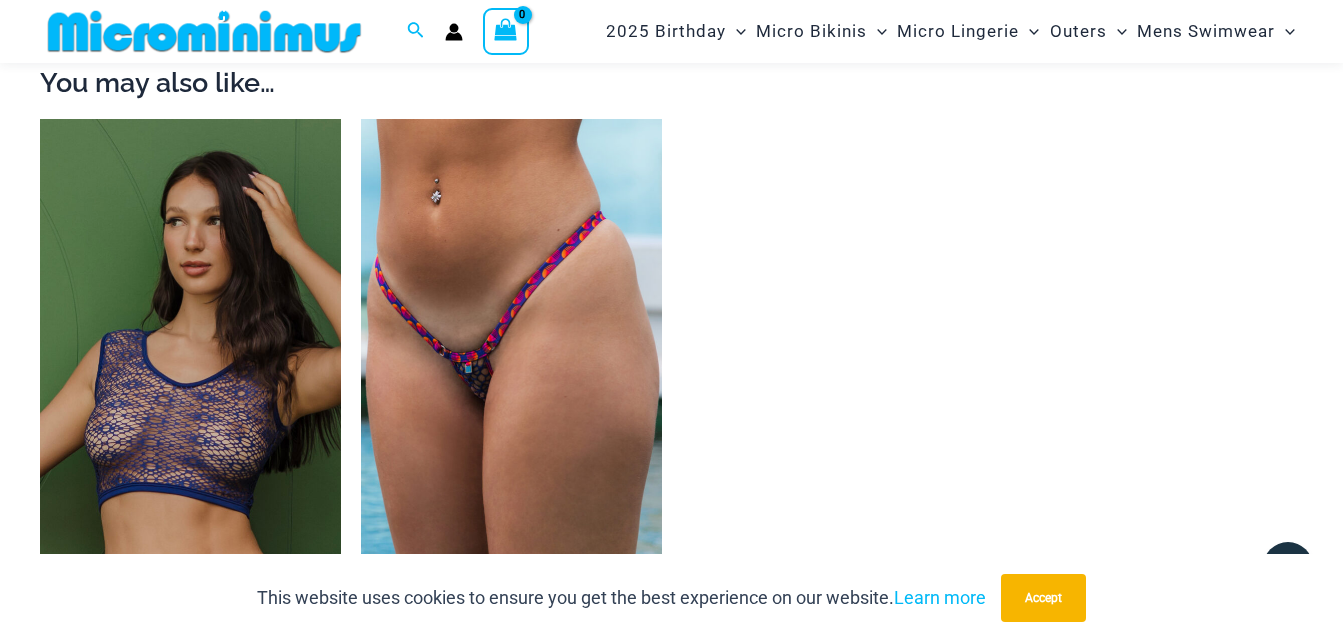 click at bounding box center [511, 344] 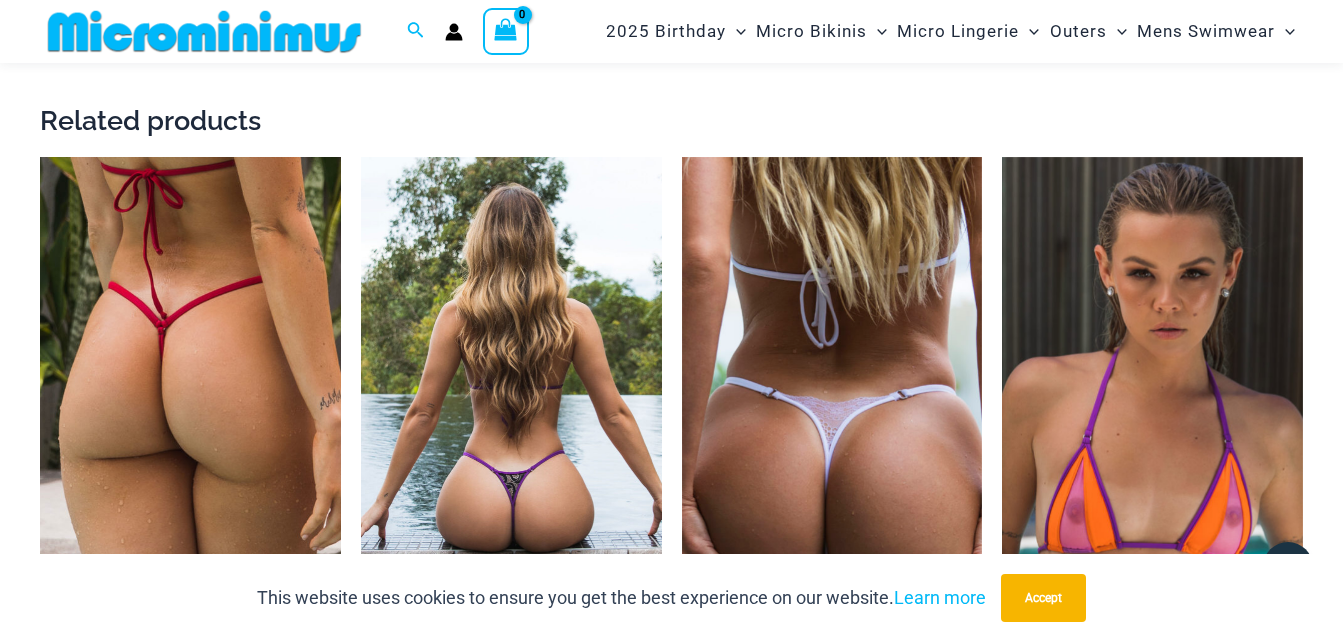 scroll, scrollTop: 2682, scrollLeft: 0, axis: vertical 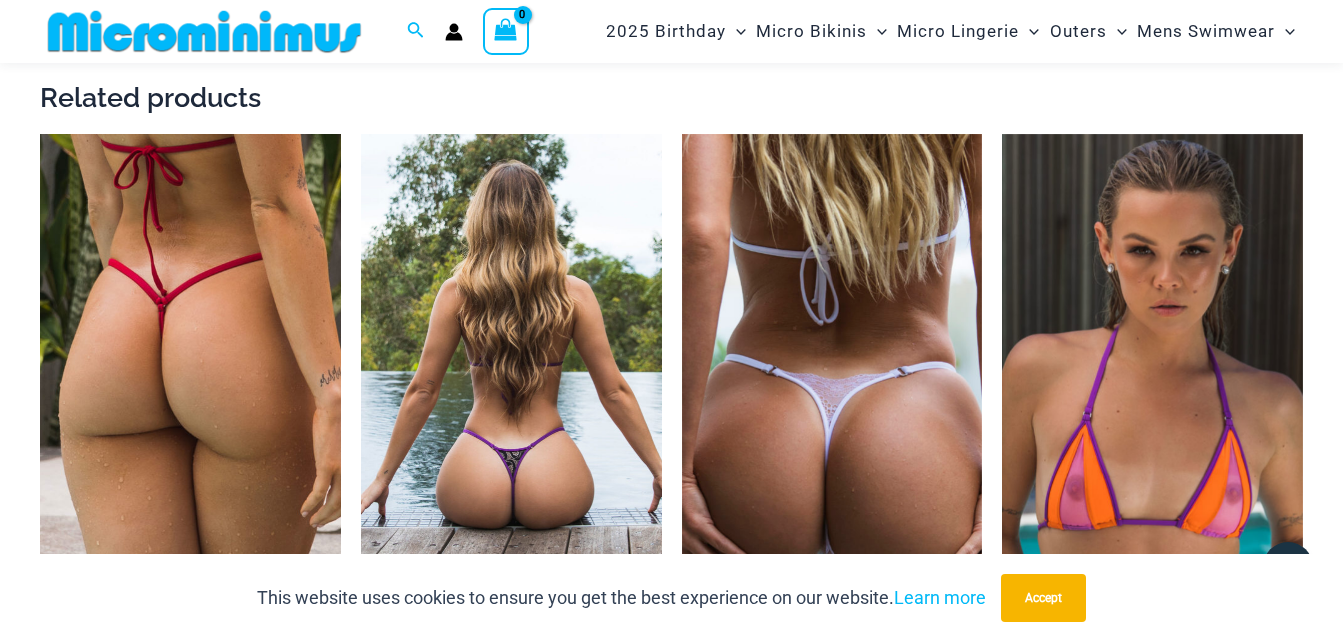 click at bounding box center [511, 359] 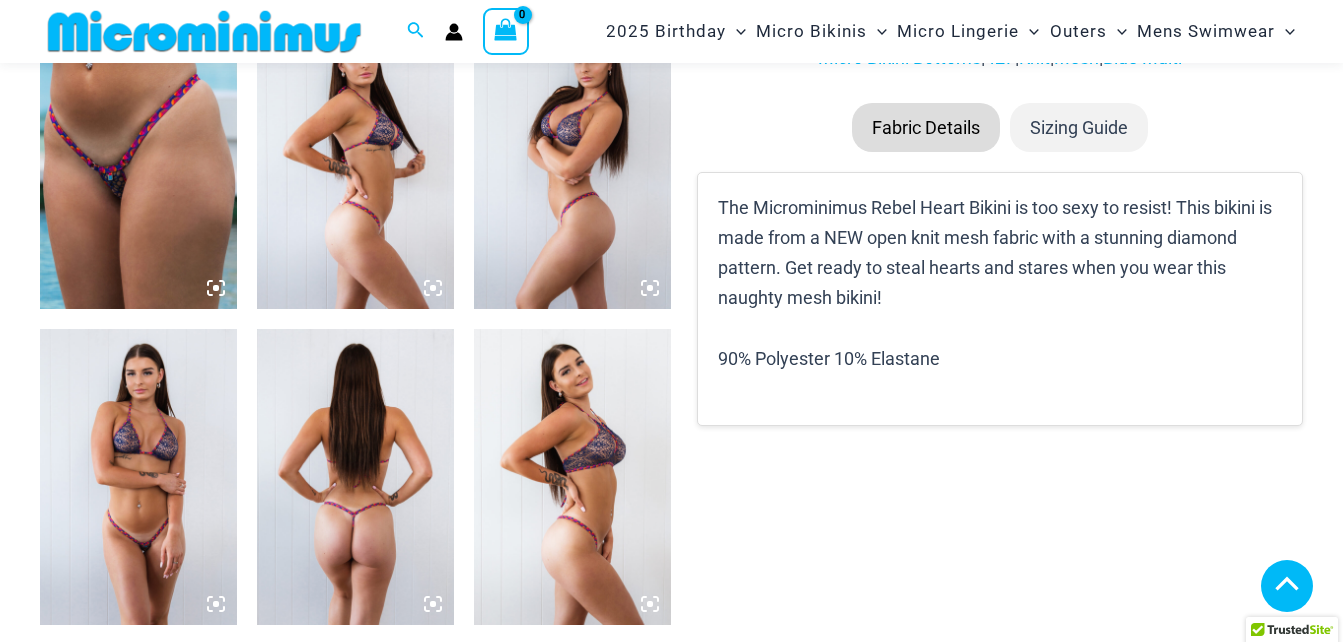 scroll, scrollTop: 782, scrollLeft: 0, axis: vertical 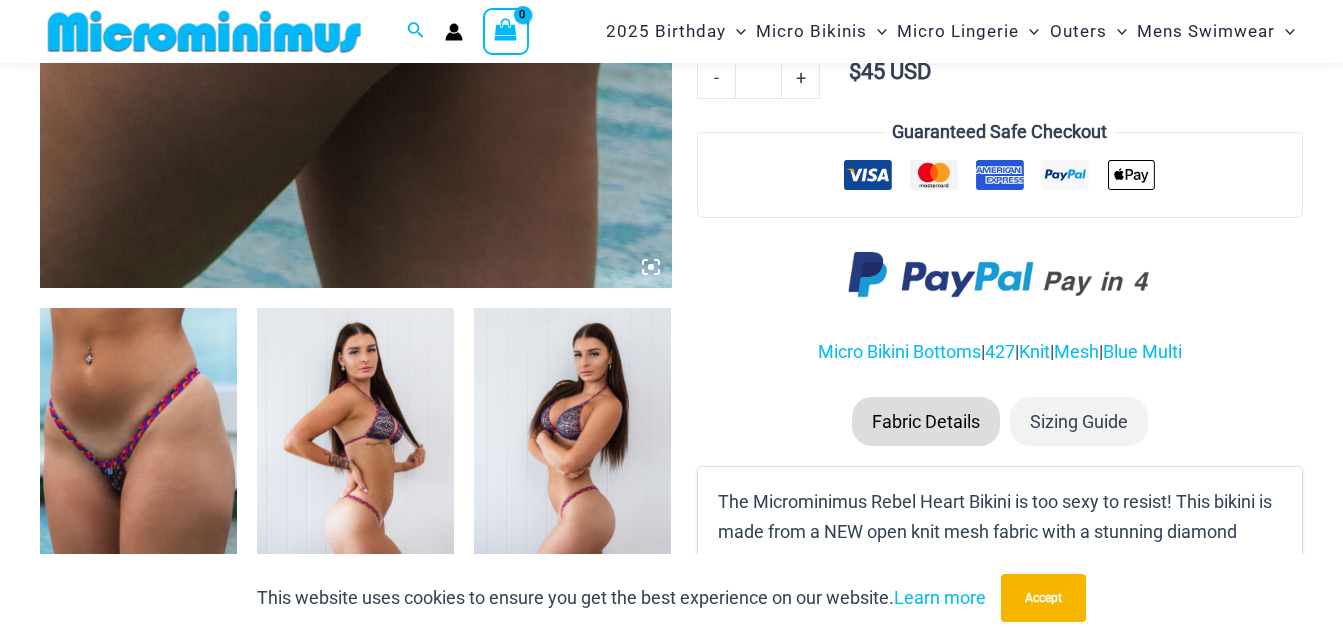 click 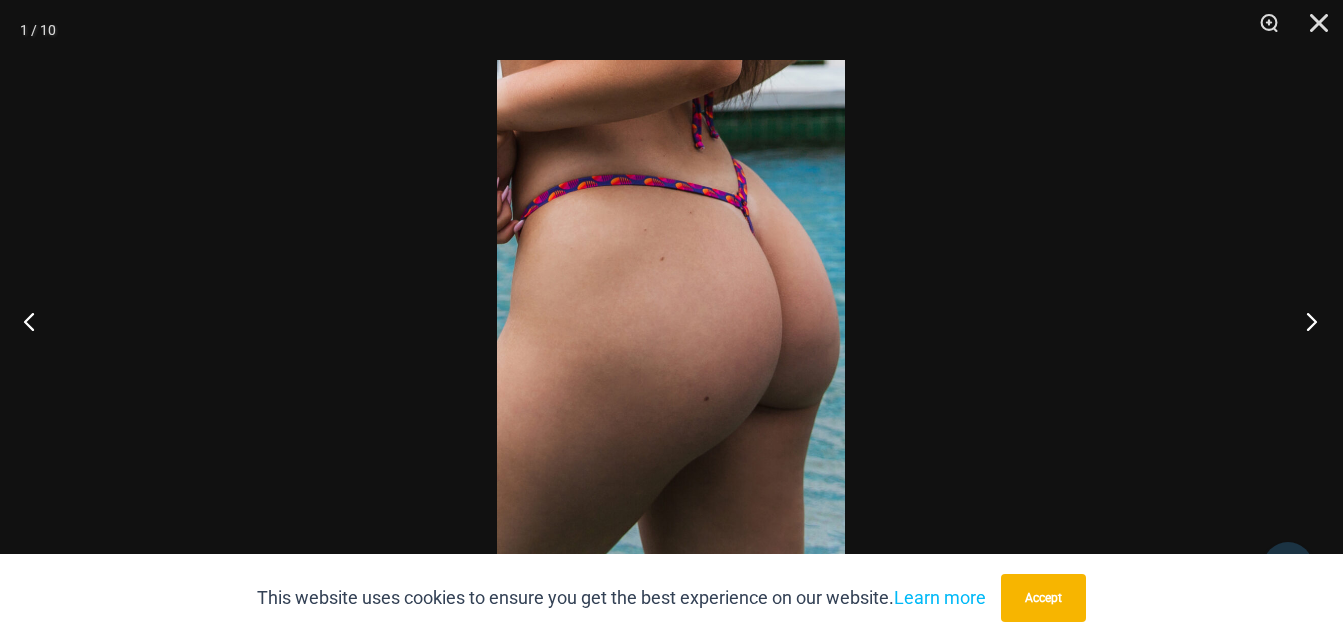 click at bounding box center (1305, 321) 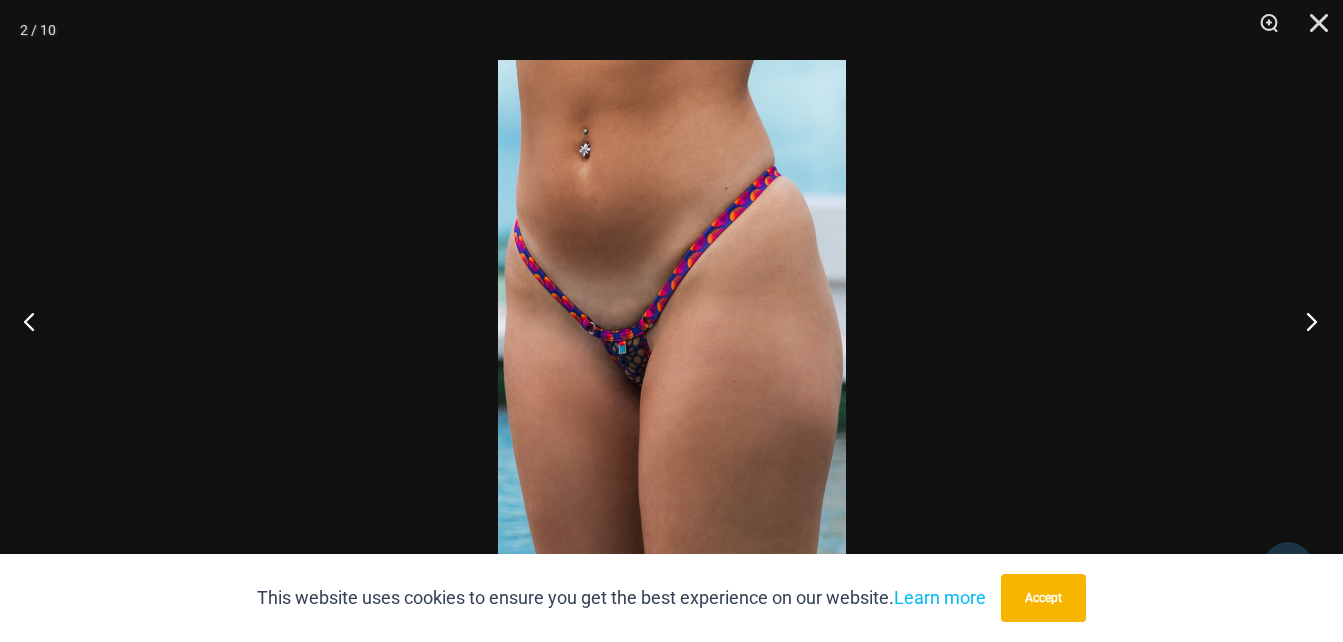 click at bounding box center (1305, 321) 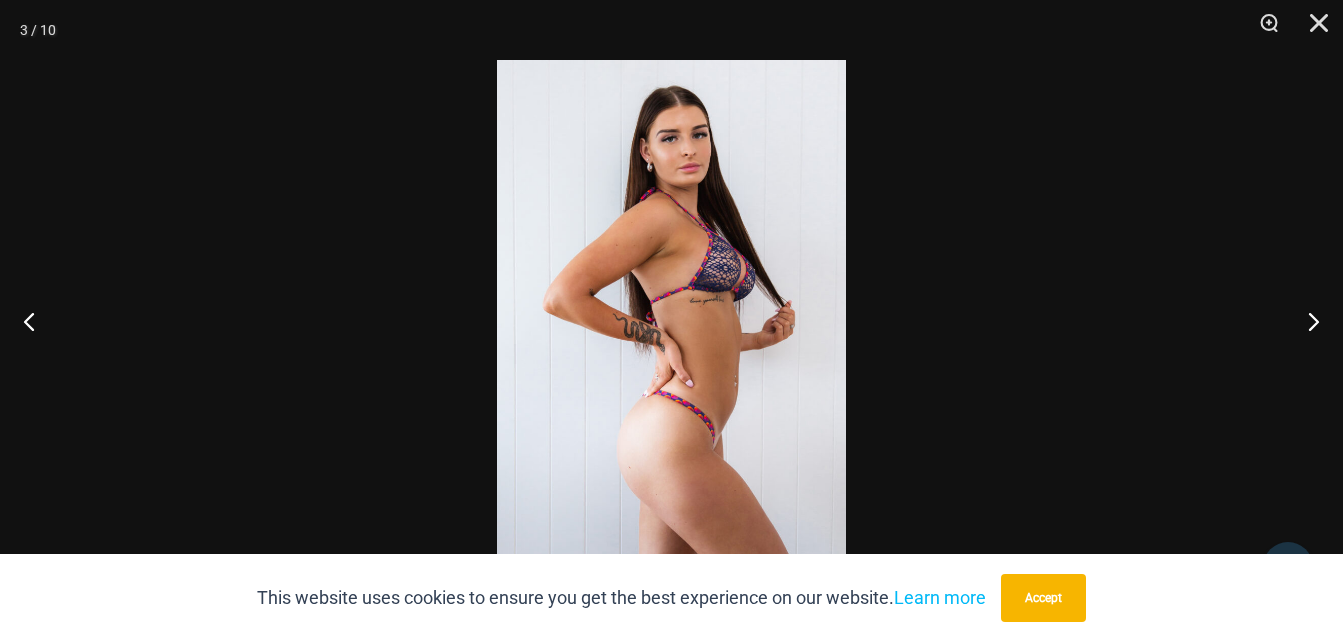 click at bounding box center (671, 321) 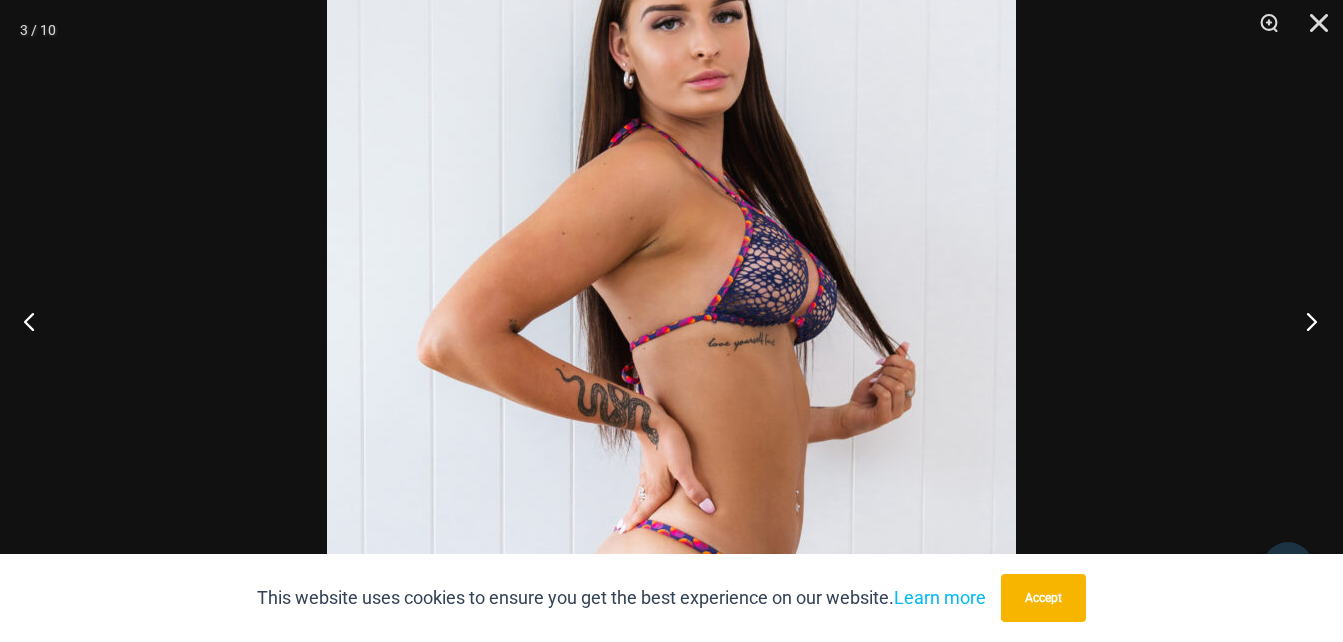 click at bounding box center [1305, 321] 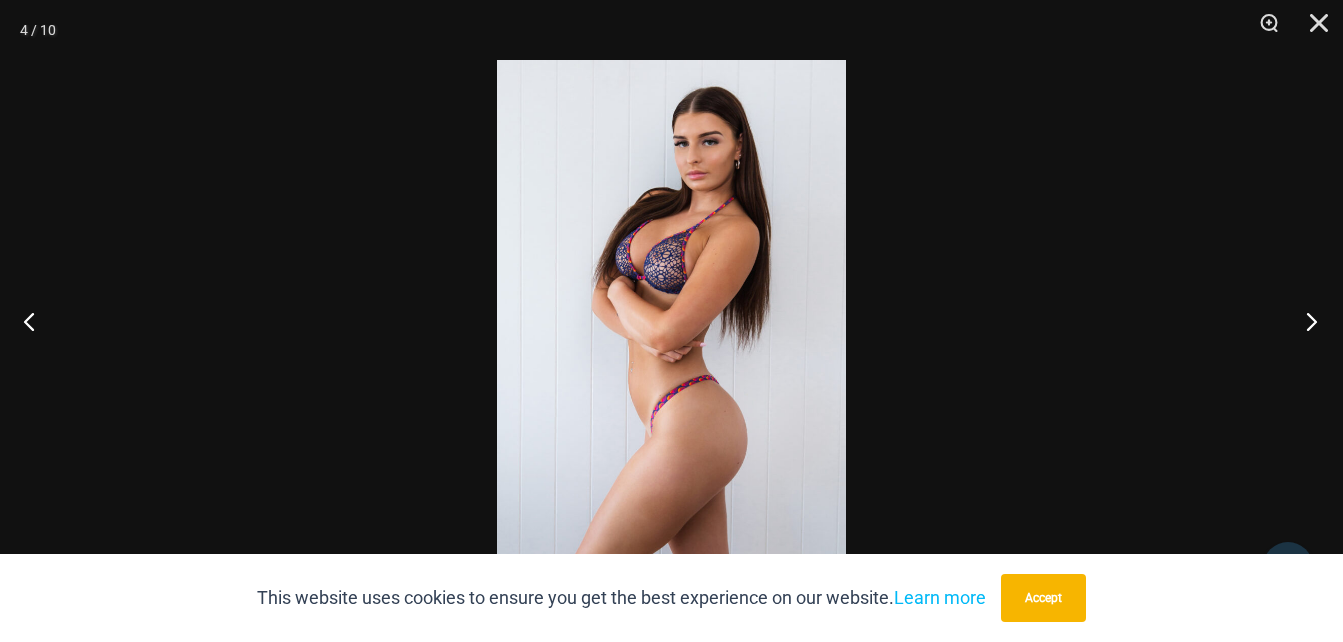 click at bounding box center [1305, 321] 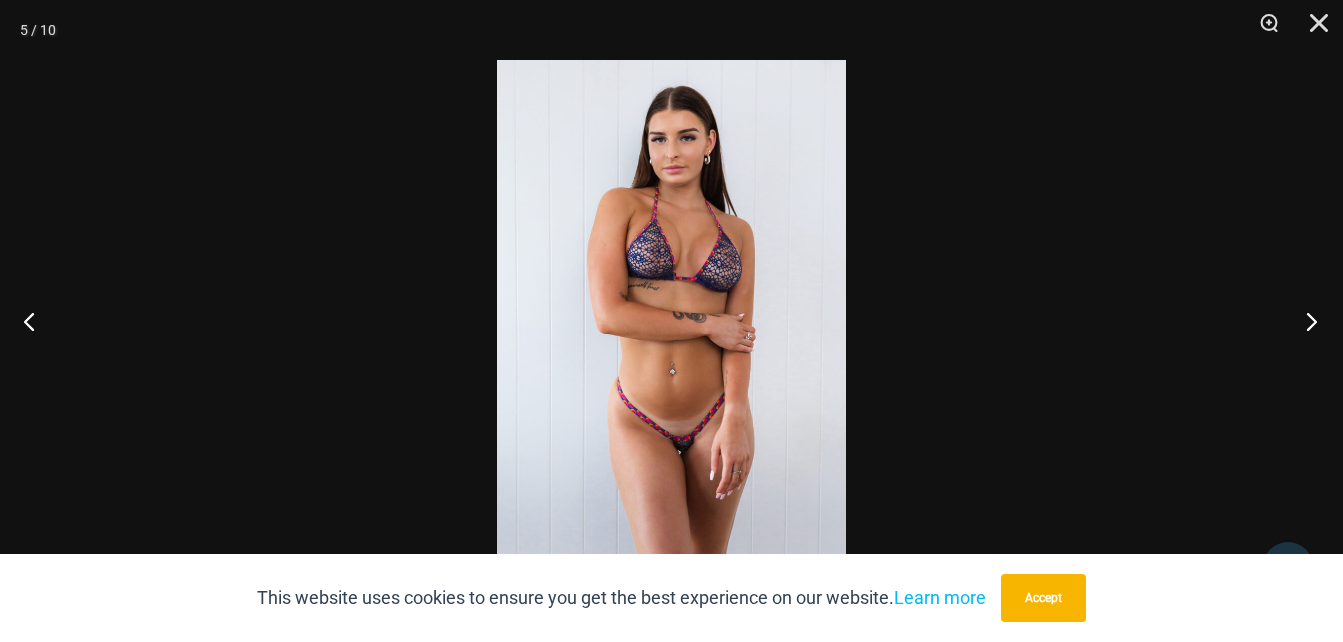 click at bounding box center [1305, 321] 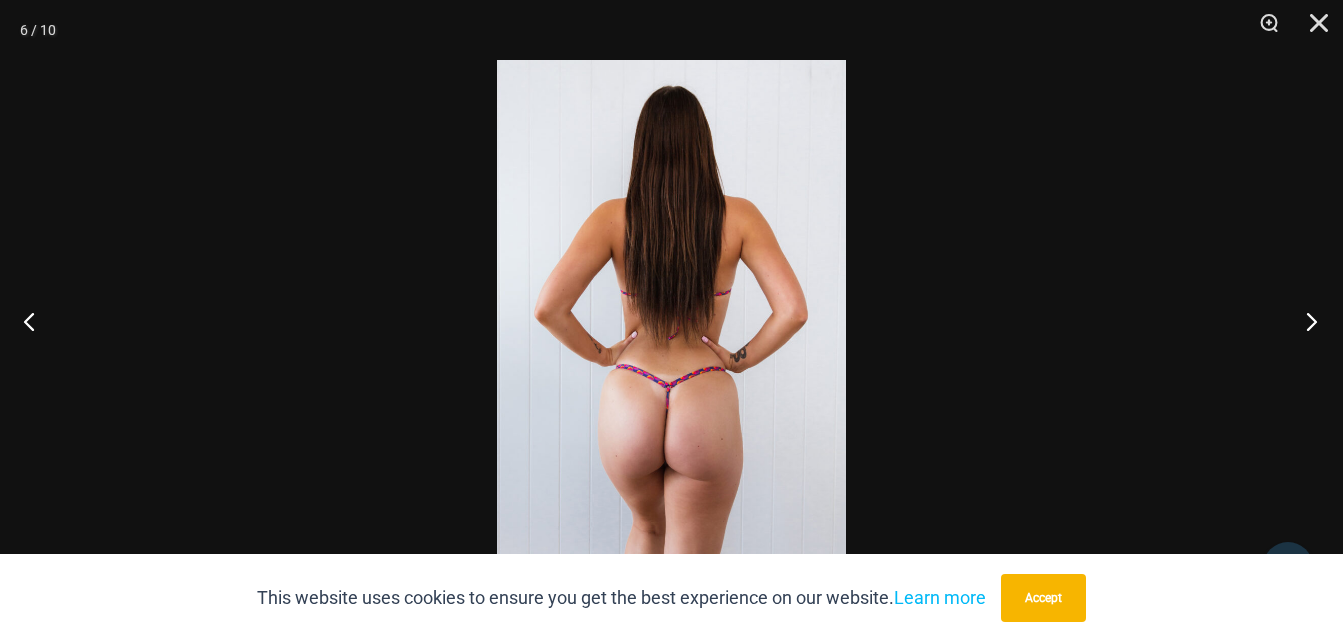 click at bounding box center (1305, 321) 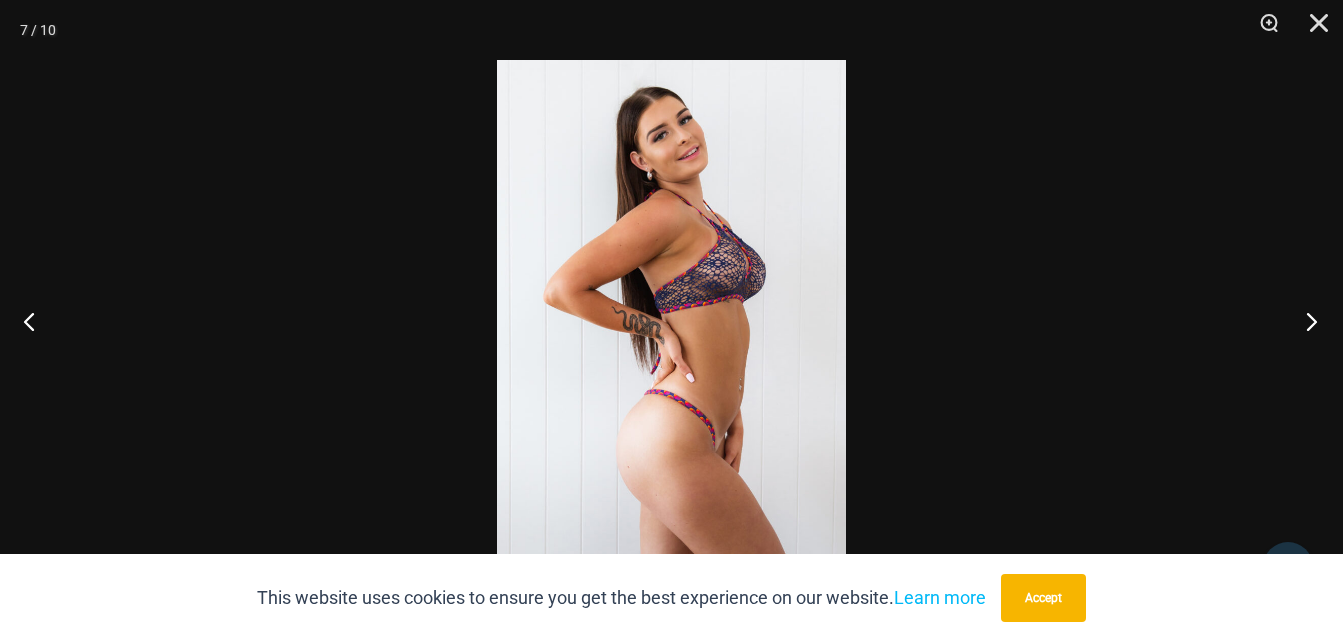 click at bounding box center (1305, 321) 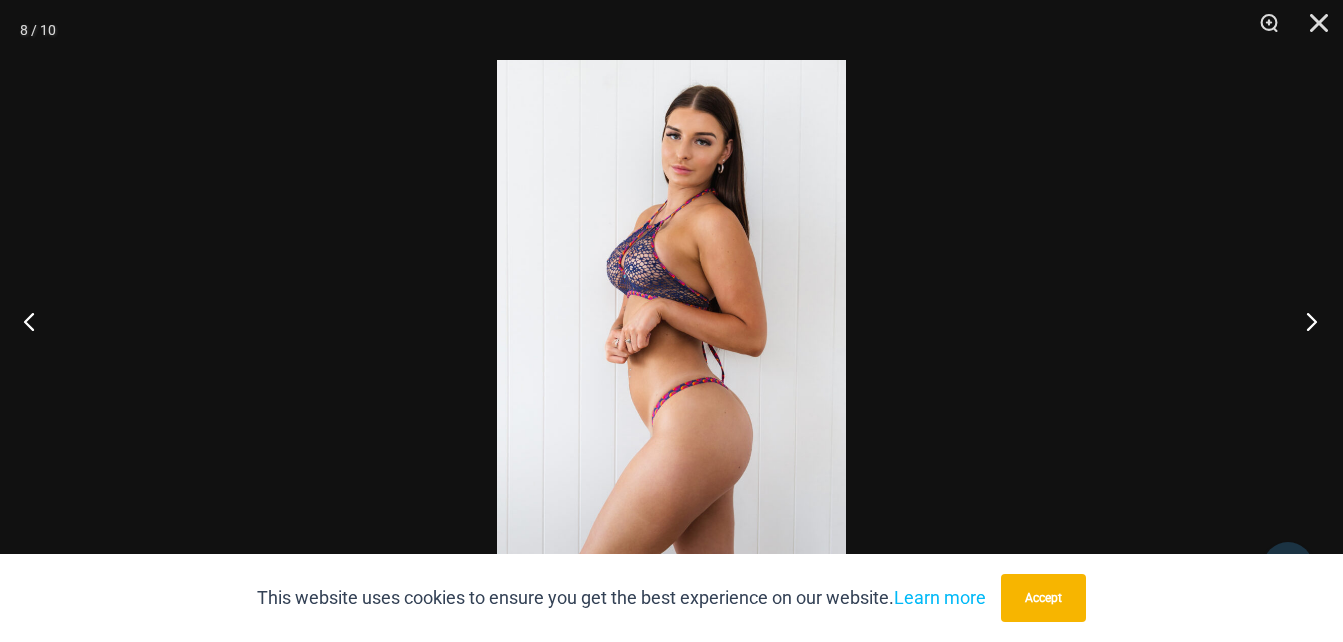 click at bounding box center [1305, 321] 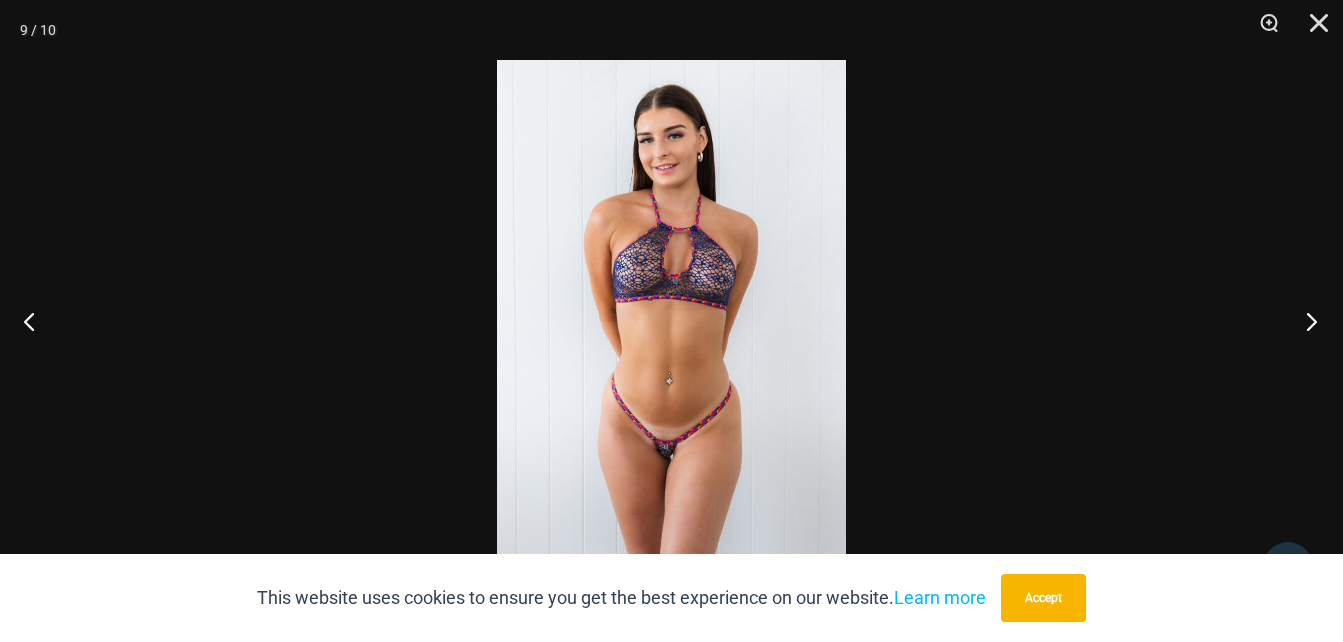 click at bounding box center (1305, 321) 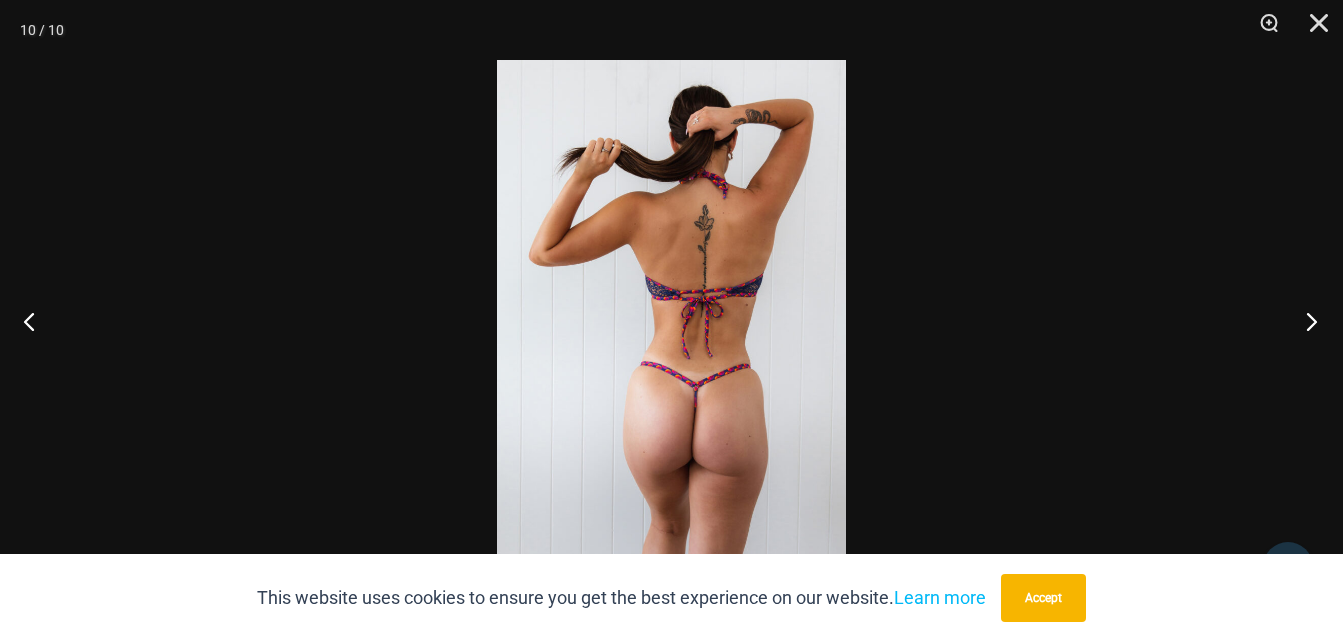 click at bounding box center [1305, 321] 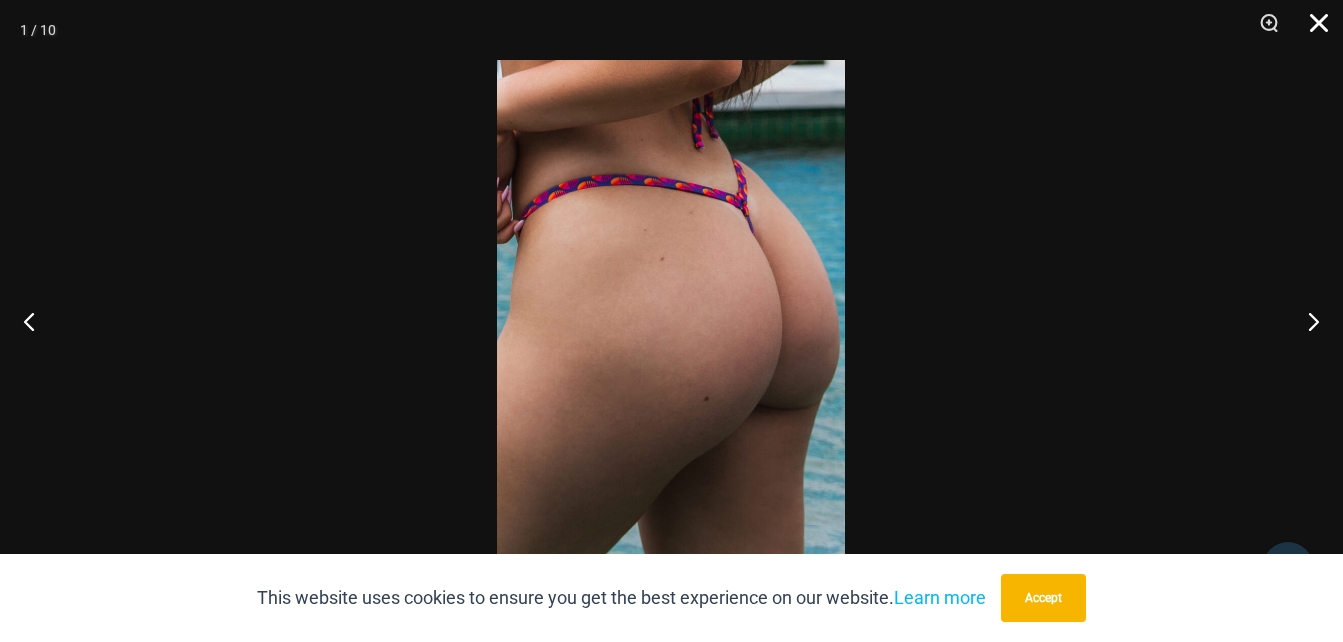 click at bounding box center (1312, 30) 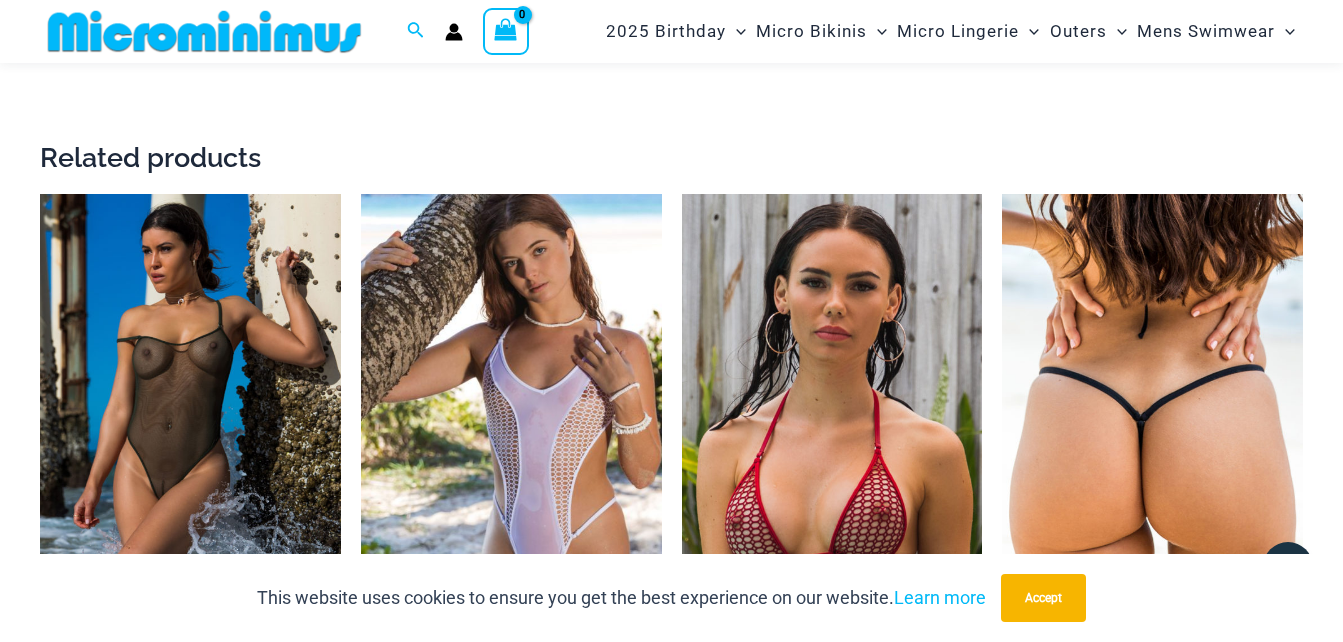 scroll, scrollTop: 2682, scrollLeft: 0, axis: vertical 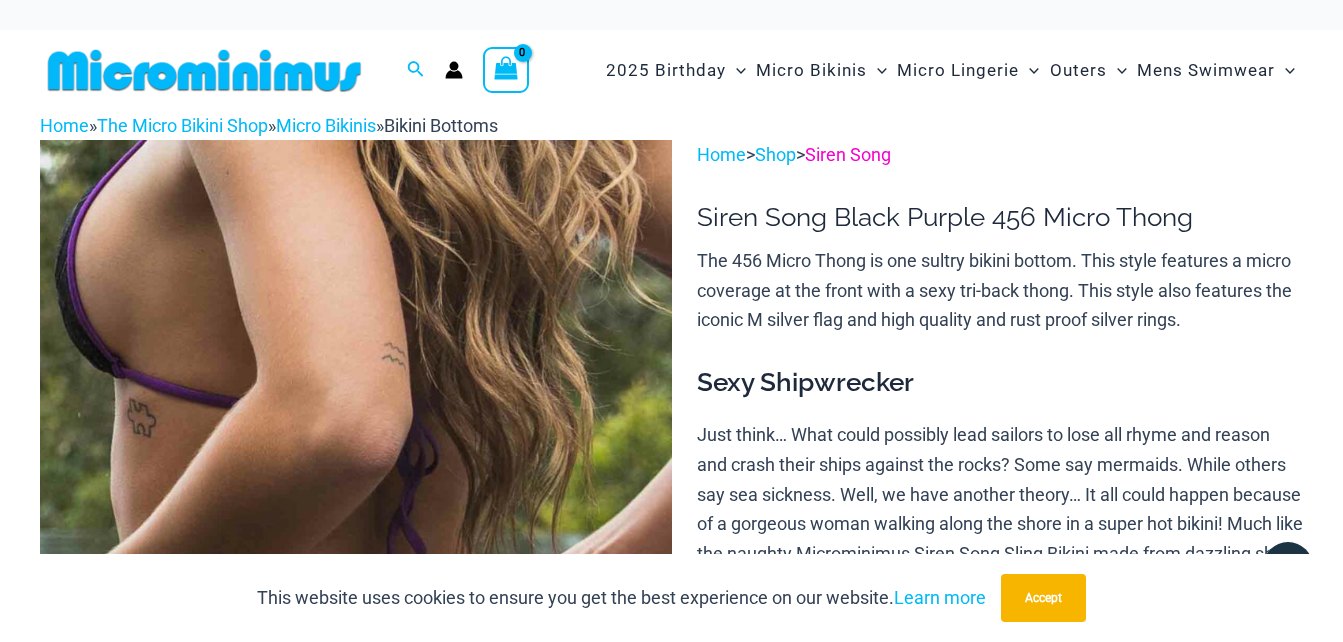 click on "Siren Song" at bounding box center (848, 154) 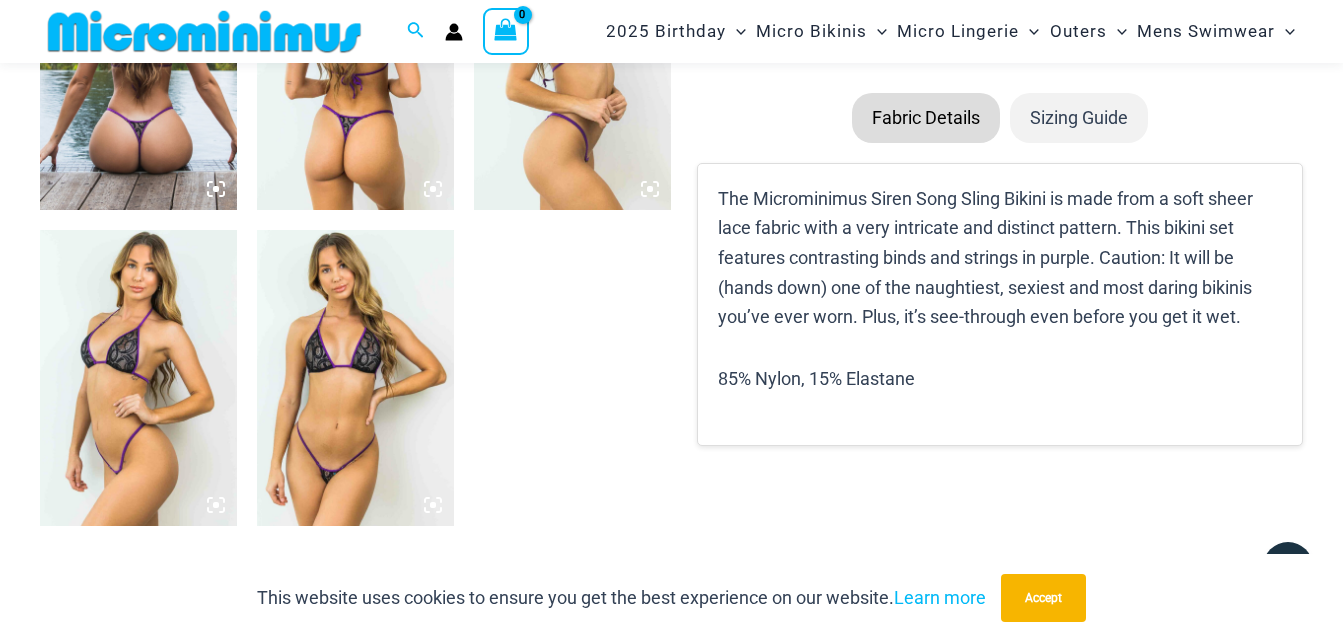 scroll, scrollTop: 1082, scrollLeft: 0, axis: vertical 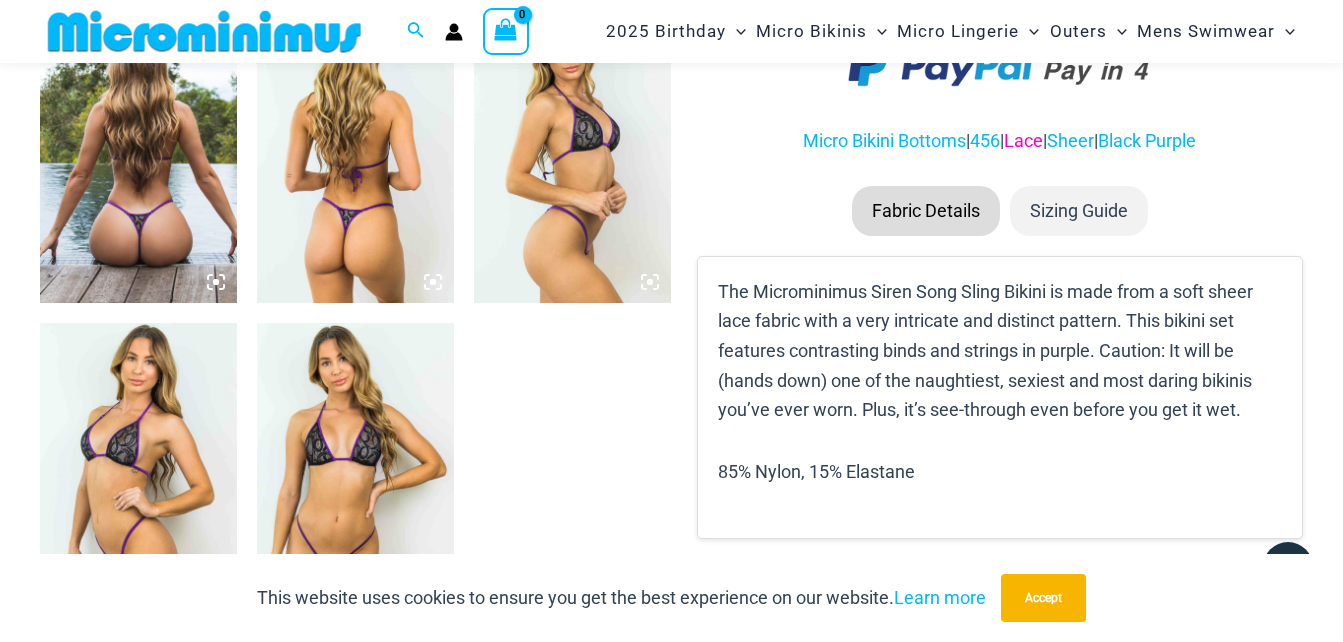 click on "Lace" at bounding box center (1023, 140) 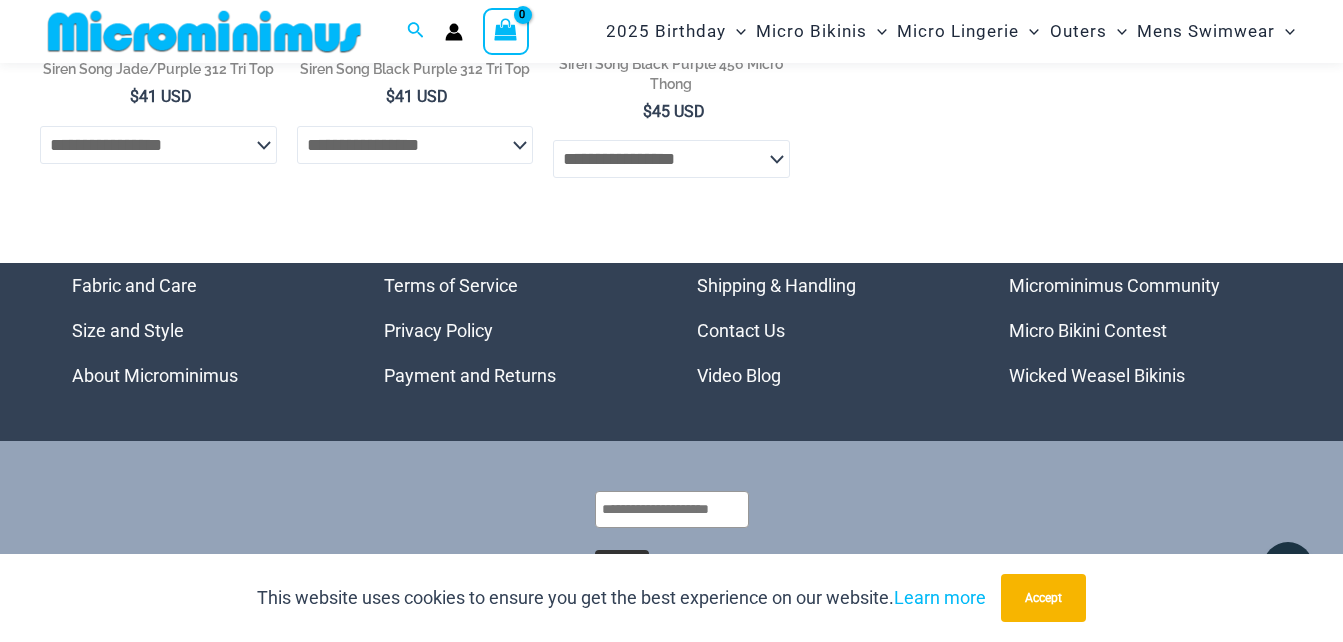scroll, scrollTop: 584, scrollLeft: 0, axis: vertical 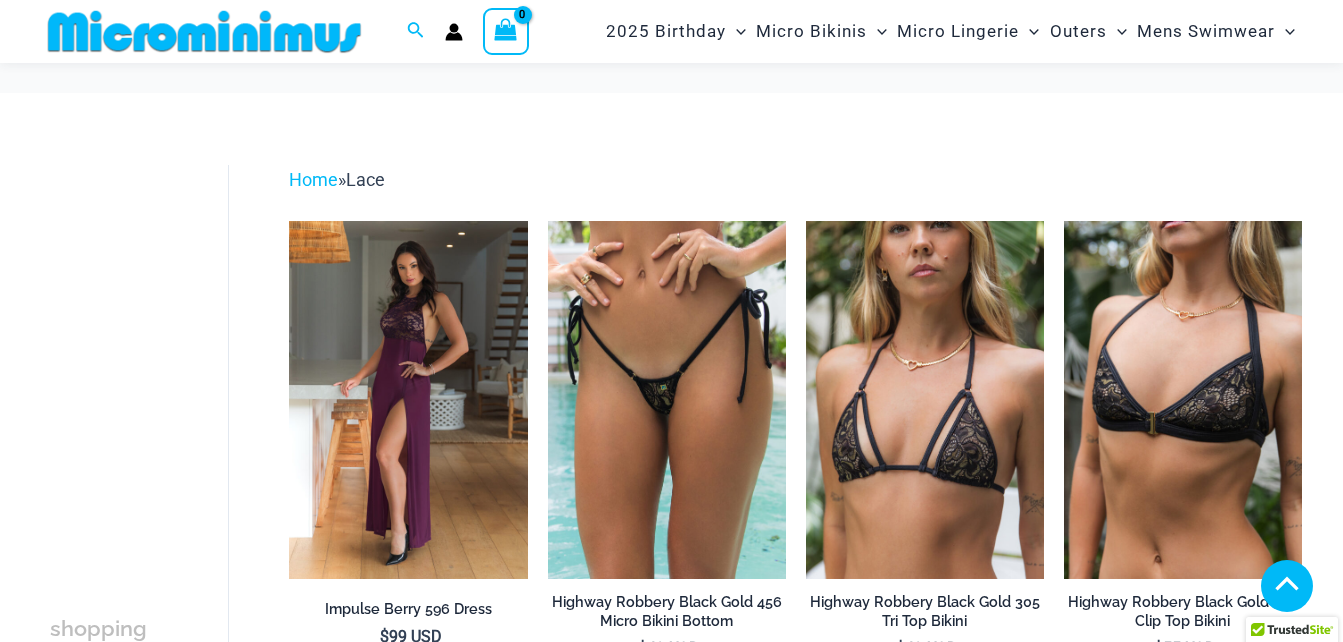 click at bounding box center (925, 960) 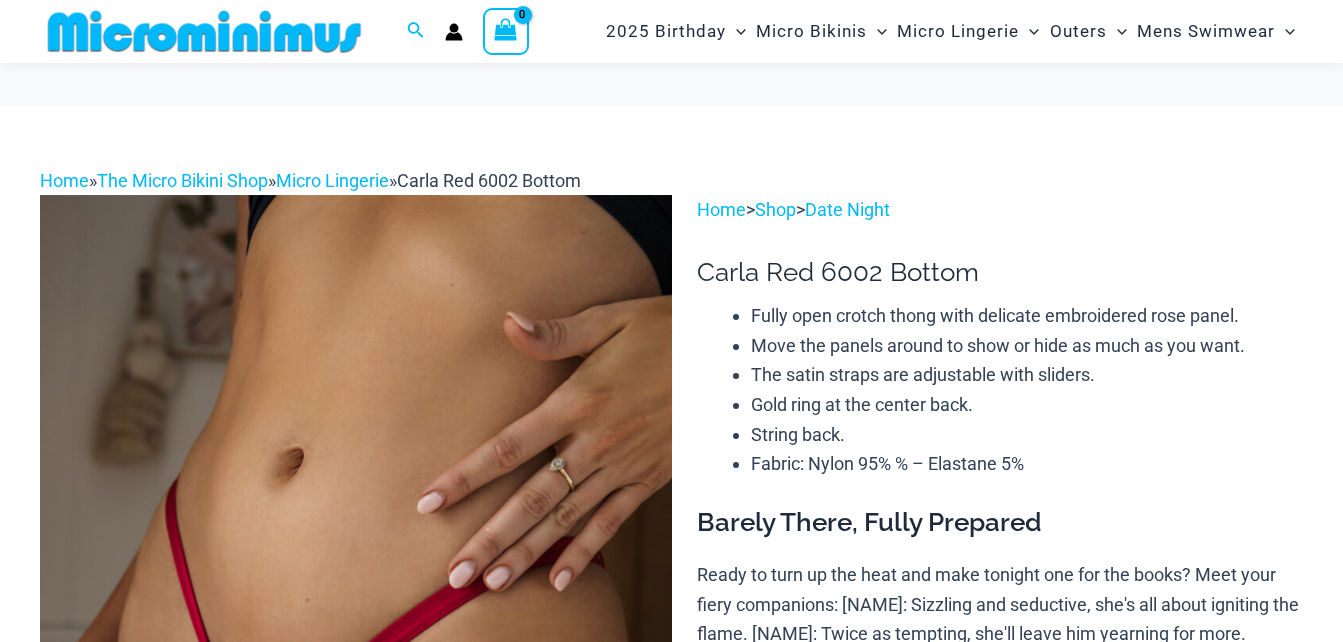 scroll, scrollTop: 382, scrollLeft: 0, axis: vertical 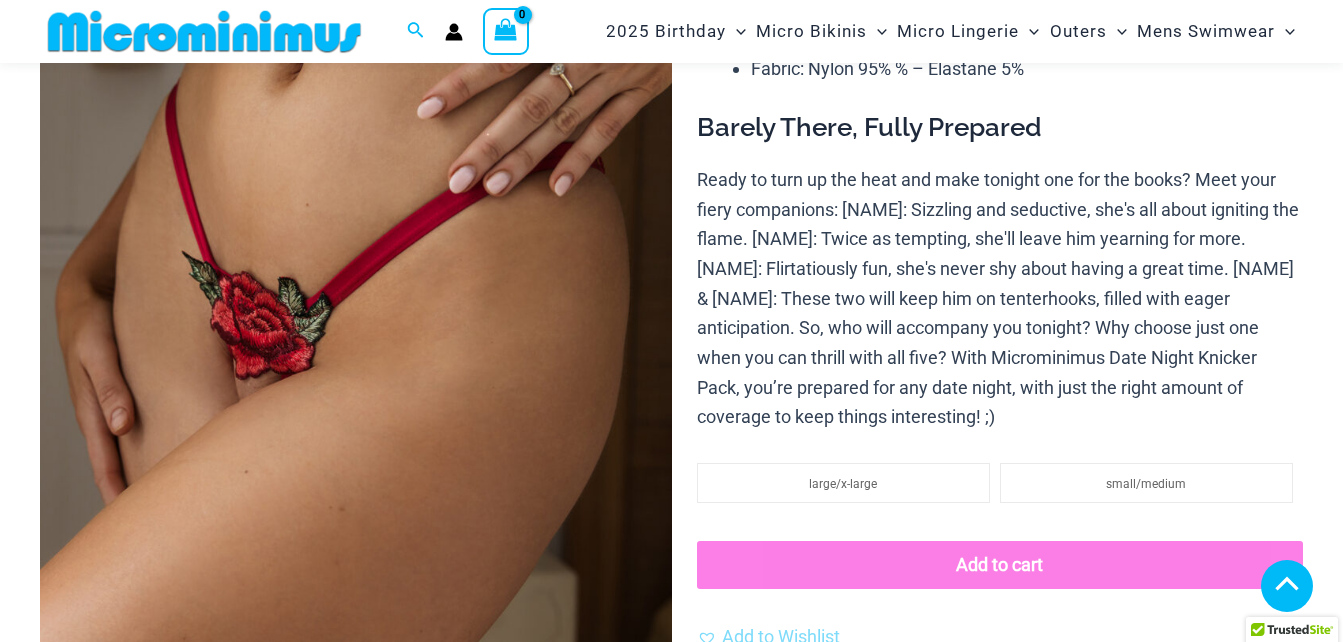 click at bounding box center (355, 916) 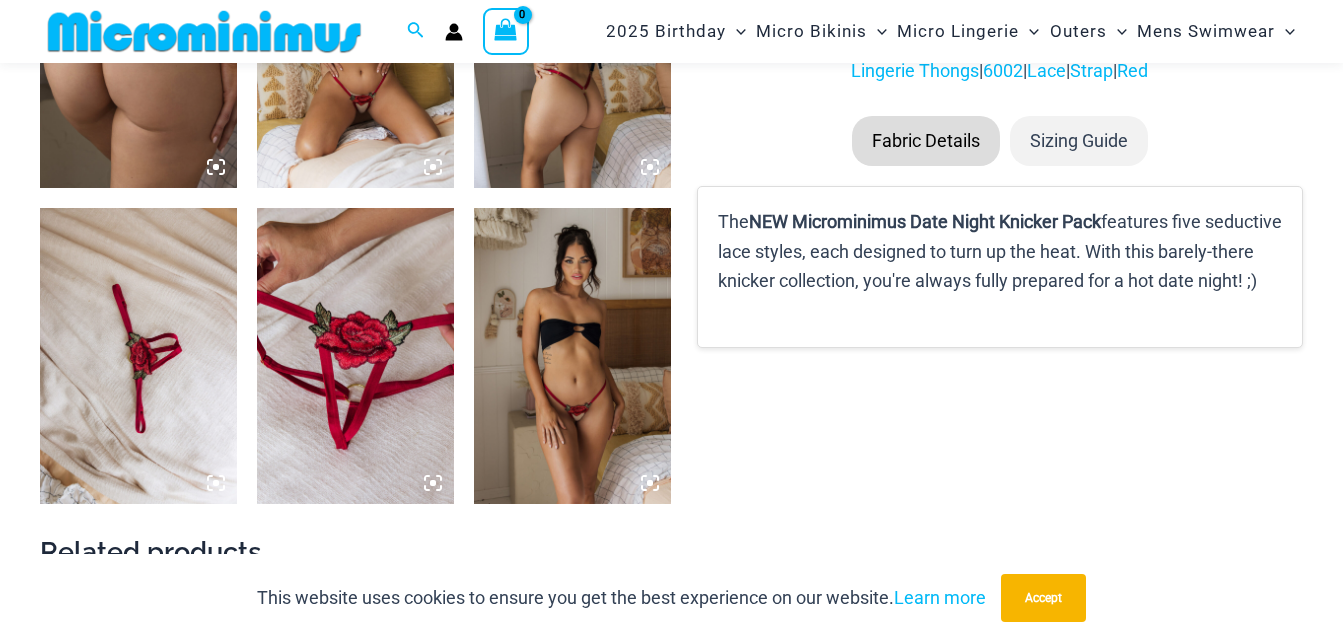 scroll, scrollTop: 1182, scrollLeft: 0, axis: vertical 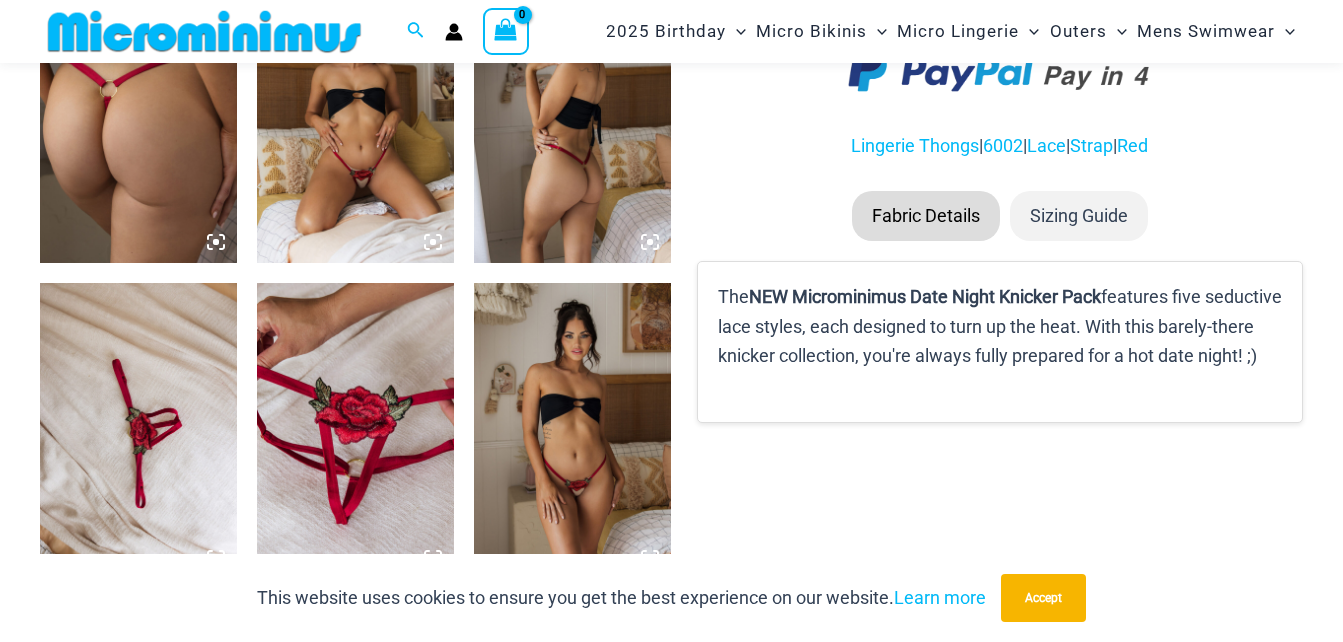 click 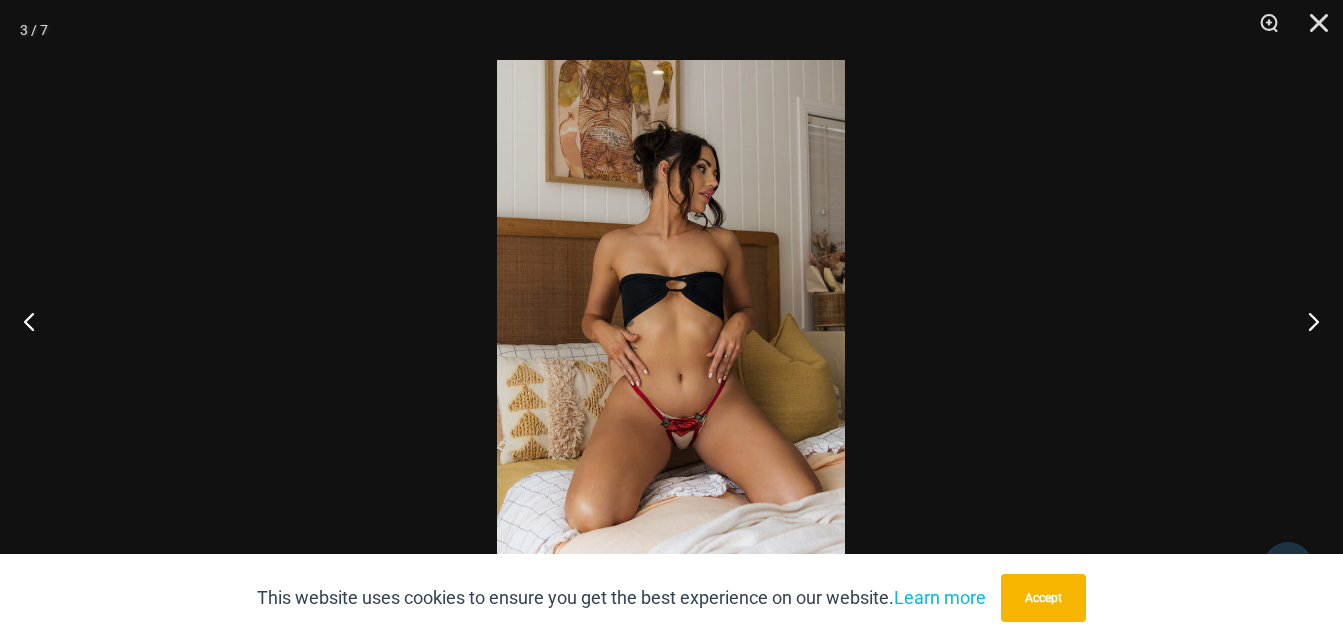 click at bounding box center [671, 321] 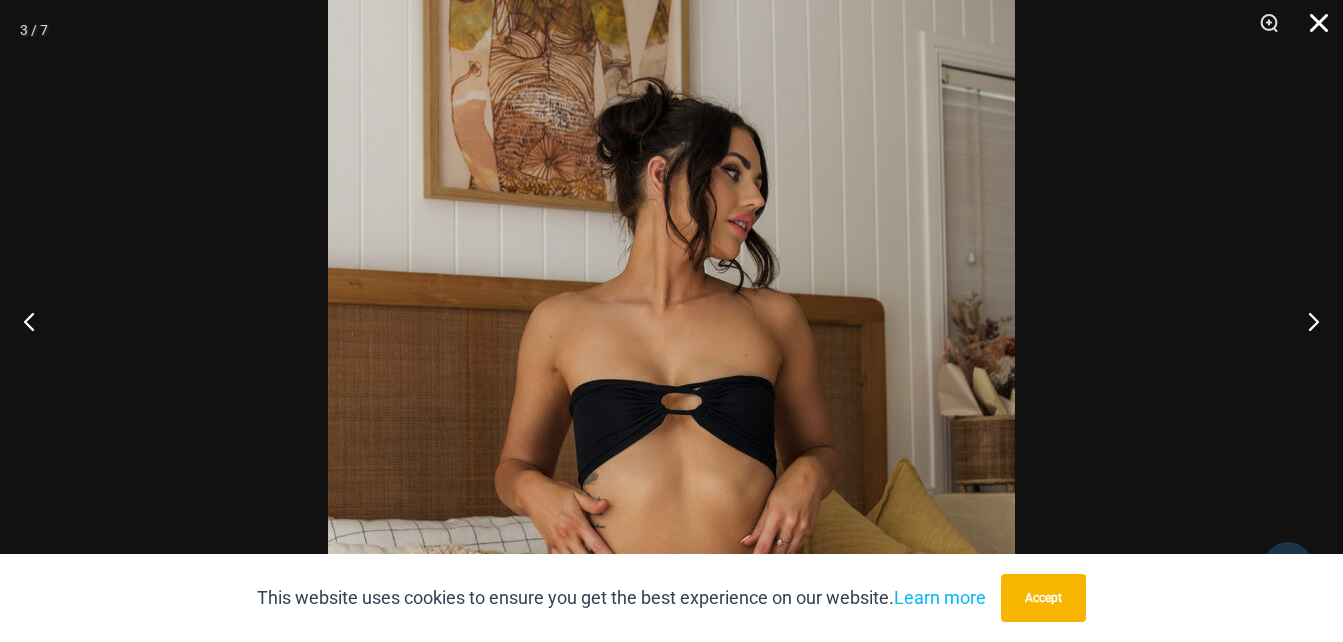 click at bounding box center [1312, 30] 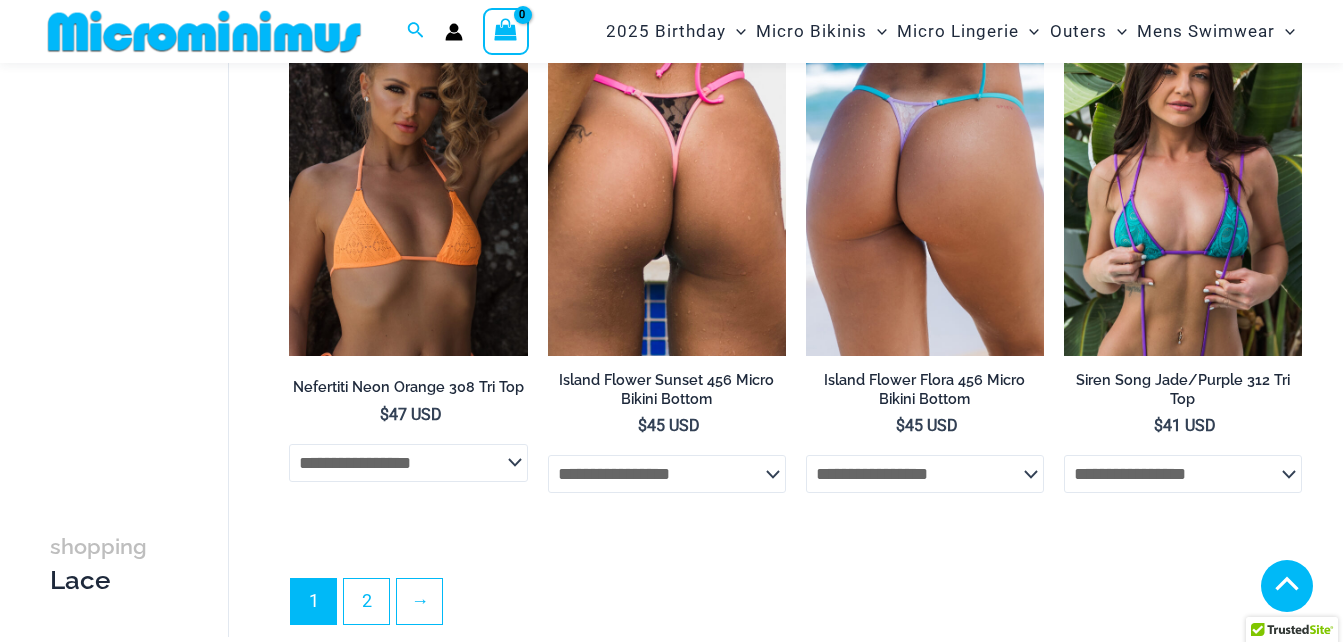 scroll, scrollTop: 4382, scrollLeft: 0, axis: vertical 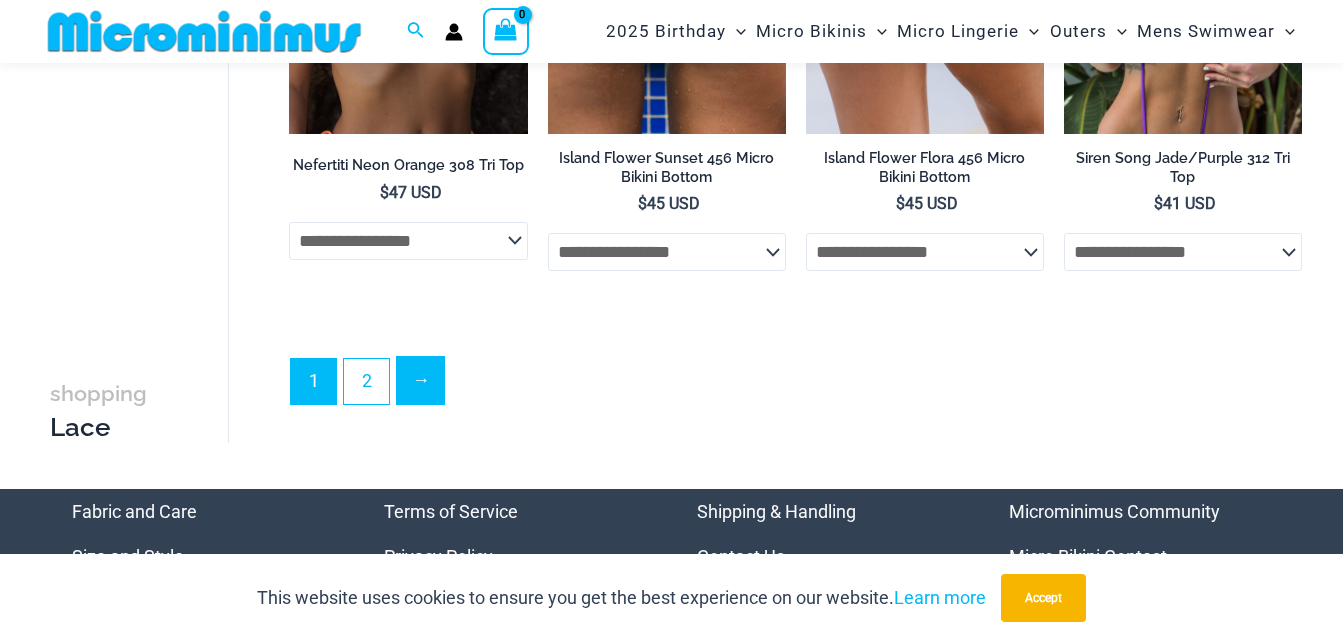click on "→" at bounding box center (420, 380) 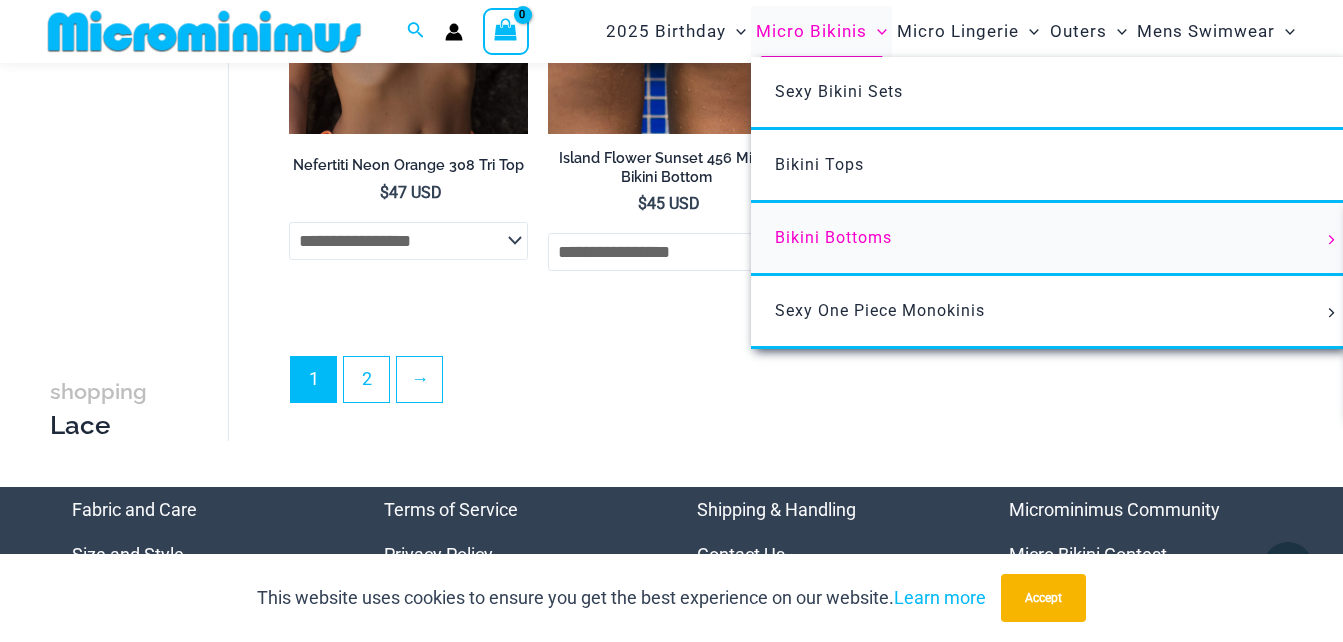 click on "Bikini Bottoms" at bounding box center [833, 237] 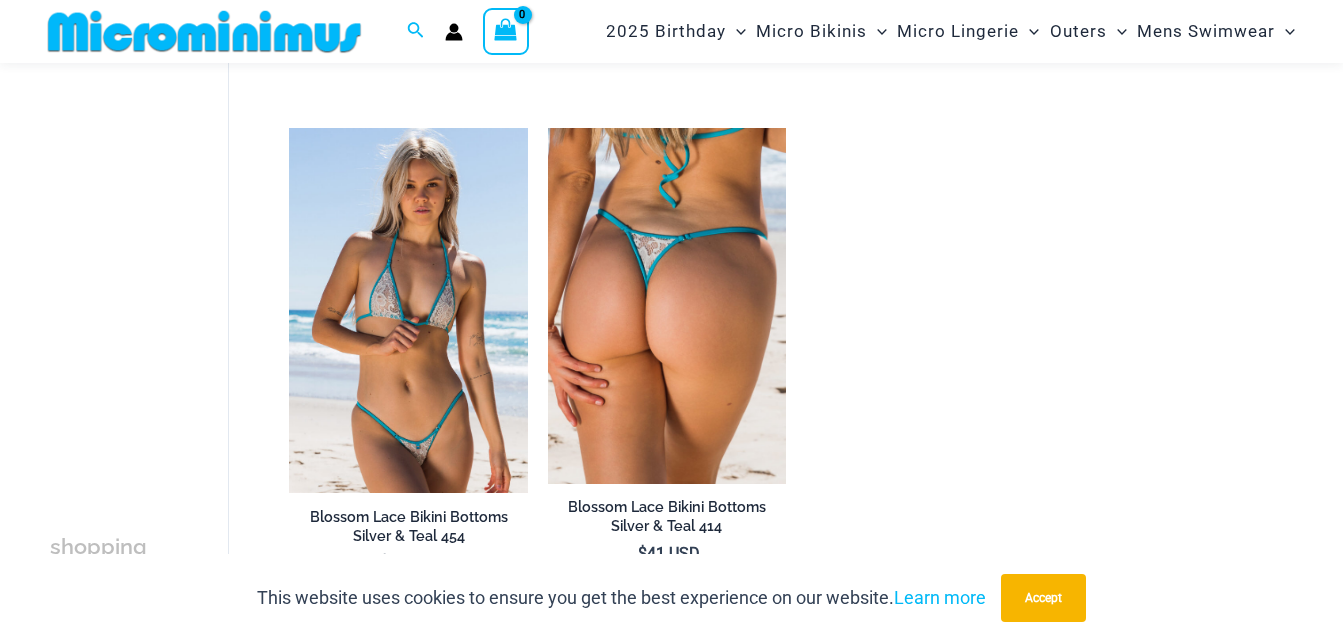 scroll, scrollTop: 1482, scrollLeft: 0, axis: vertical 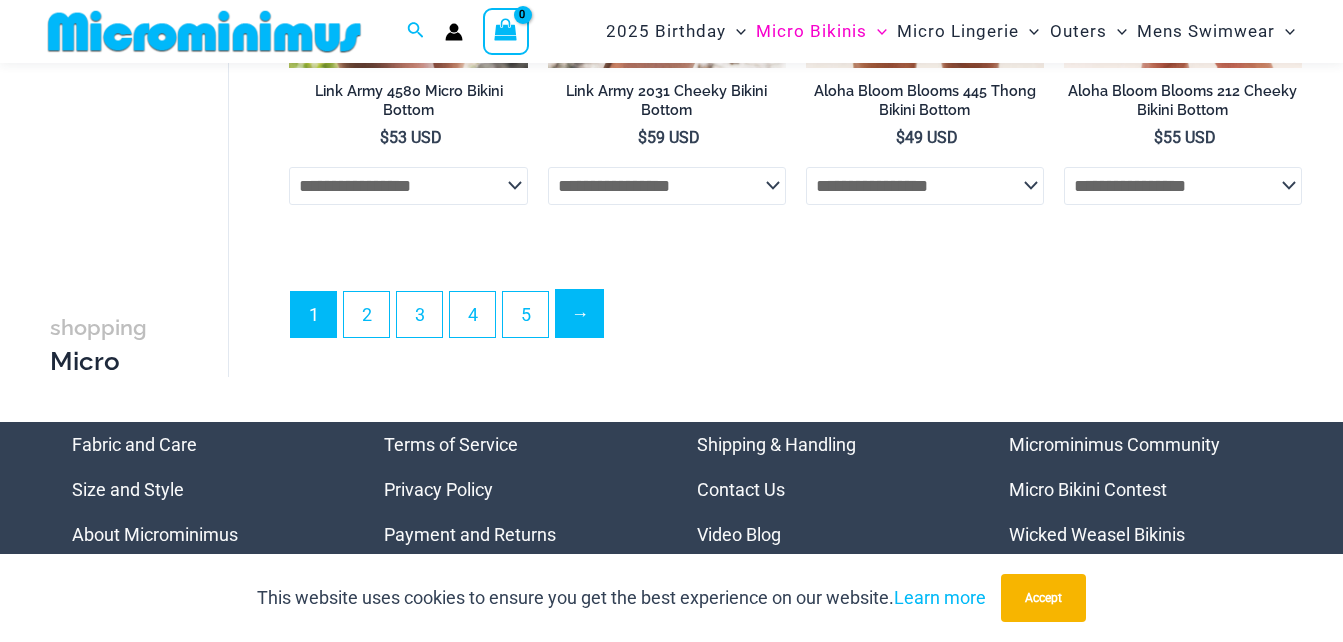click on "→" at bounding box center [579, 313] 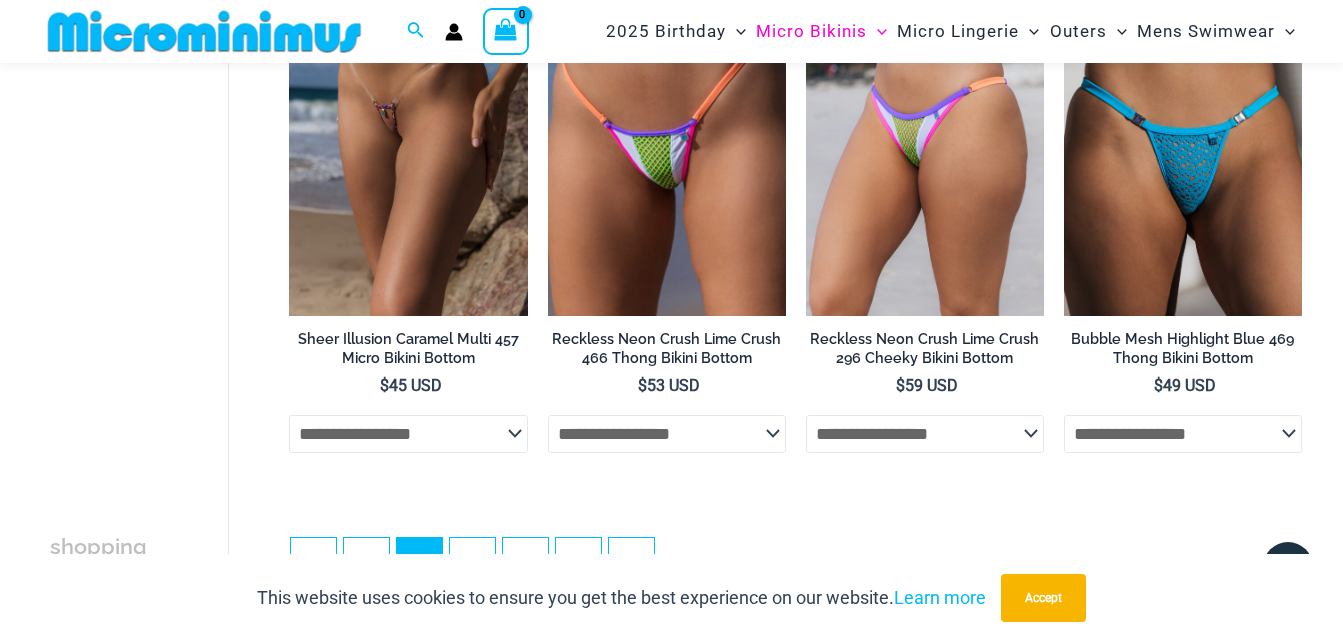 scroll, scrollTop: 4500, scrollLeft: 0, axis: vertical 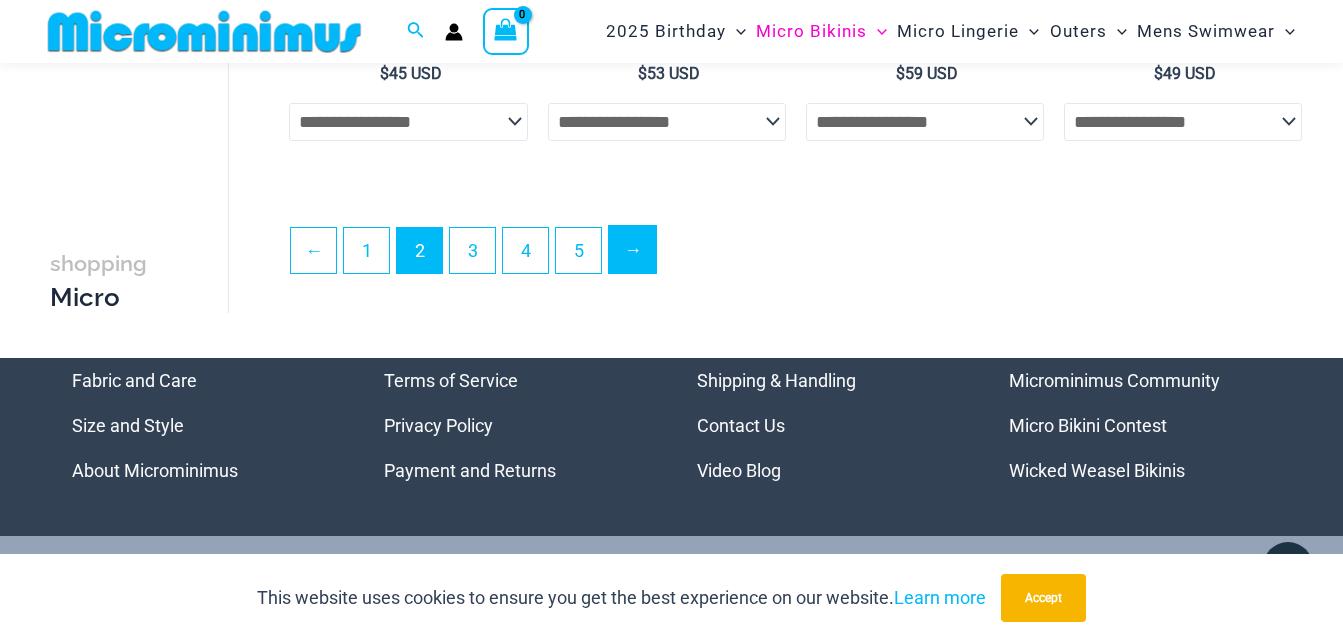 click on "→" at bounding box center [632, 249] 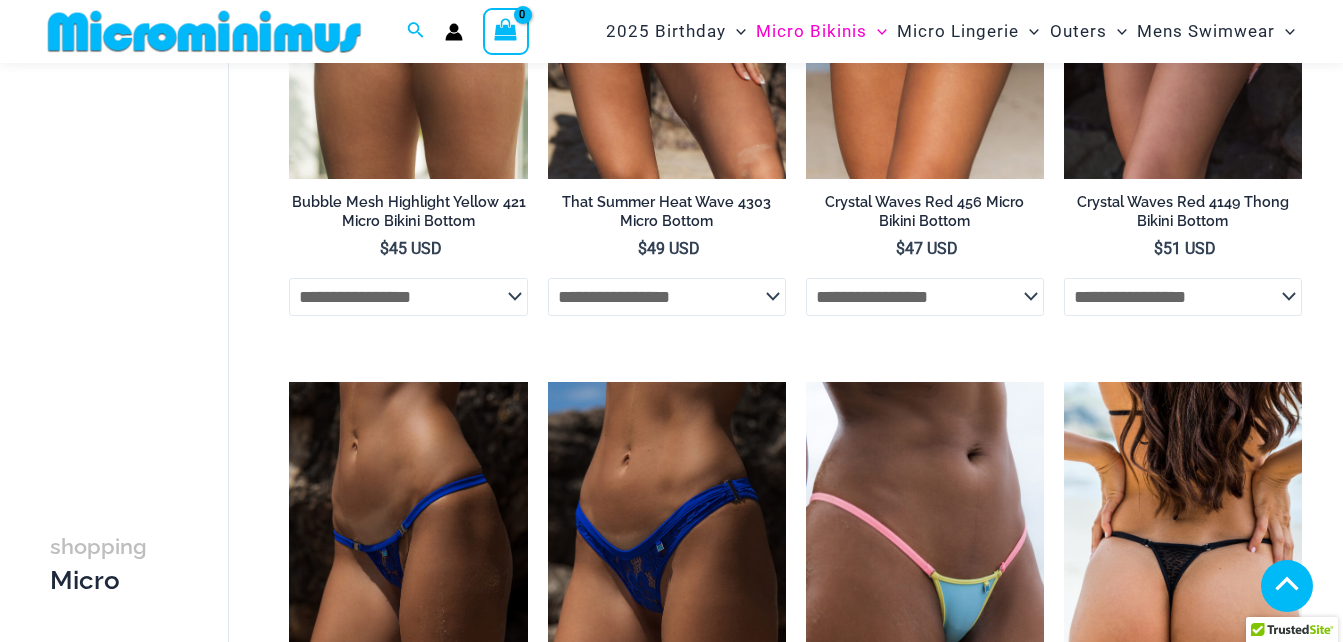 scroll, scrollTop: 982, scrollLeft: 0, axis: vertical 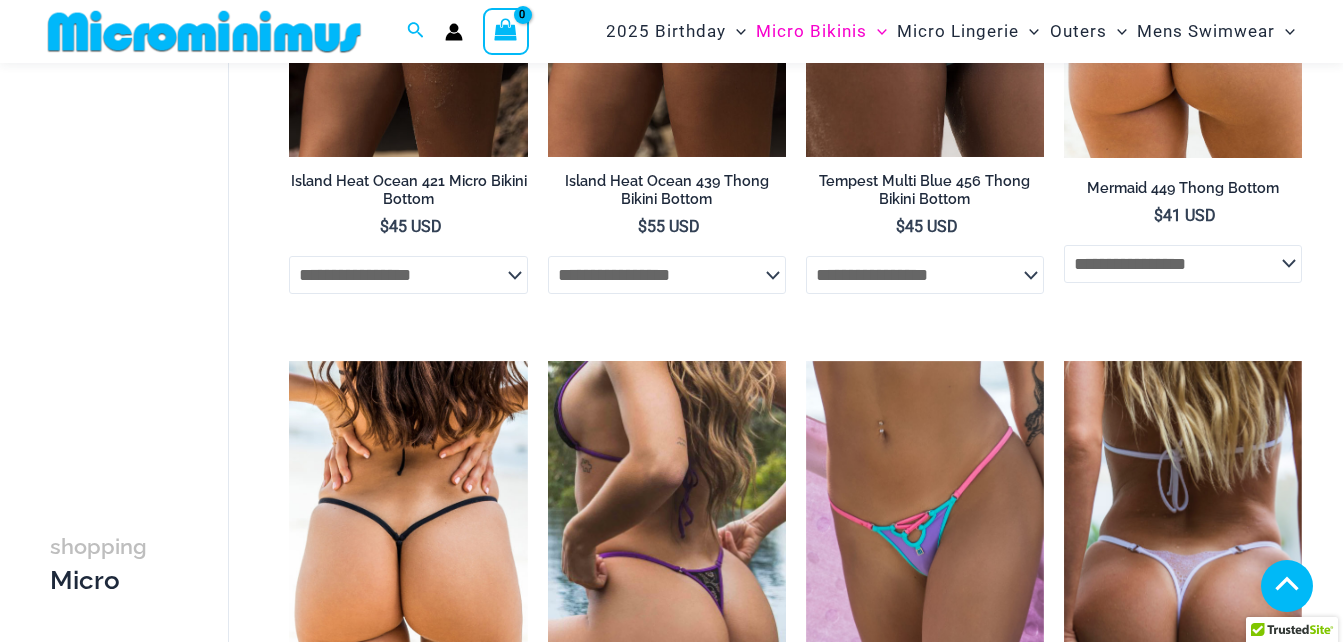 click on "→" at bounding box center [632, 3780] 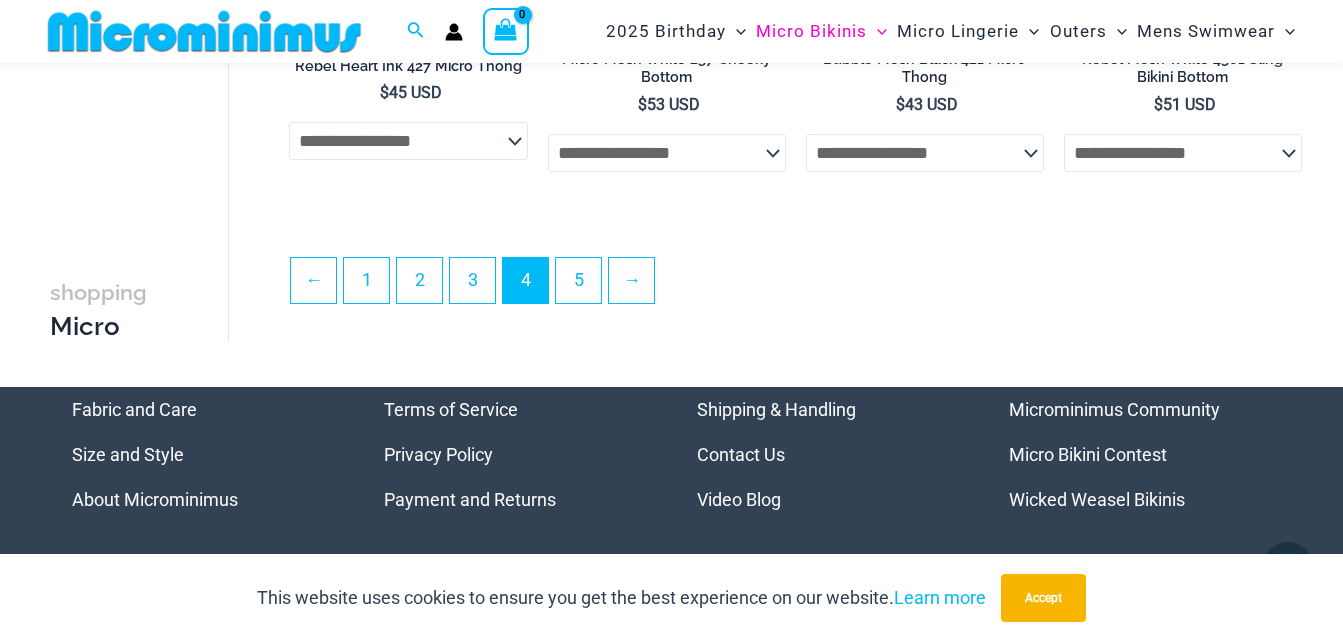 scroll, scrollTop: 4500, scrollLeft: 0, axis: vertical 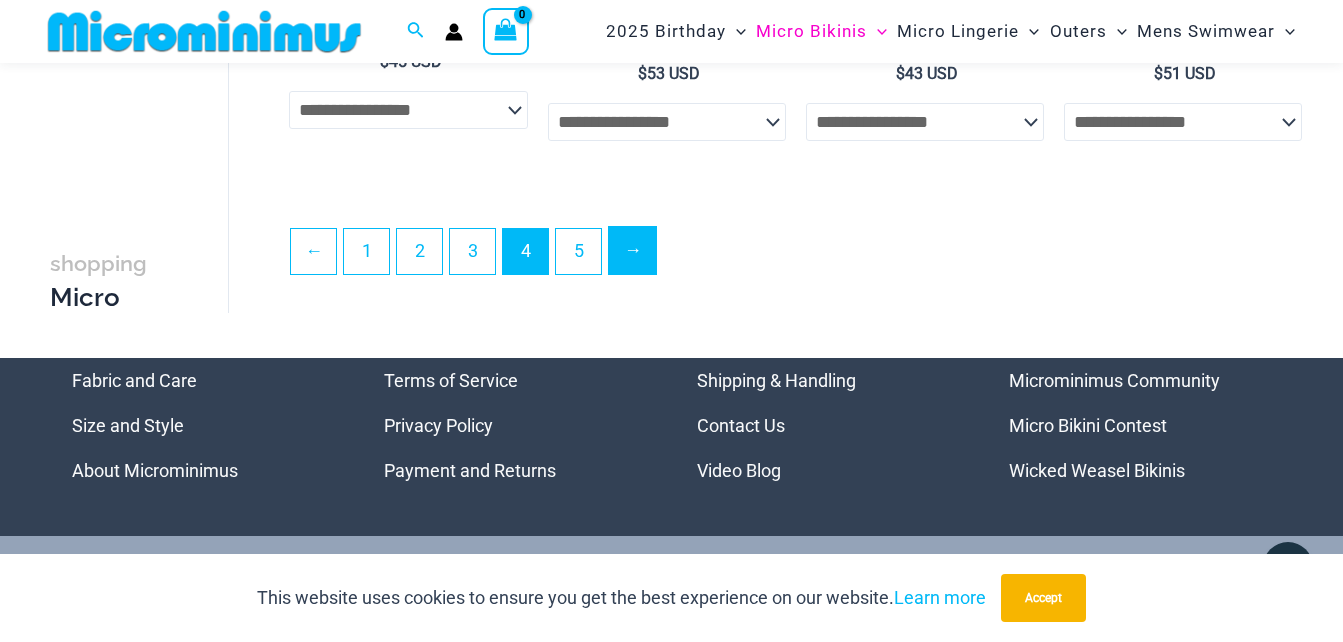 click on "→" at bounding box center (632, 250) 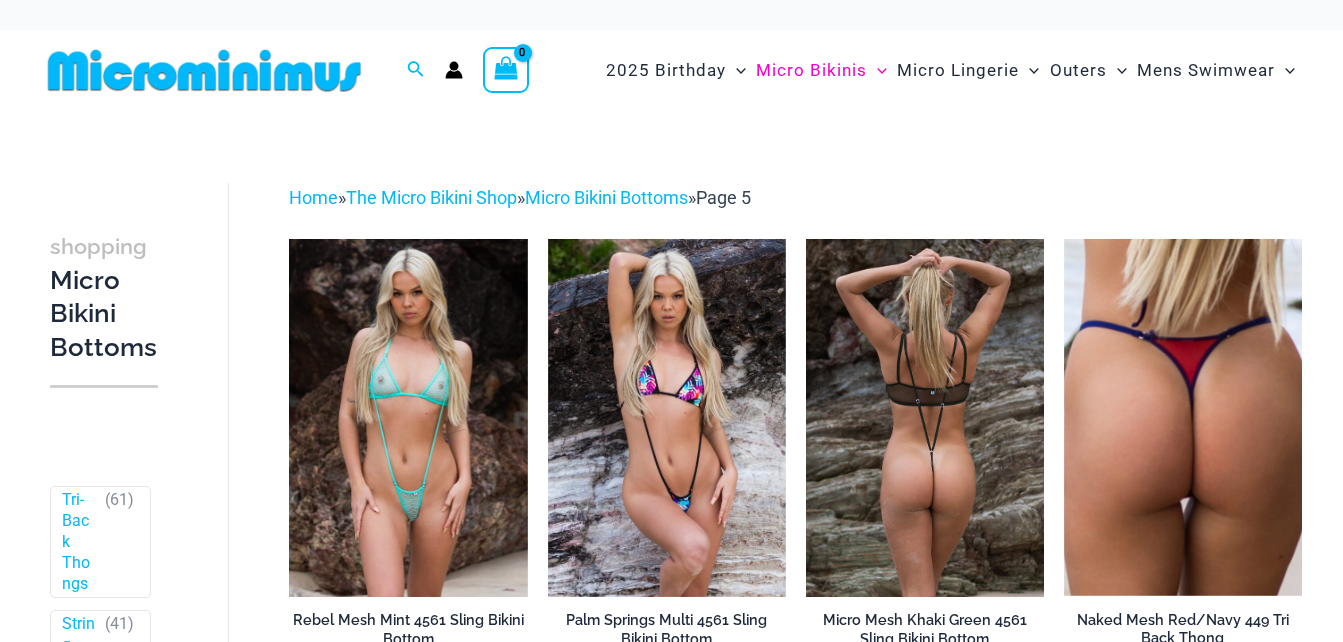 scroll, scrollTop: 0, scrollLeft: 0, axis: both 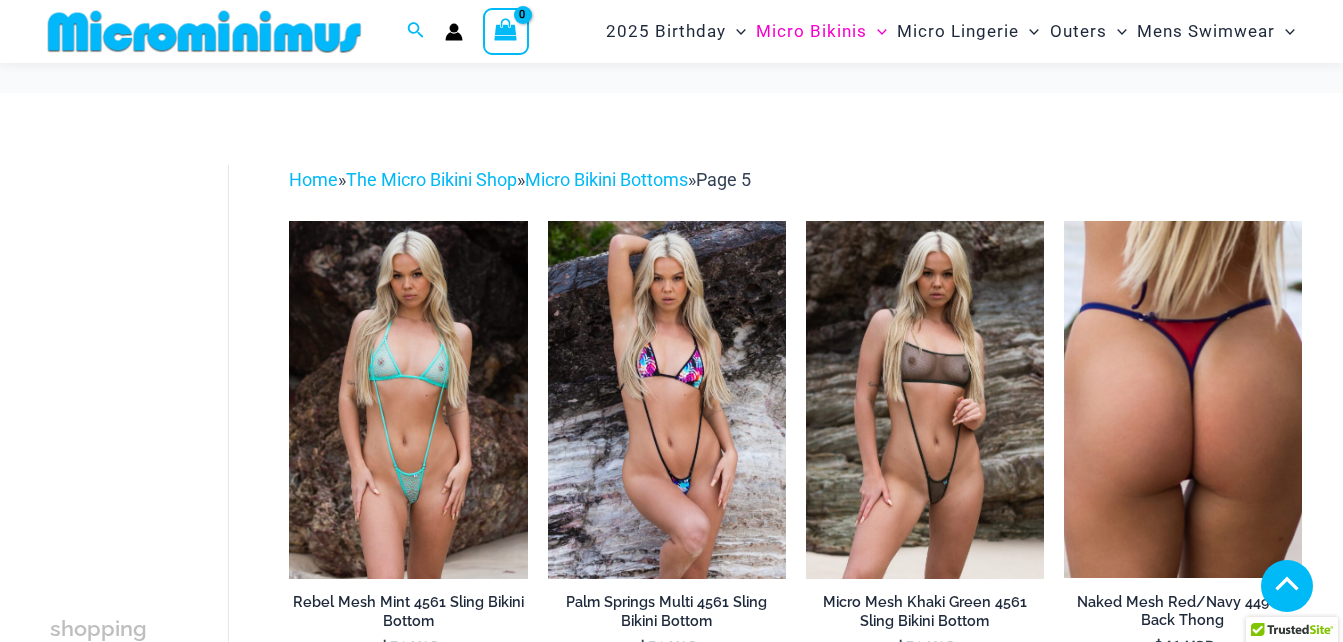click at bounding box center [925, 960] 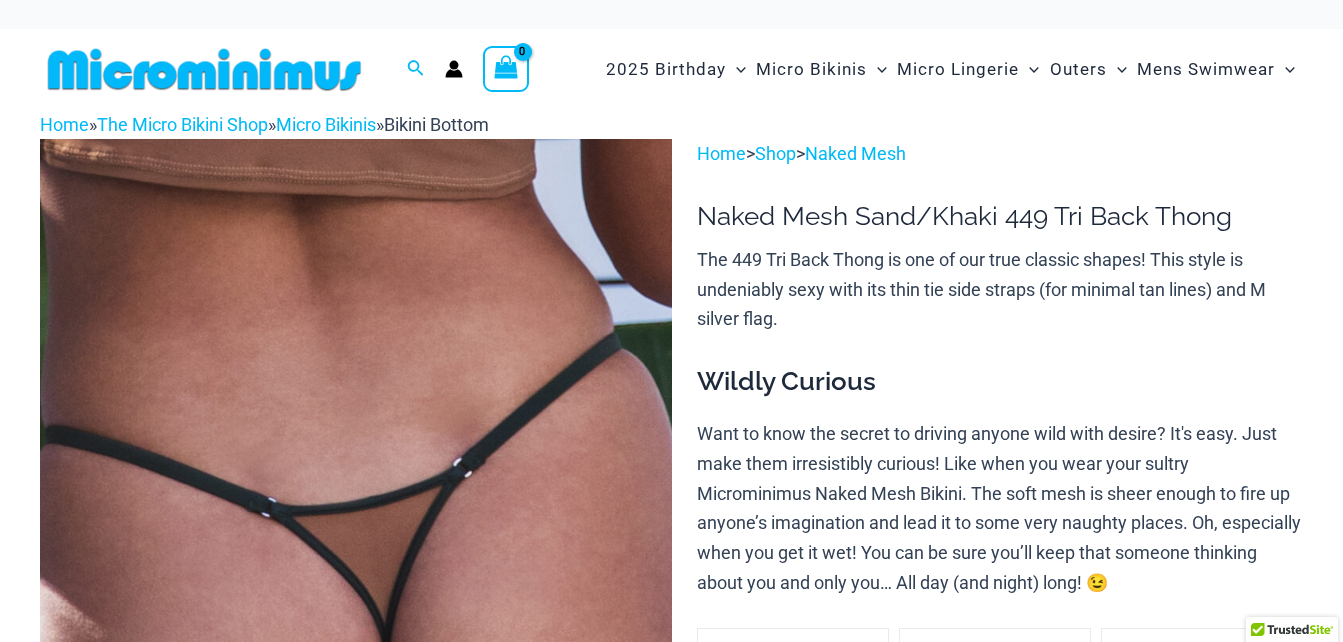 scroll, scrollTop: 0, scrollLeft: 0, axis: both 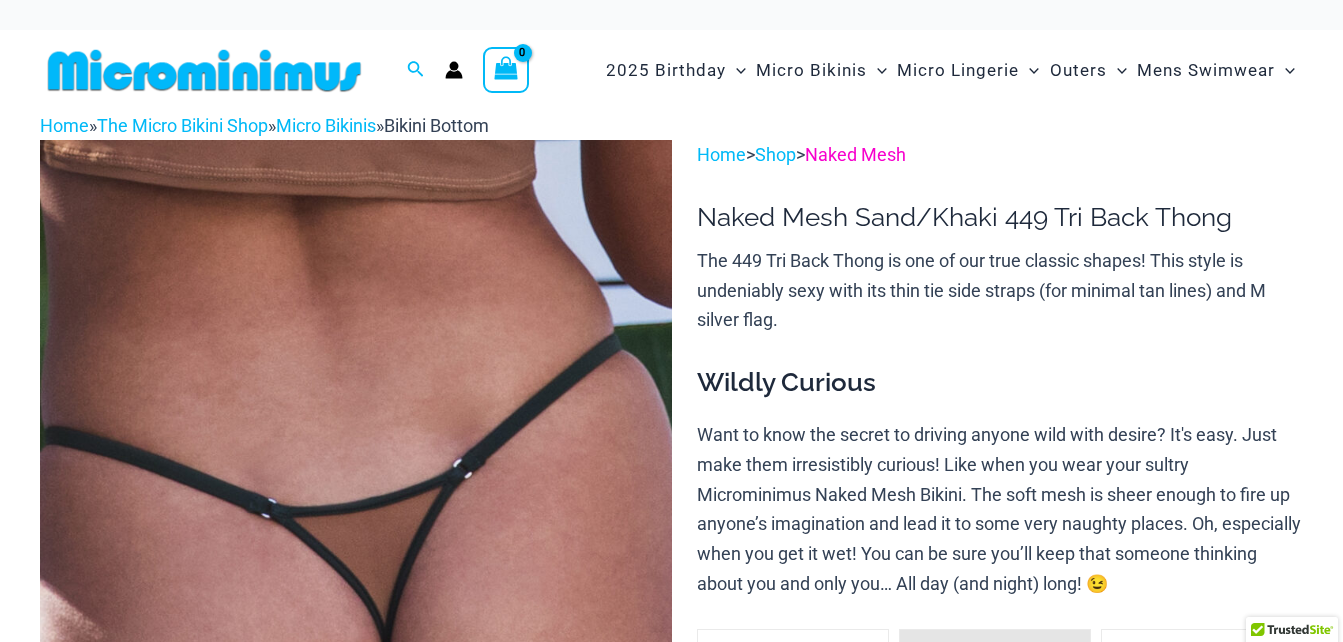 click on "Naked Mesh" at bounding box center (855, 154) 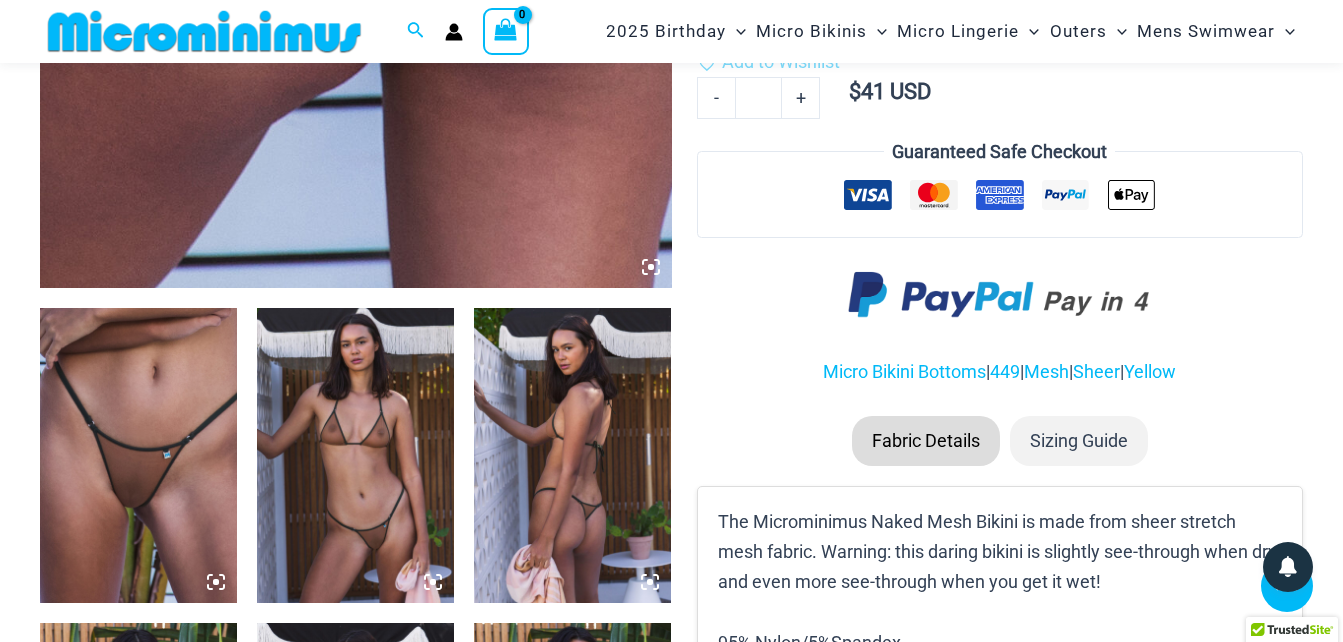scroll, scrollTop: 882, scrollLeft: 0, axis: vertical 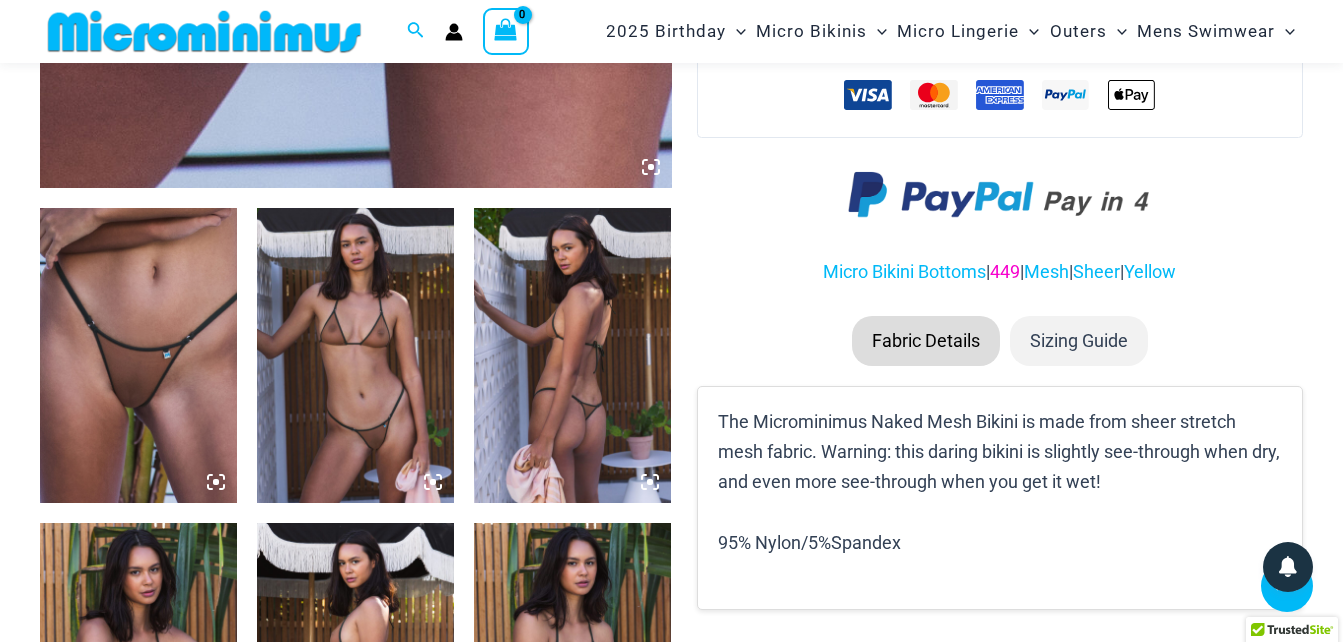 click on "449" at bounding box center (1005, 271) 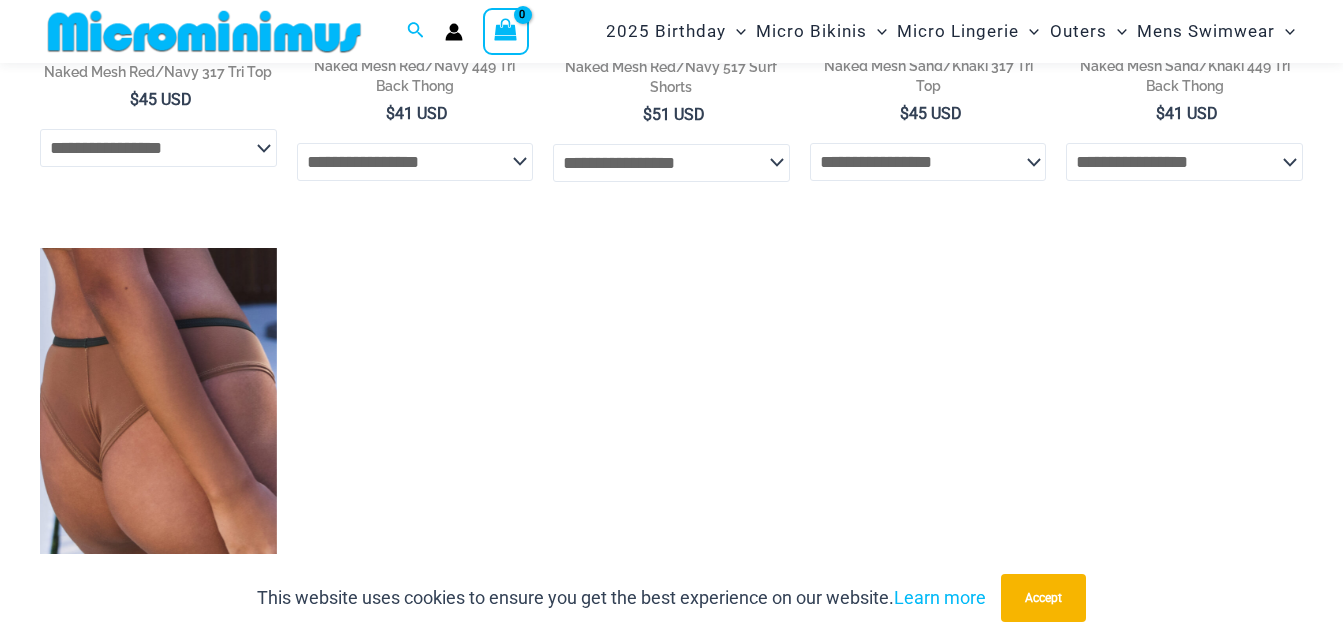 scroll, scrollTop: 689, scrollLeft: 0, axis: vertical 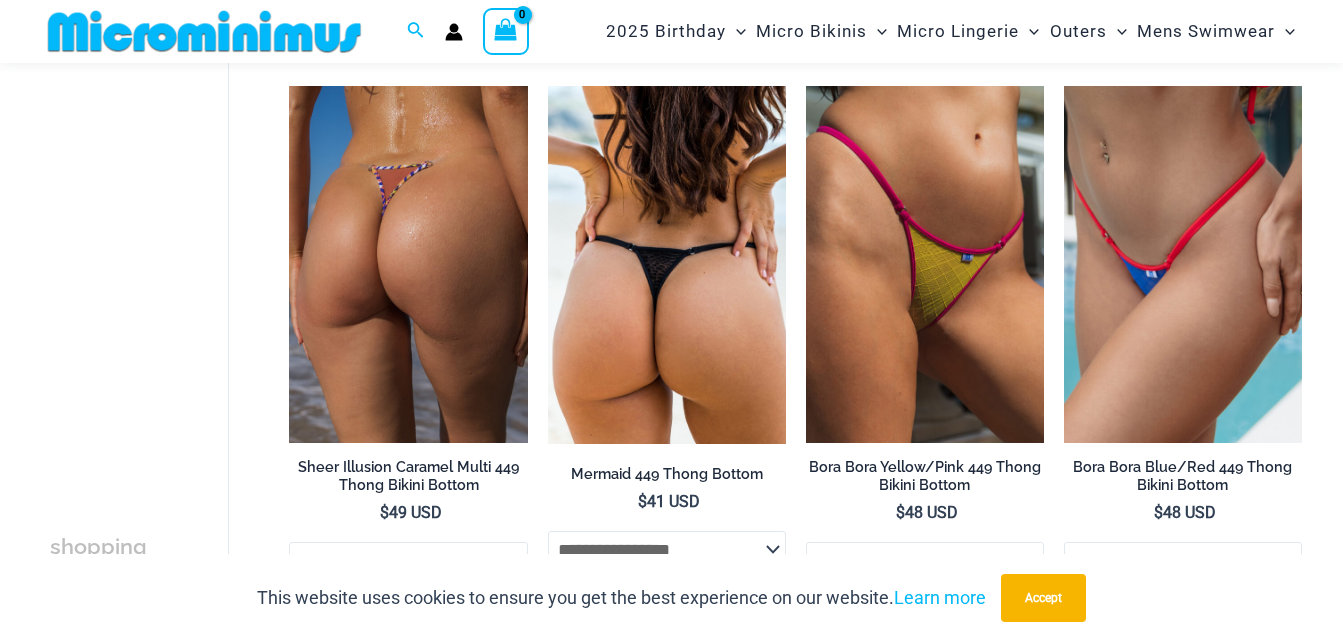 click at bounding box center (408, 264) 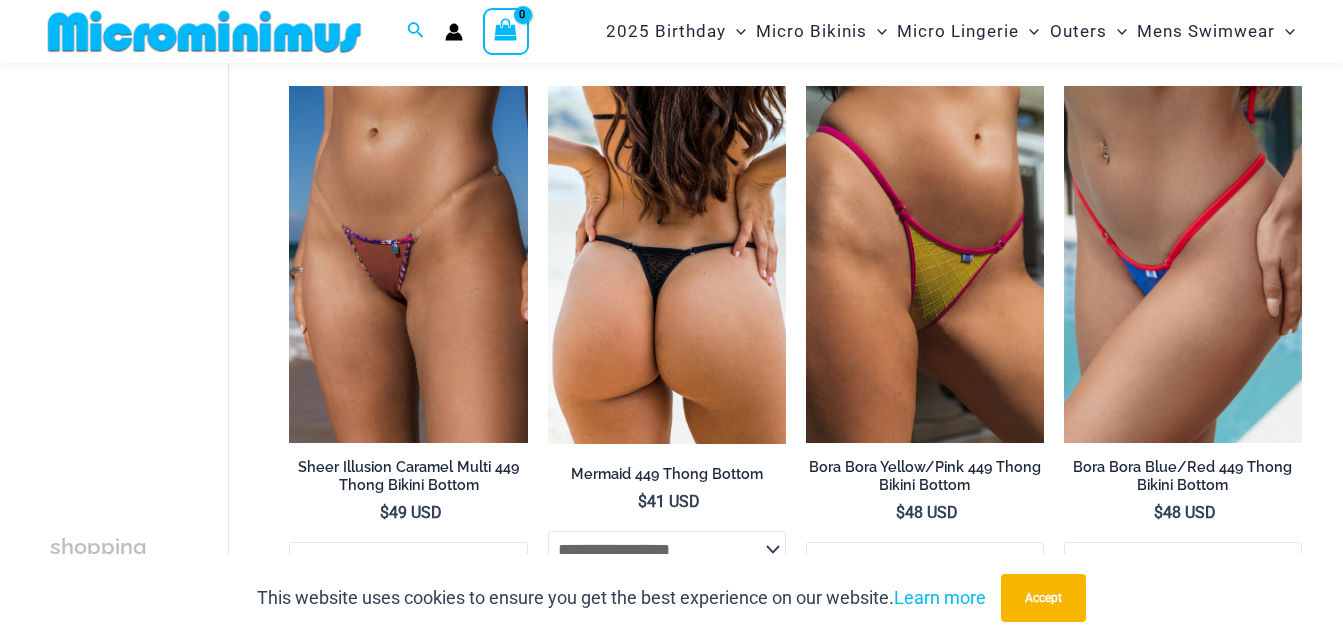 scroll, scrollTop: 300, scrollLeft: 0, axis: vertical 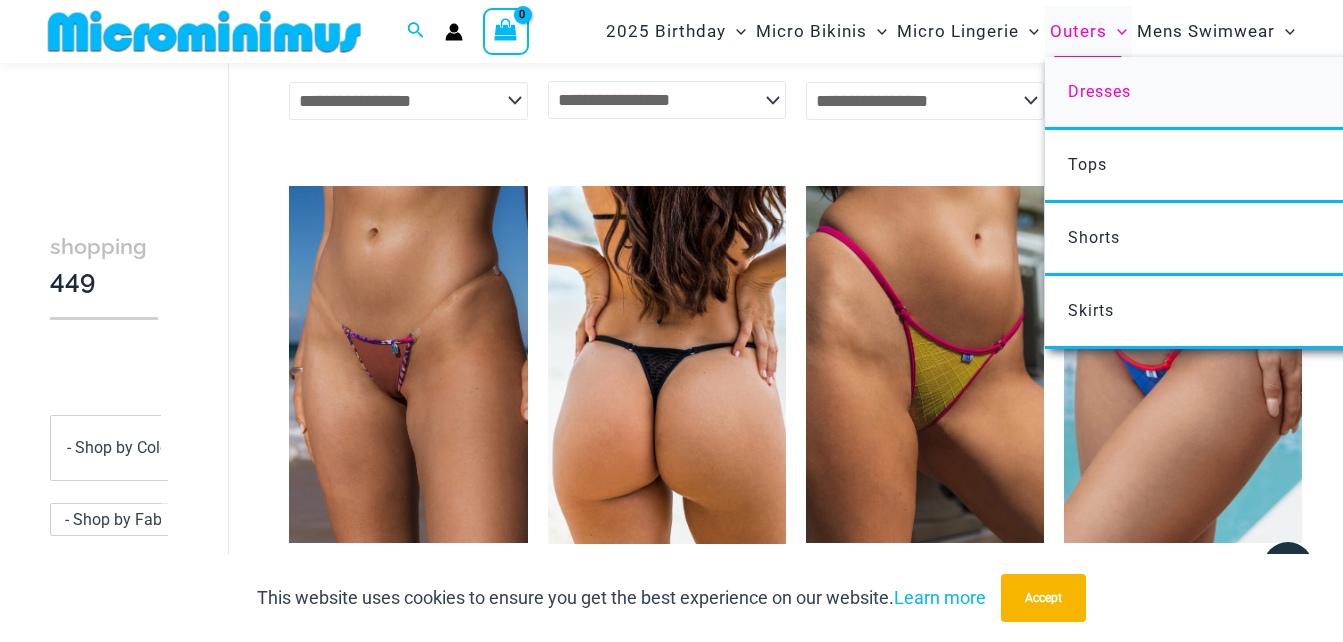 click on "Dresses" at bounding box center [1099, 91] 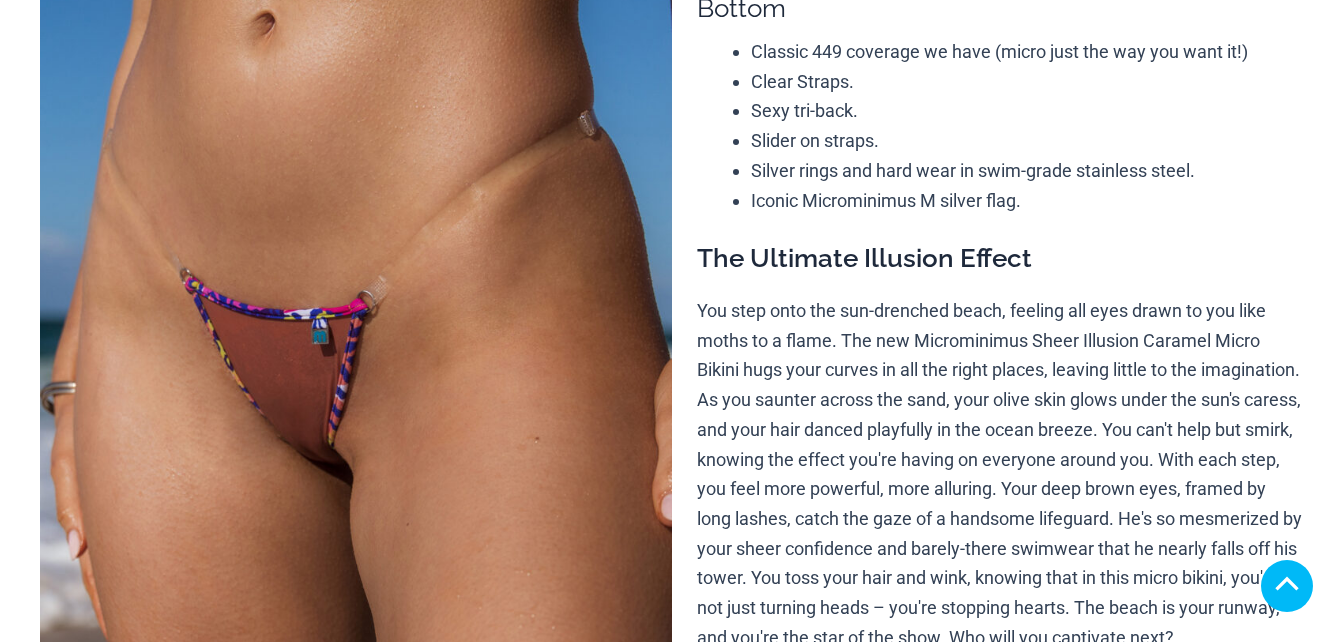 scroll, scrollTop: 514, scrollLeft: 0, axis: vertical 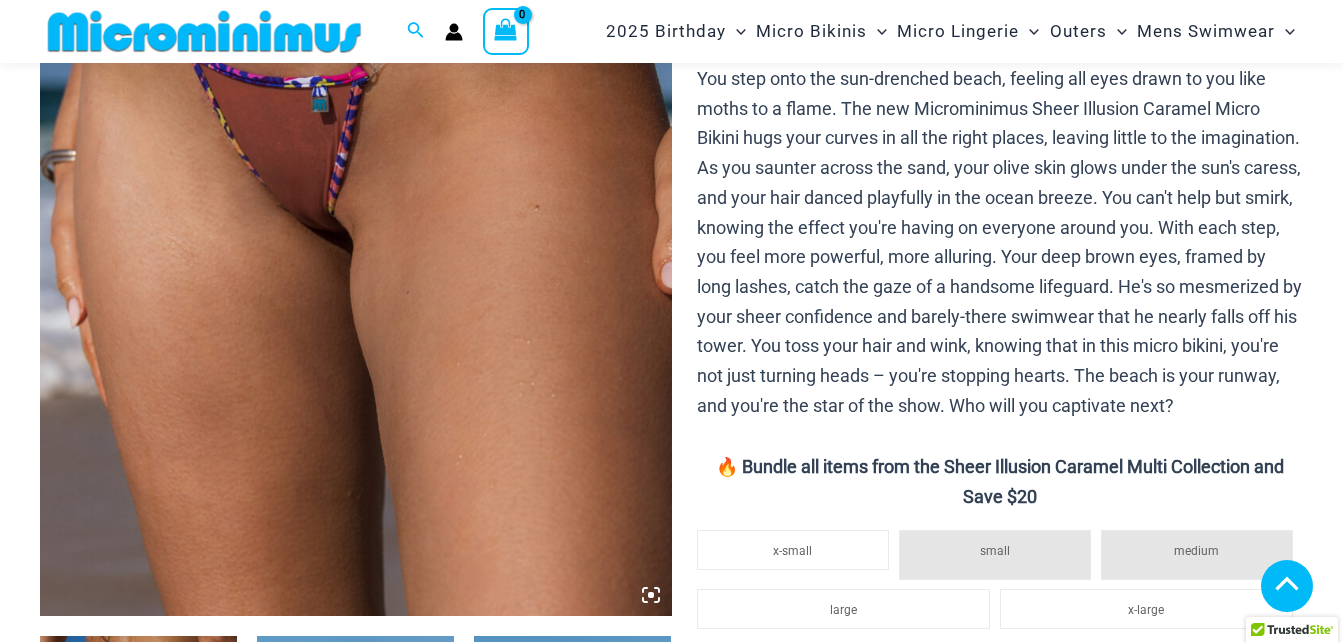 select 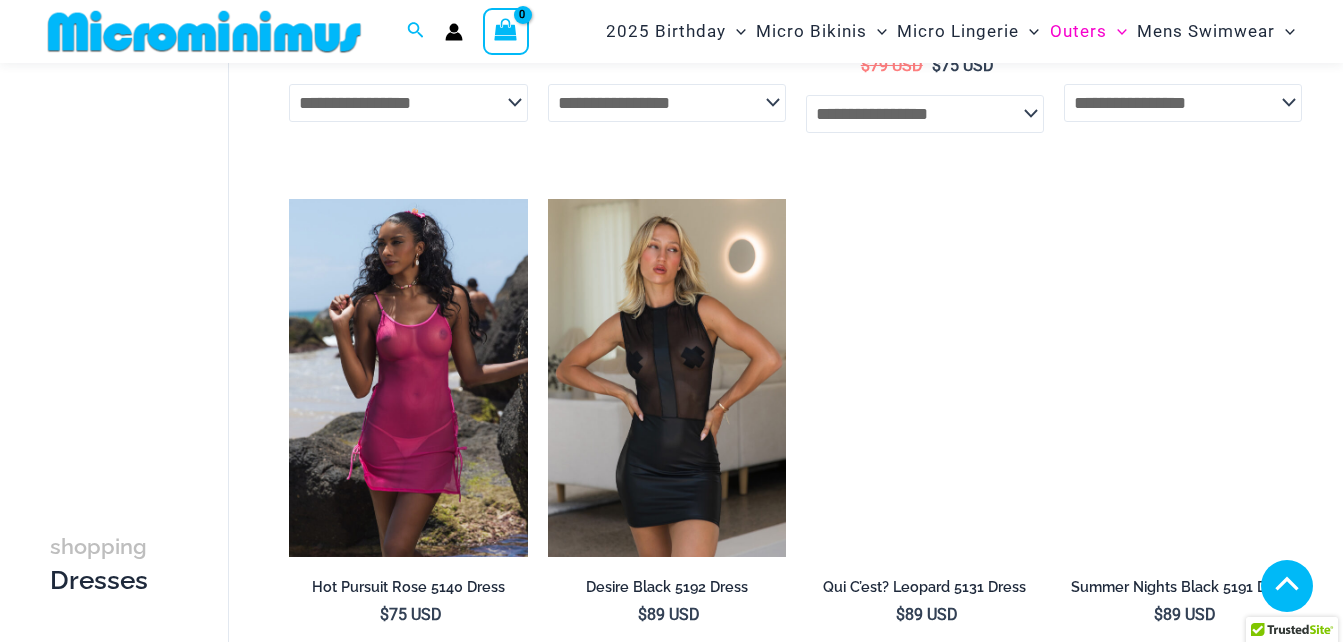 scroll, scrollTop: 1782, scrollLeft: 0, axis: vertical 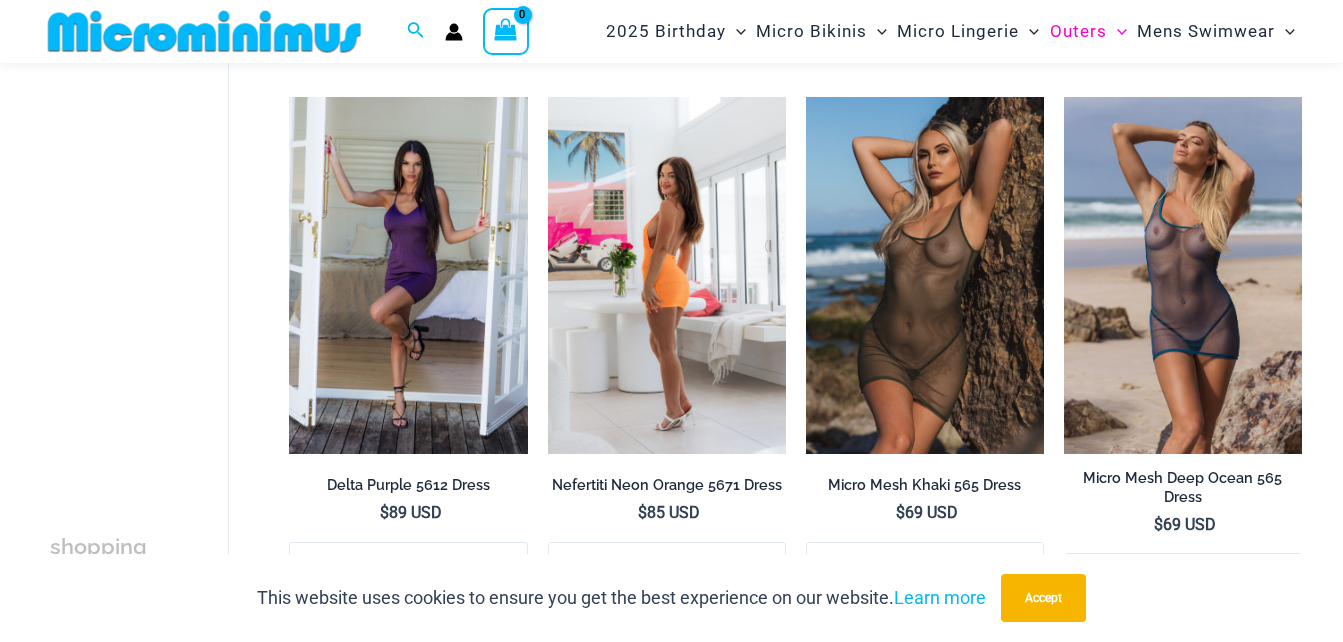 click at bounding box center (667, 275) 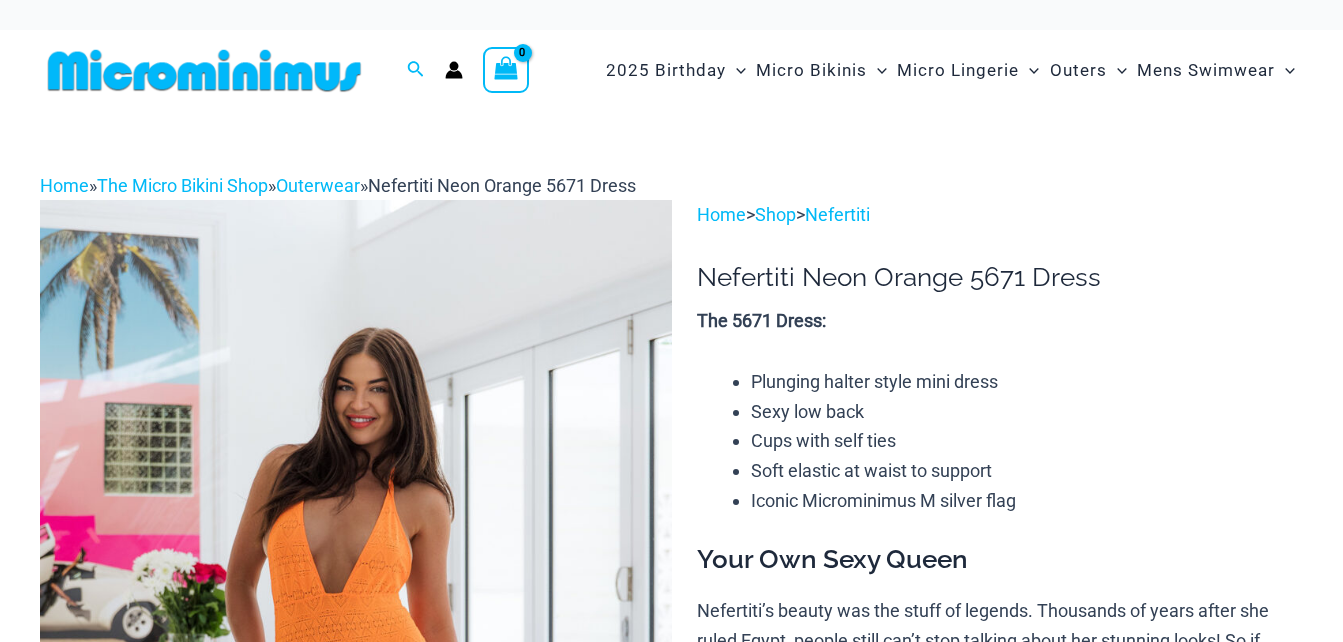 scroll, scrollTop: 0, scrollLeft: 0, axis: both 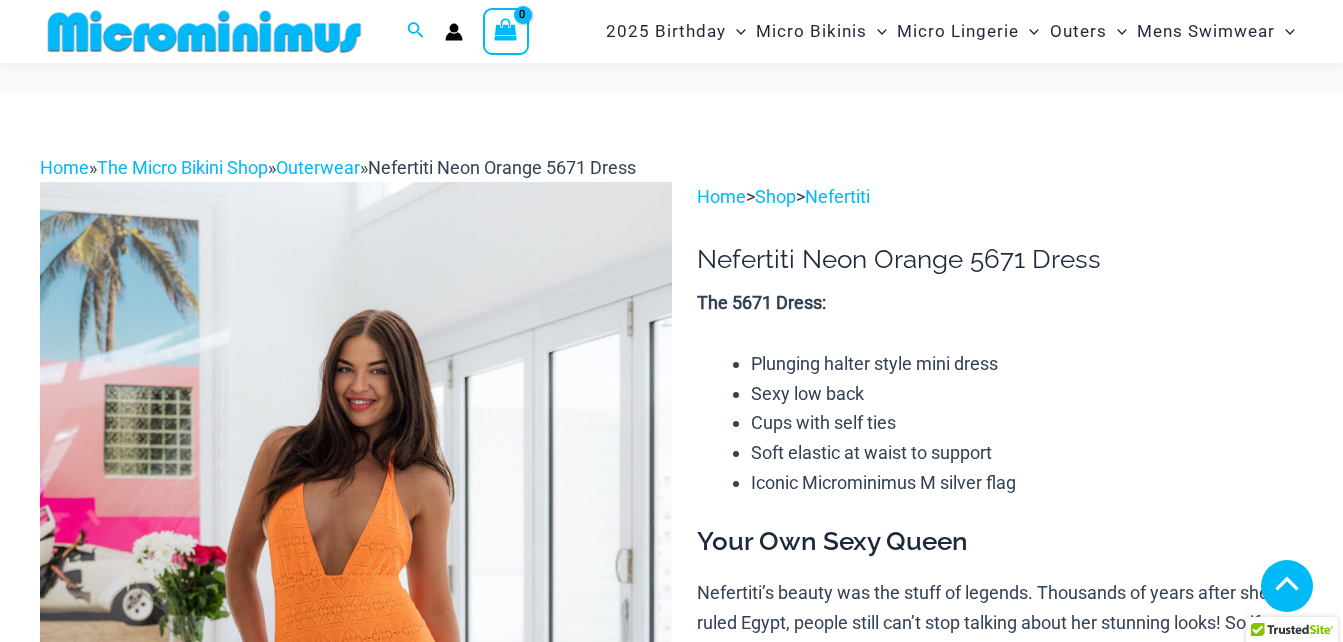 click at bounding box center [1152, 2070] 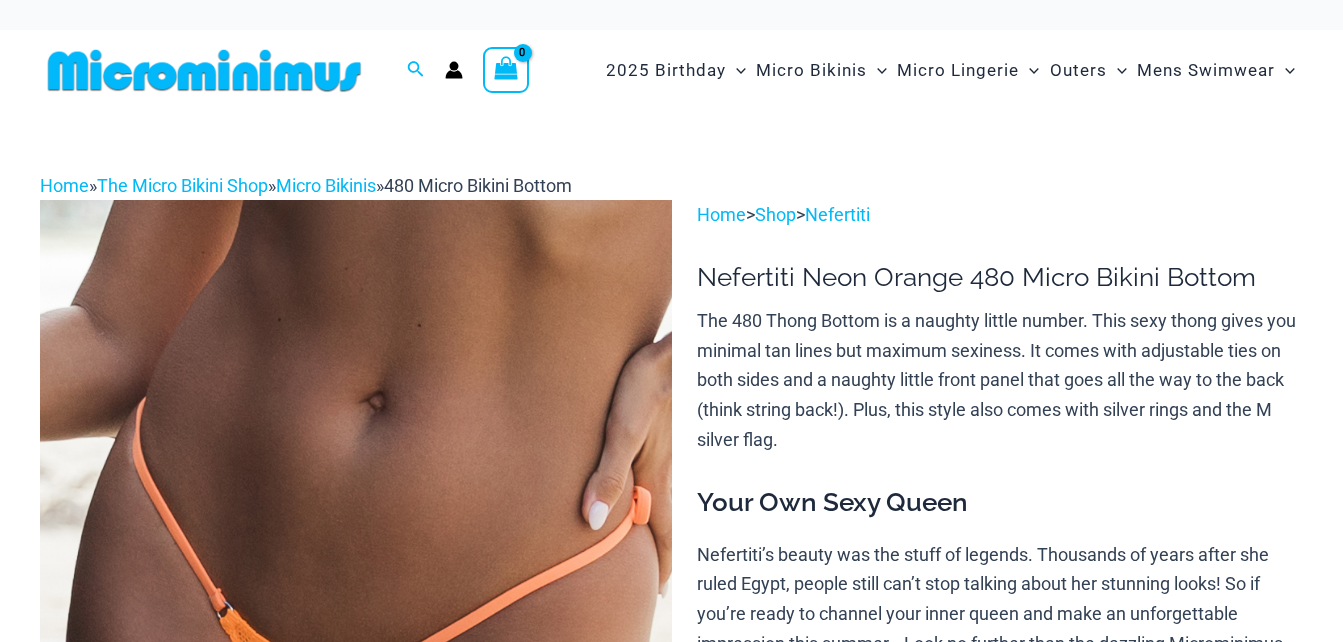 scroll, scrollTop: 400, scrollLeft: 0, axis: vertical 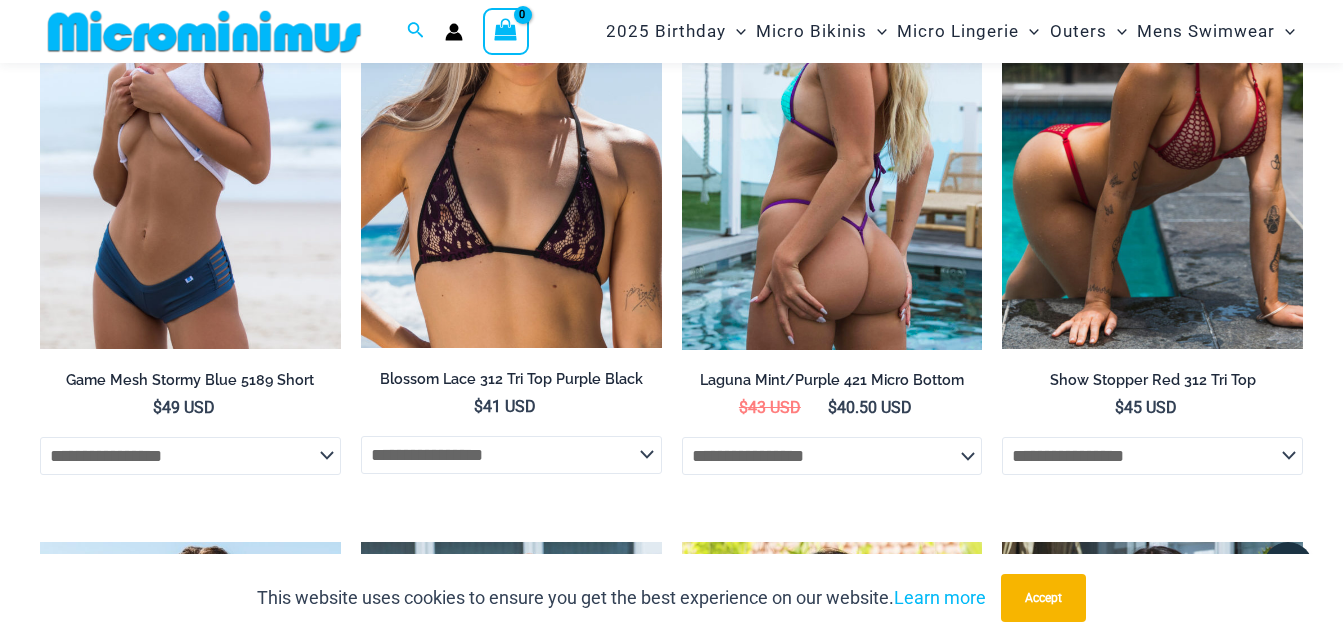 drag, startPoint x: 1071, startPoint y: 246, endPoint x: 1063, endPoint y: 239, distance: 10.630146 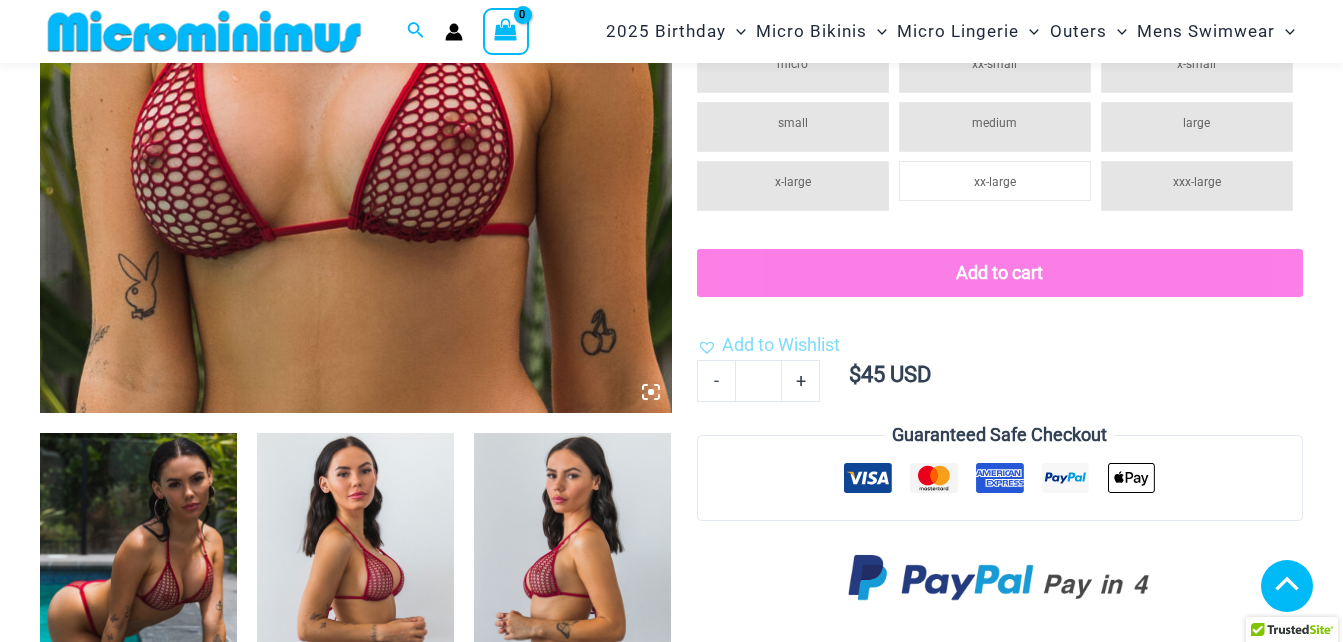 scroll, scrollTop: 1982, scrollLeft: 0, axis: vertical 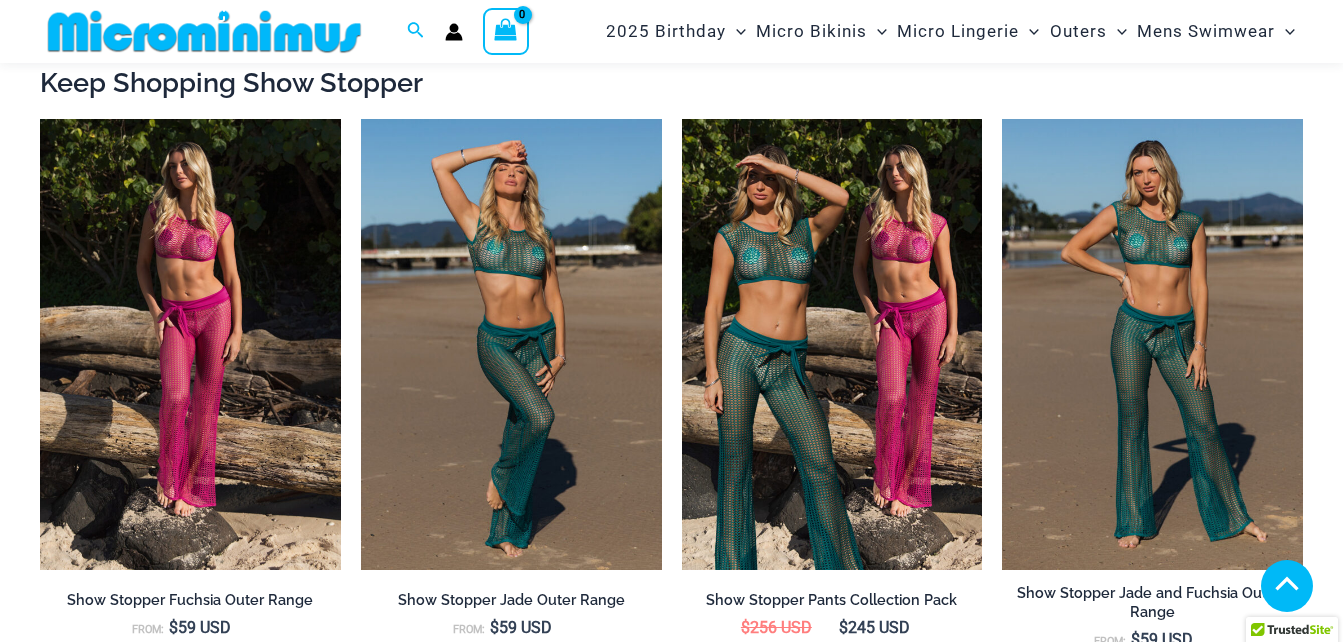 click on "Red" at bounding box center [1066, -671] 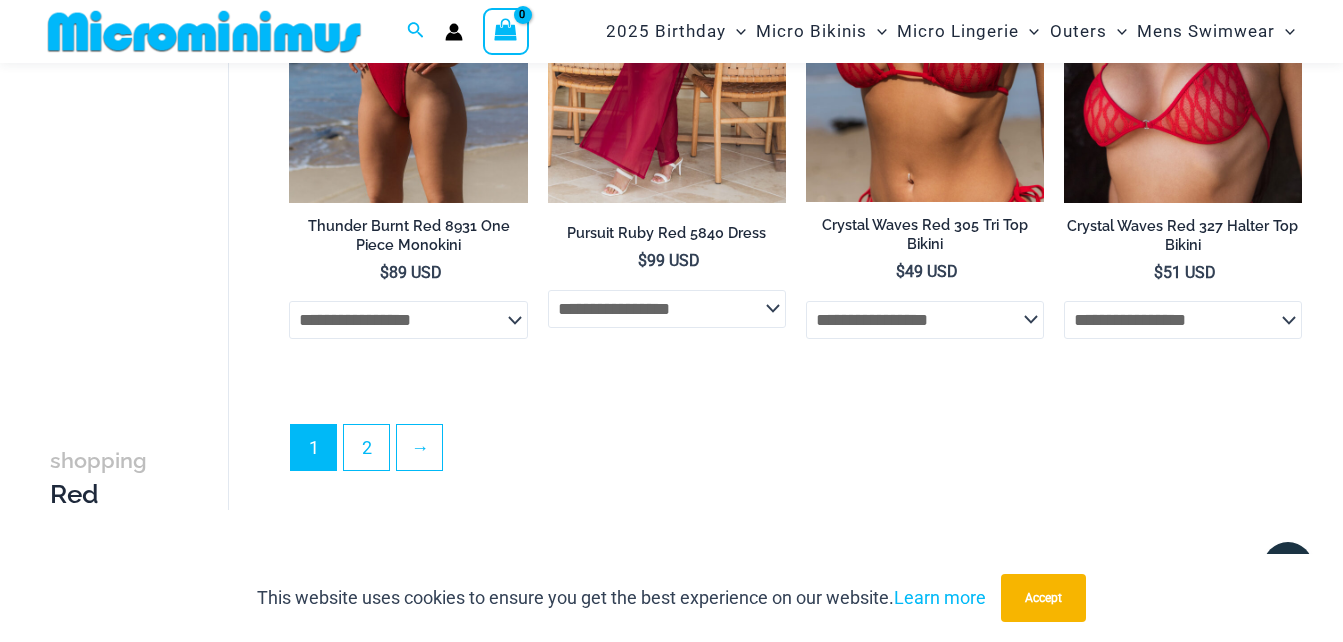 scroll, scrollTop: 4482, scrollLeft: 0, axis: vertical 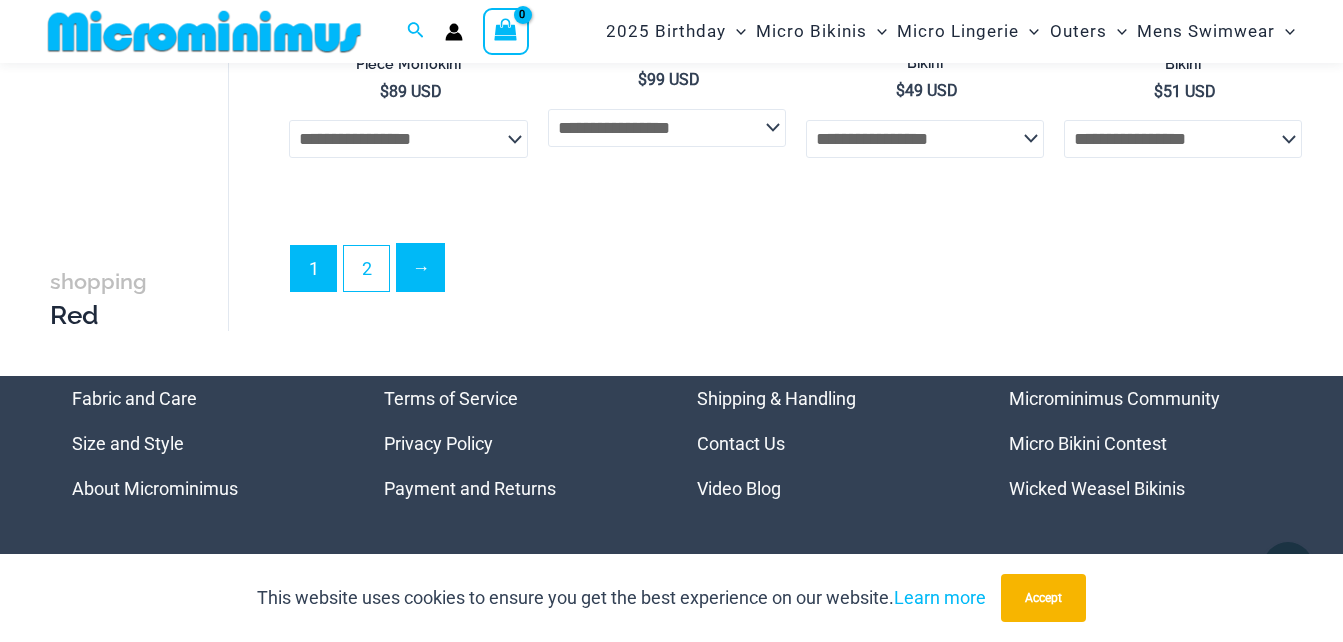 click on "→" at bounding box center [420, 267] 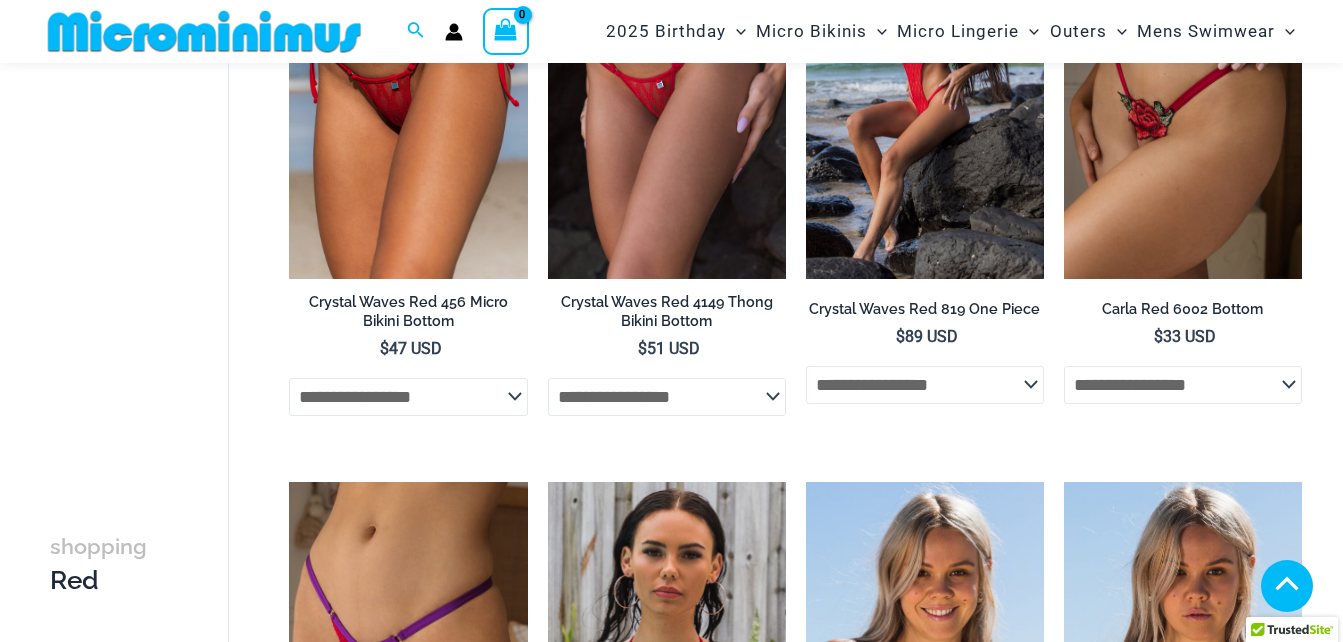 scroll, scrollTop: 582, scrollLeft: 0, axis: vertical 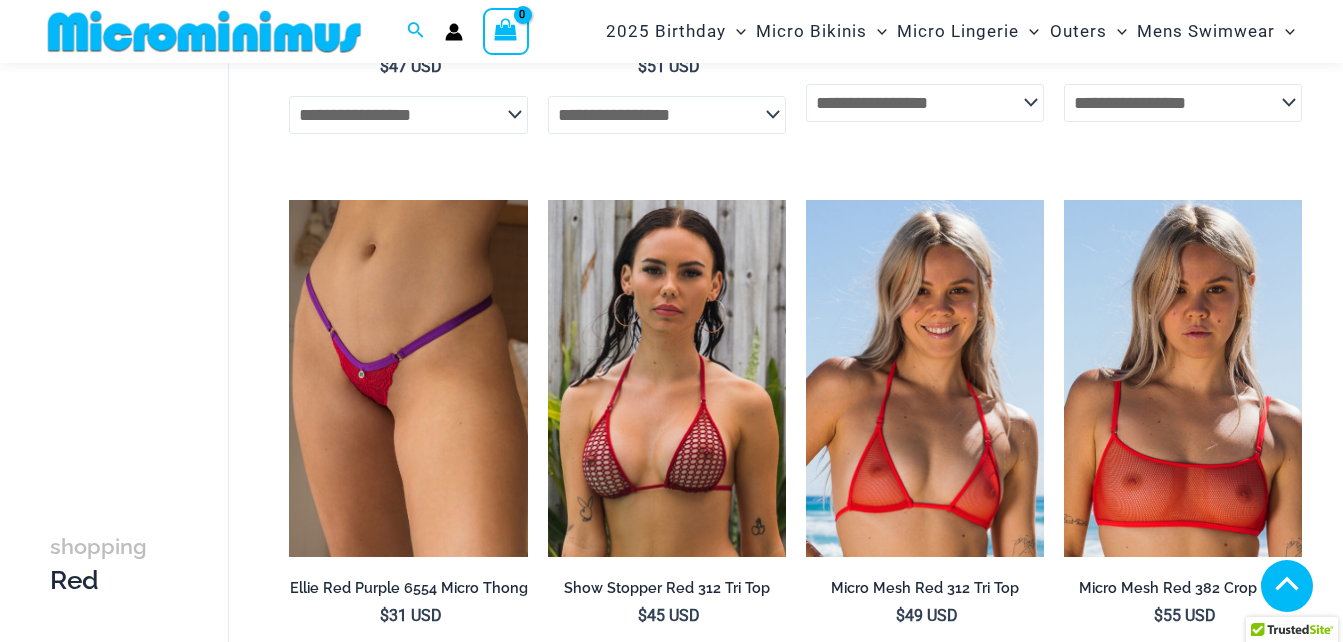 click at bounding box center [1183, 927] 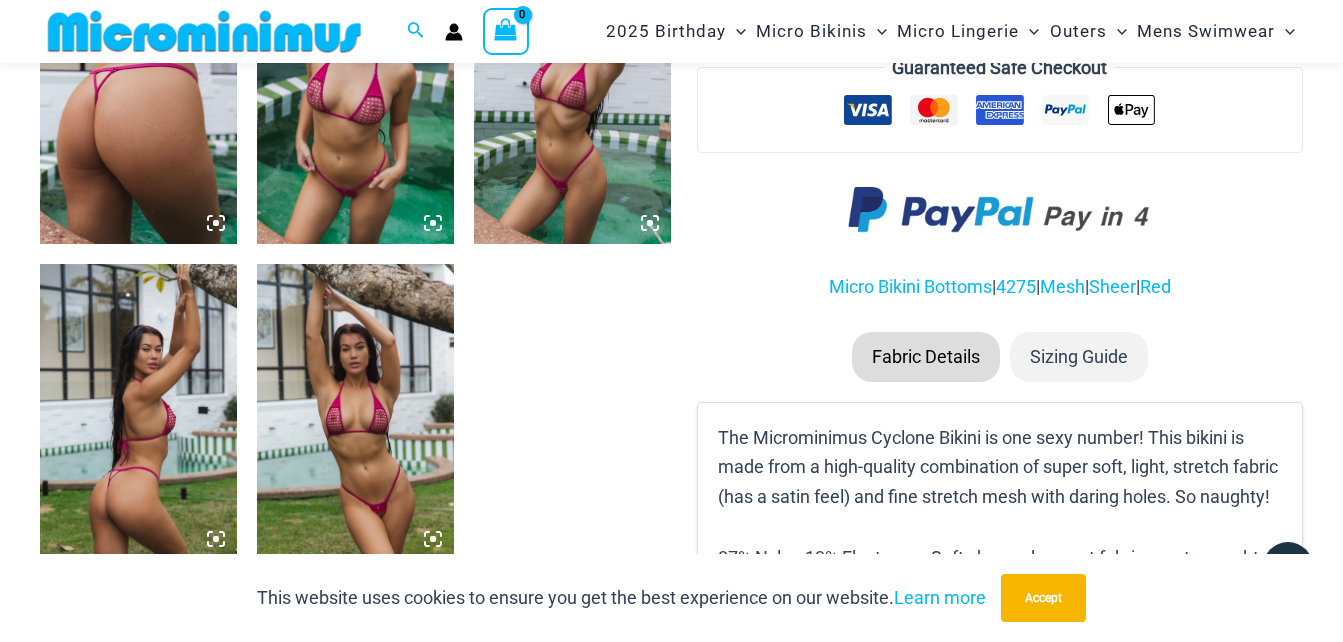 scroll, scrollTop: 1200, scrollLeft: 0, axis: vertical 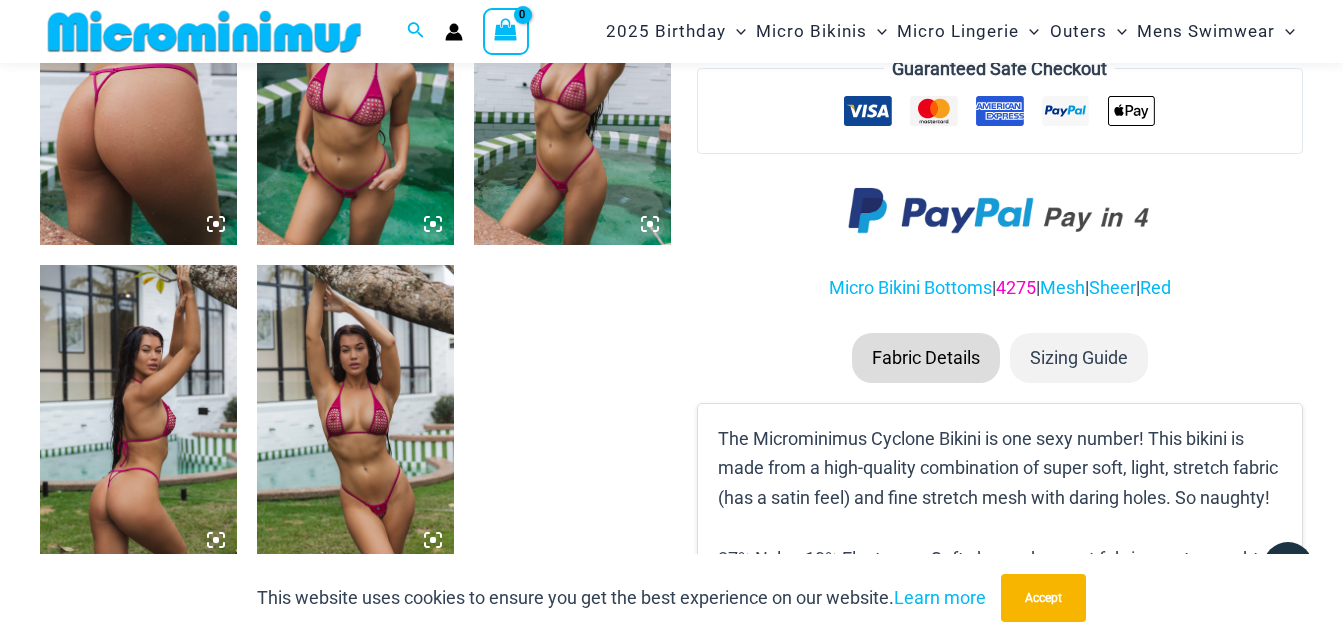 click on "4275" at bounding box center [1016, 287] 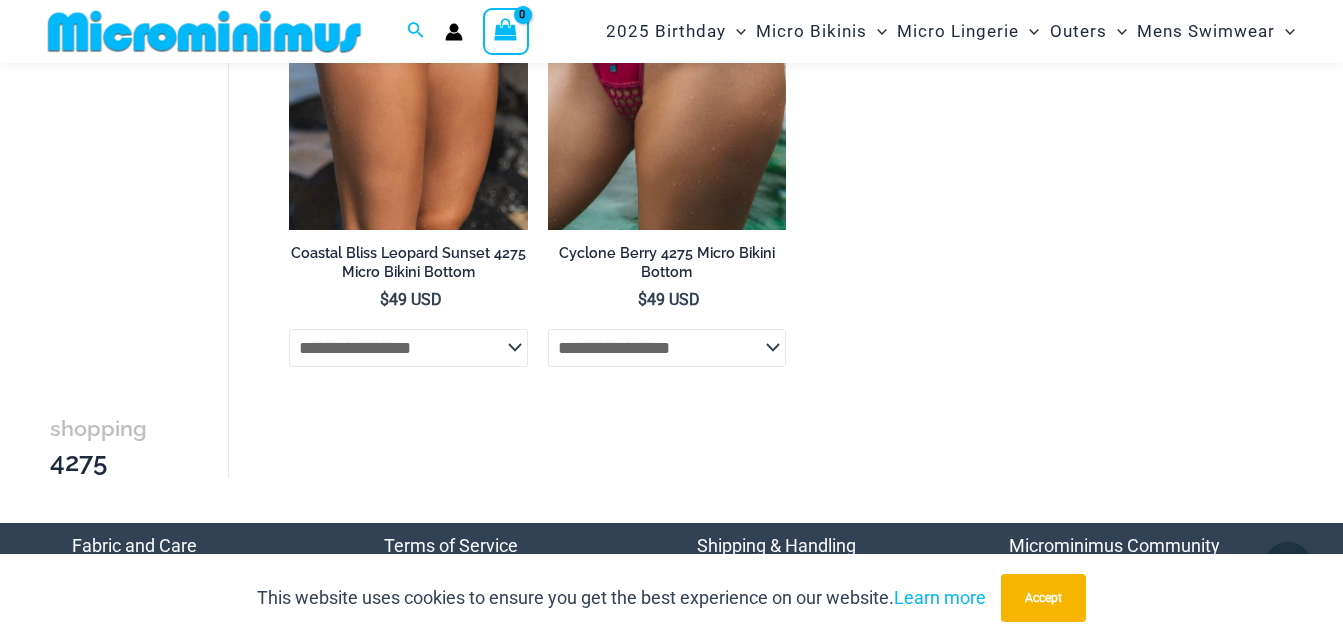 scroll, scrollTop: 385, scrollLeft: 0, axis: vertical 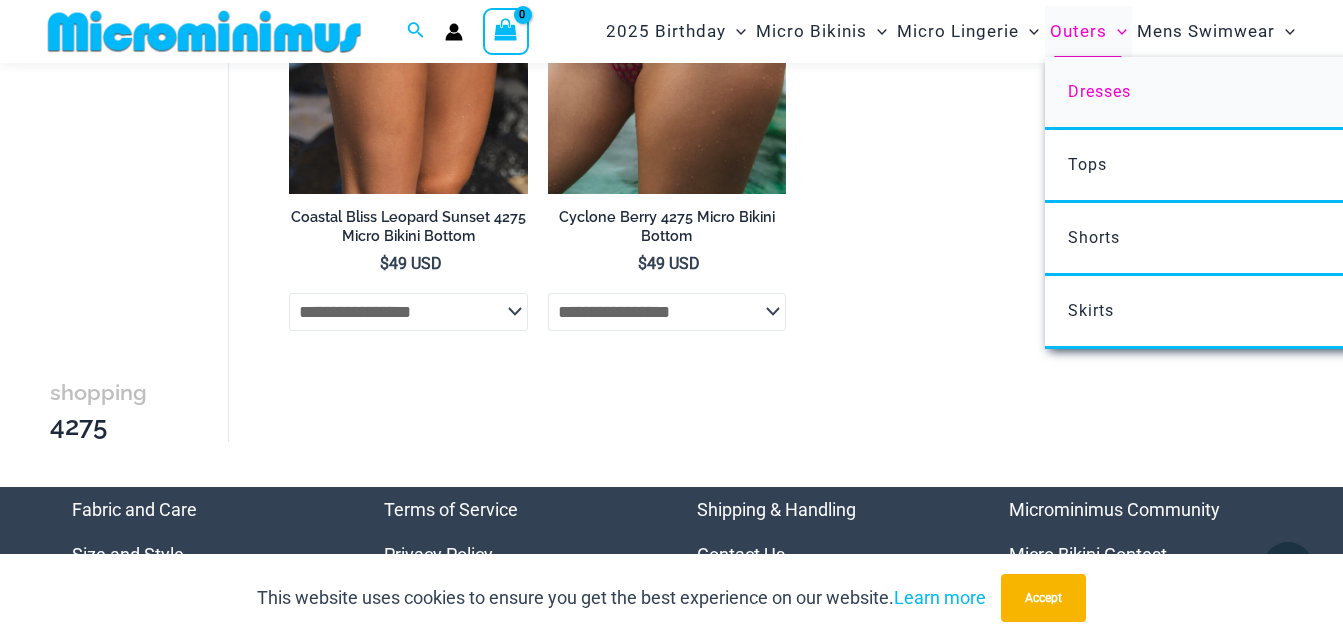 click on "Dresses" at bounding box center [1099, 91] 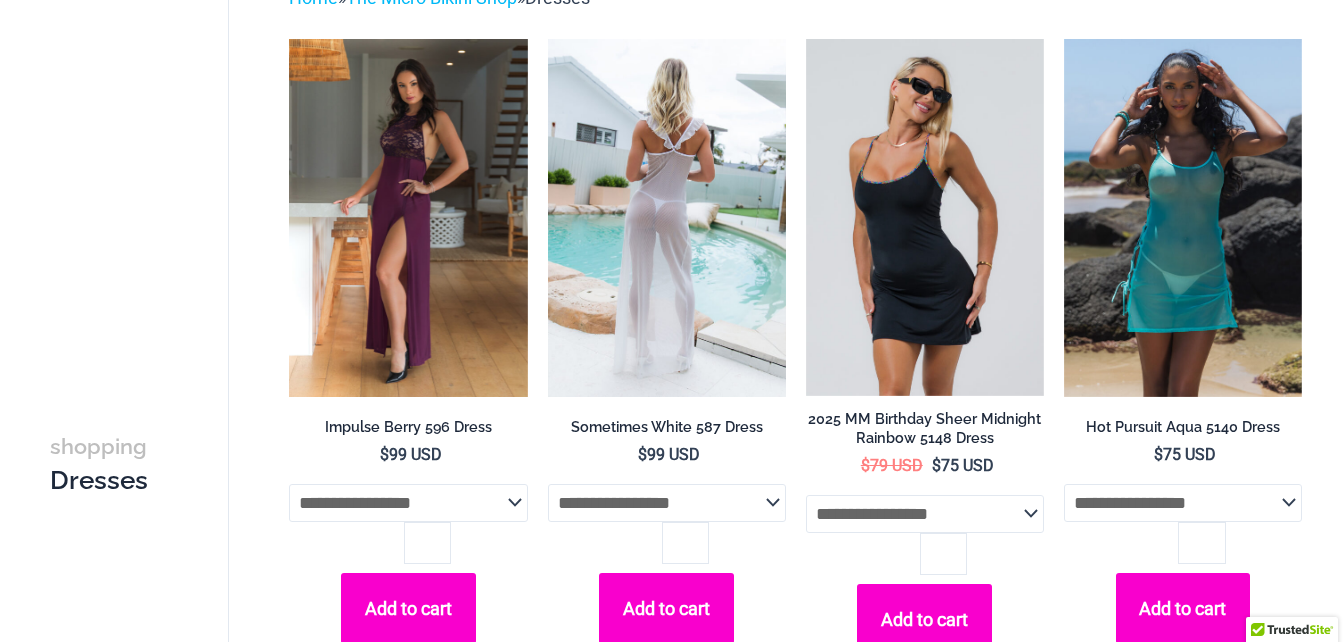 scroll, scrollTop: 278, scrollLeft: 0, axis: vertical 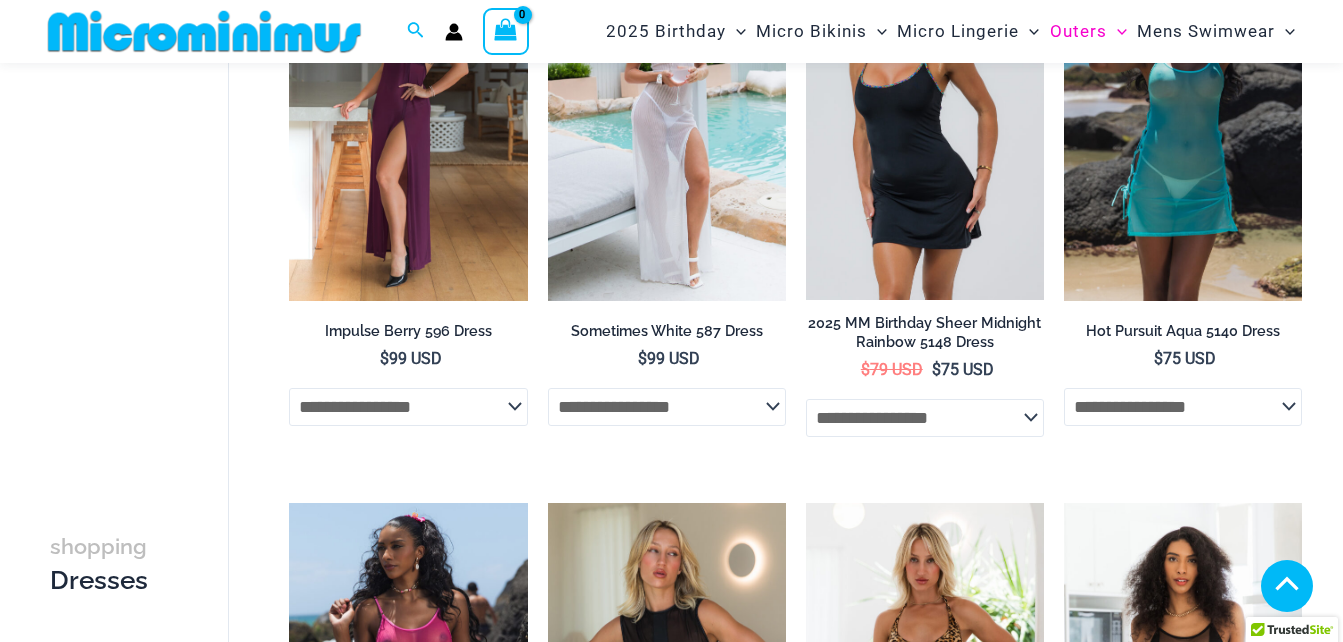 click at bounding box center [667, 1230] 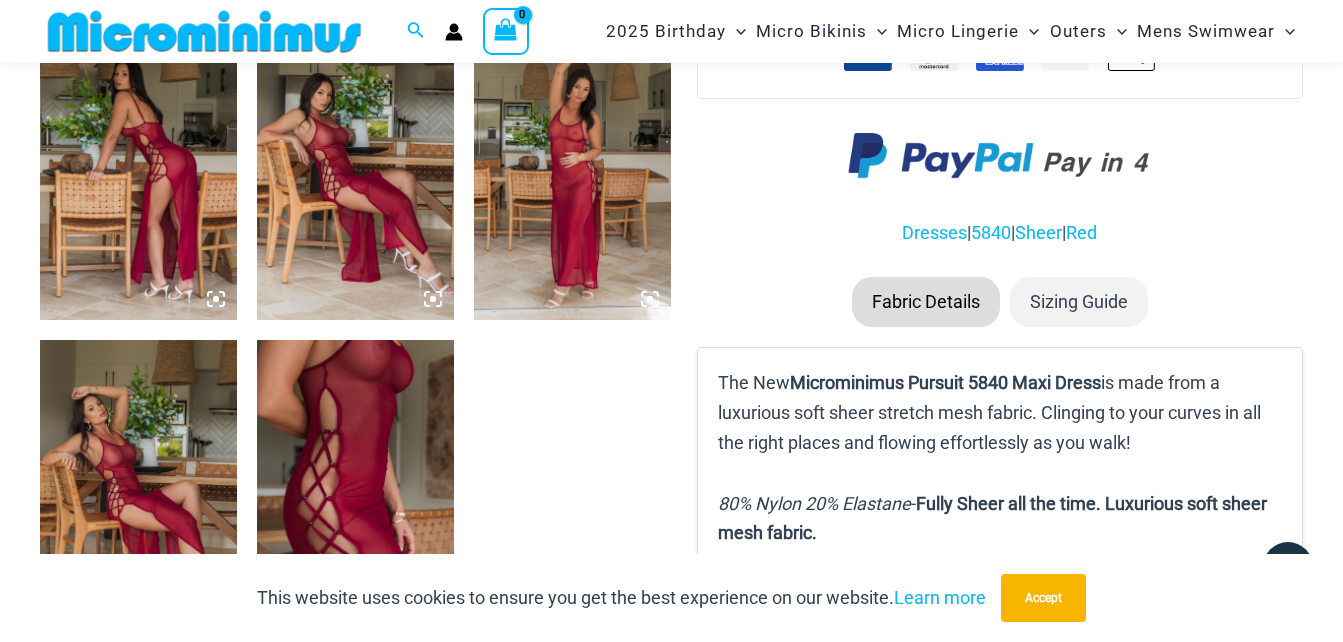 scroll, scrollTop: 1085, scrollLeft: 0, axis: vertical 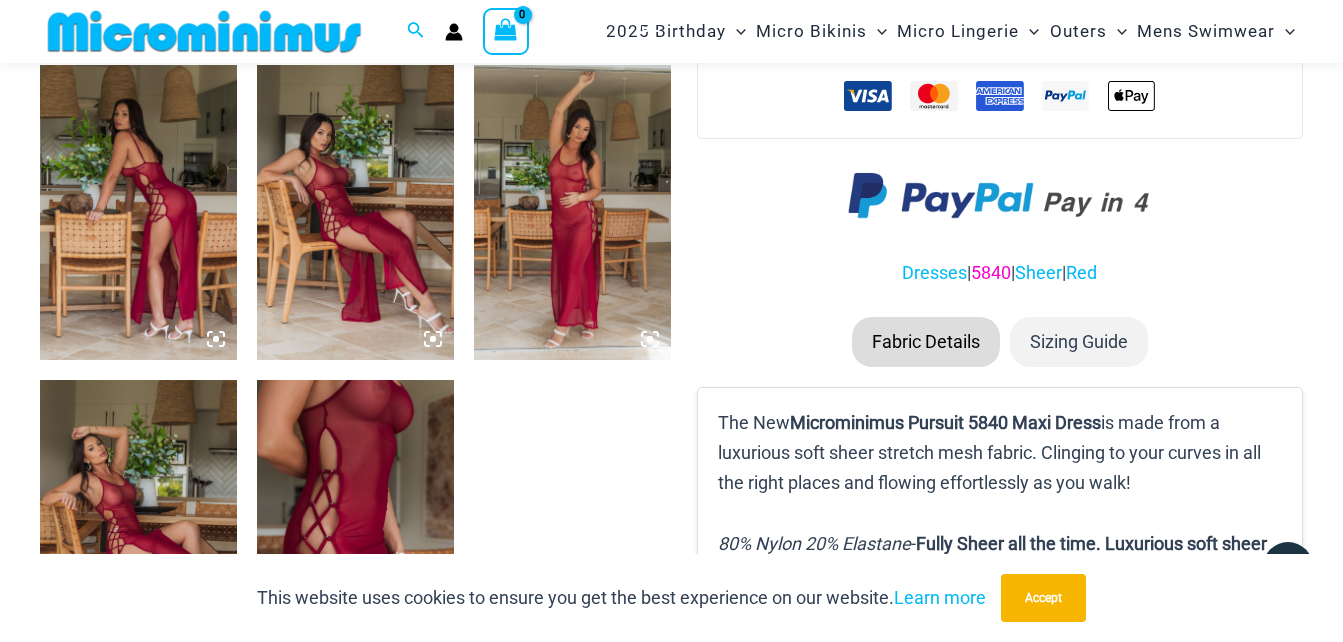 click on "5840" at bounding box center (991, 272) 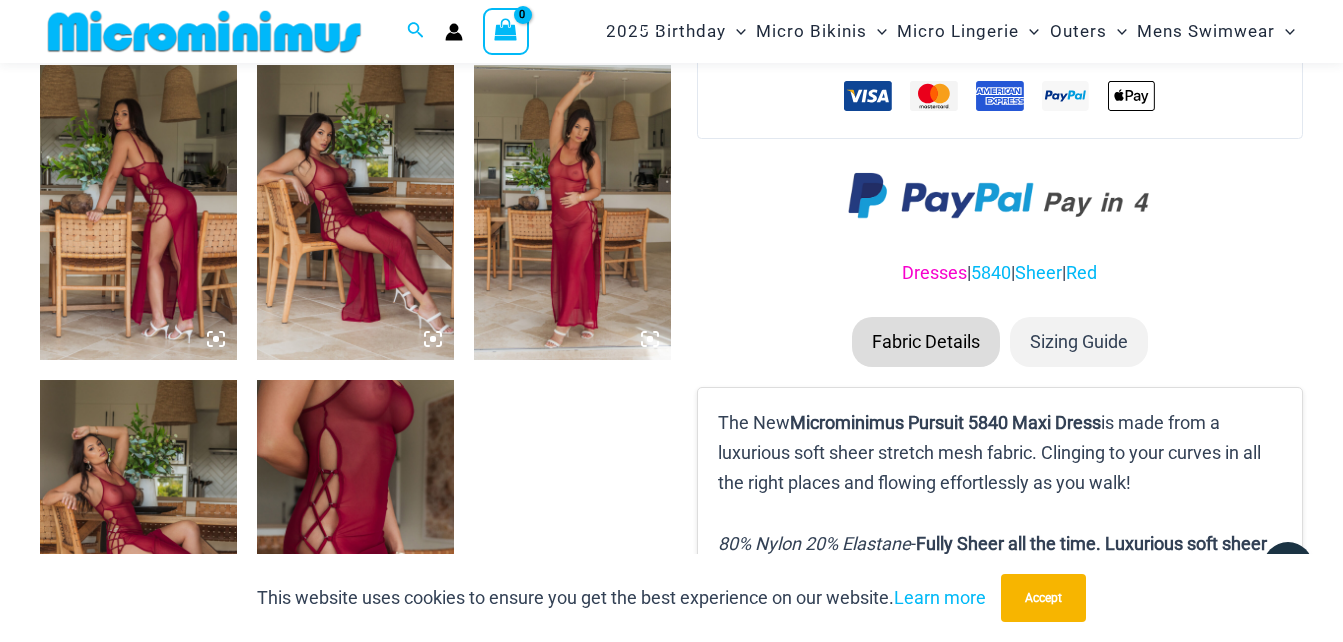 click on "Dresses" at bounding box center [934, 272] 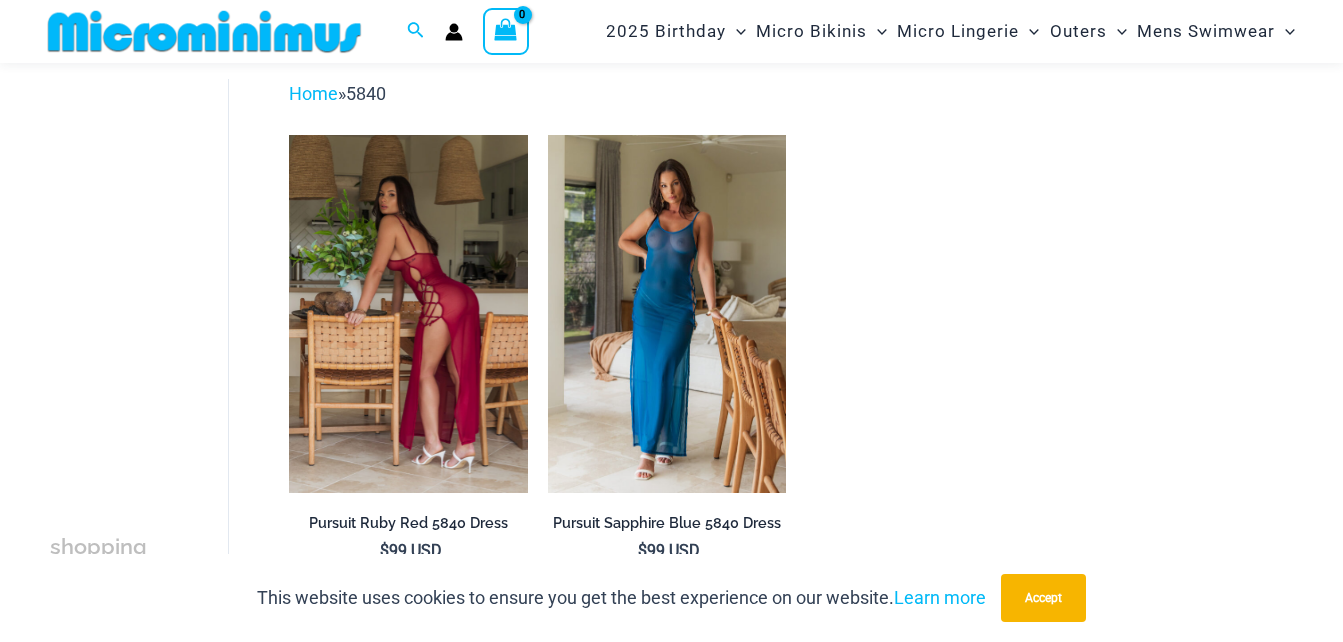 scroll, scrollTop: 82, scrollLeft: 0, axis: vertical 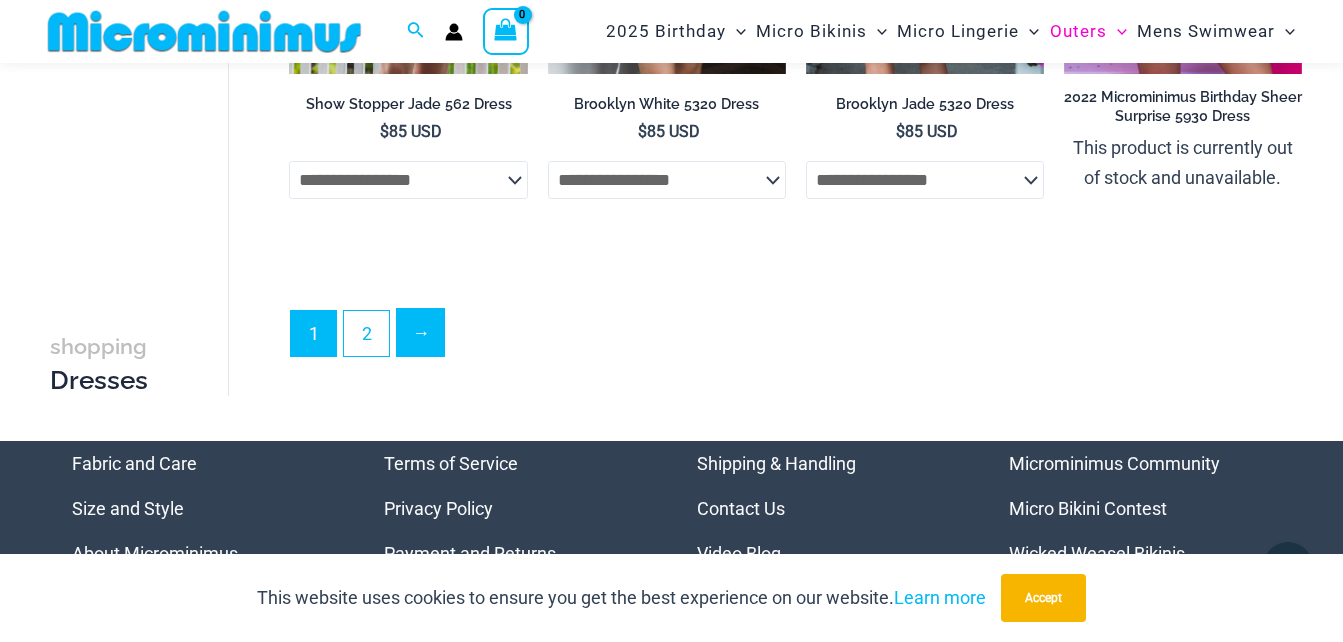 click on "→" at bounding box center (420, 332) 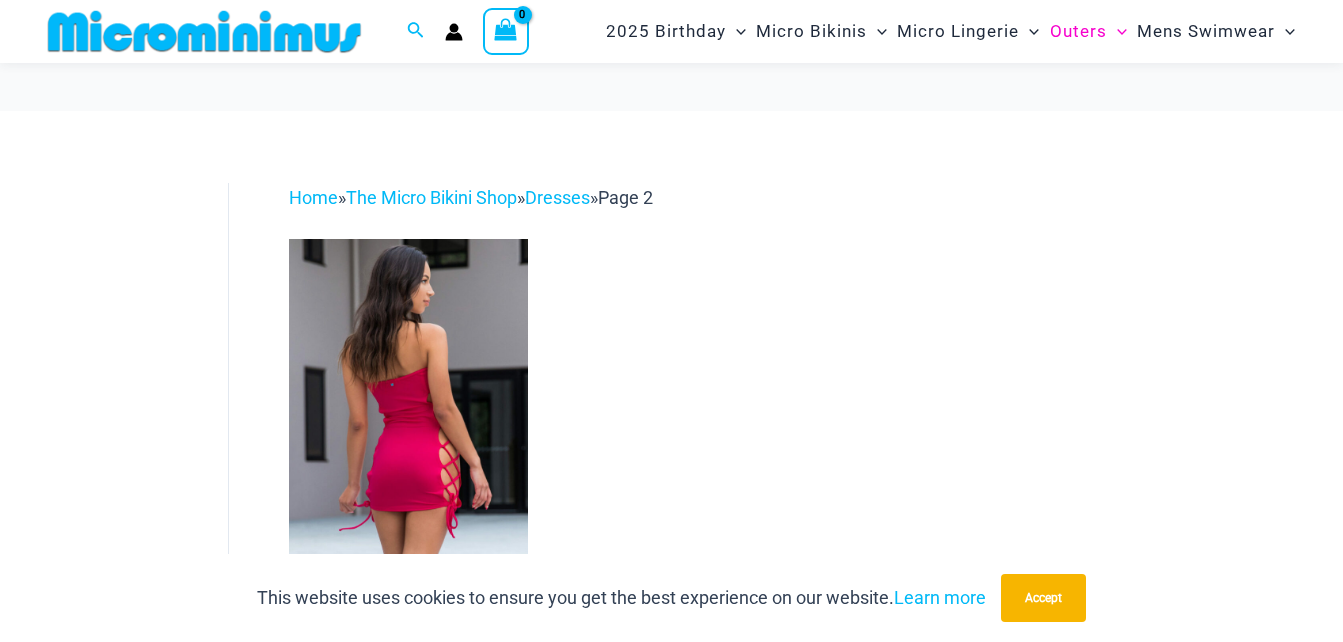 scroll, scrollTop: 85, scrollLeft: 0, axis: vertical 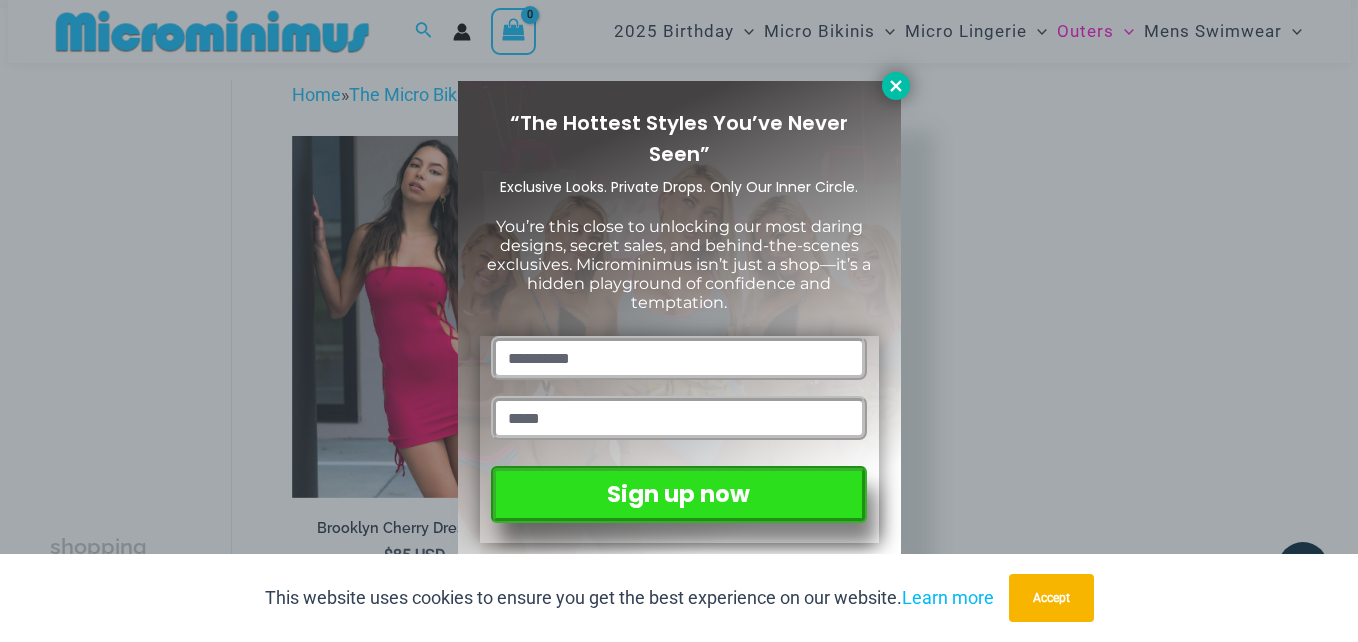 click 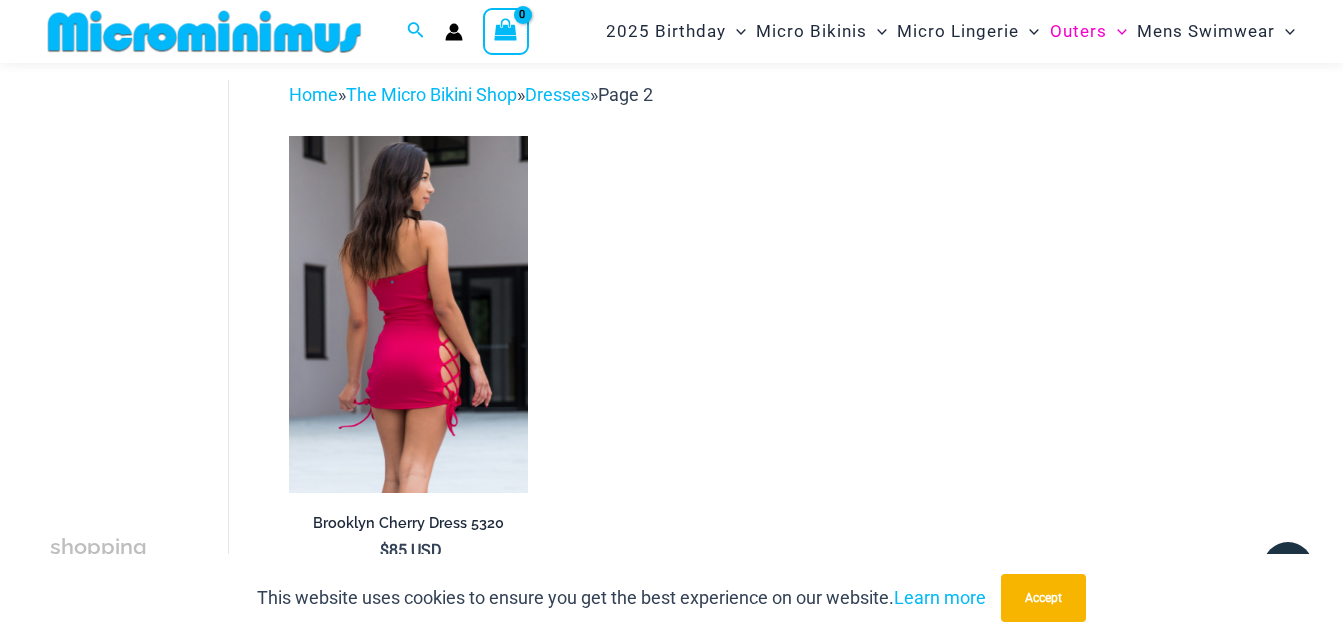 click at bounding box center [408, 314] 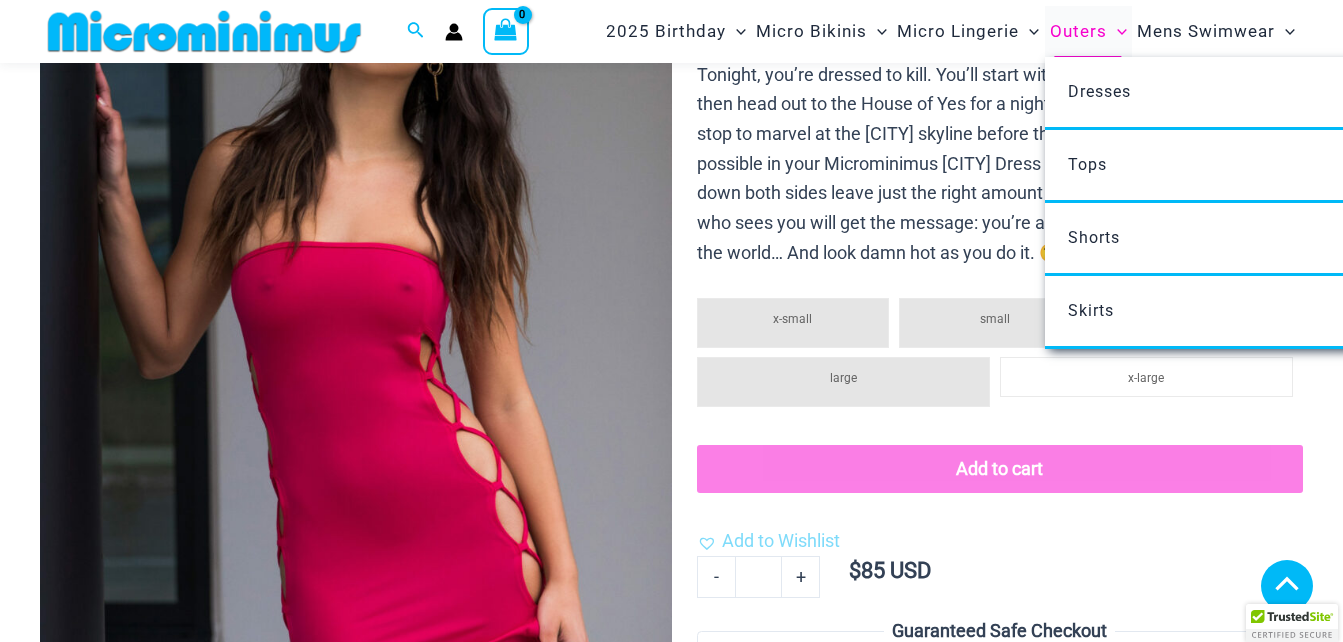 scroll, scrollTop: 1182, scrollLeft: 0, axis: vertical 